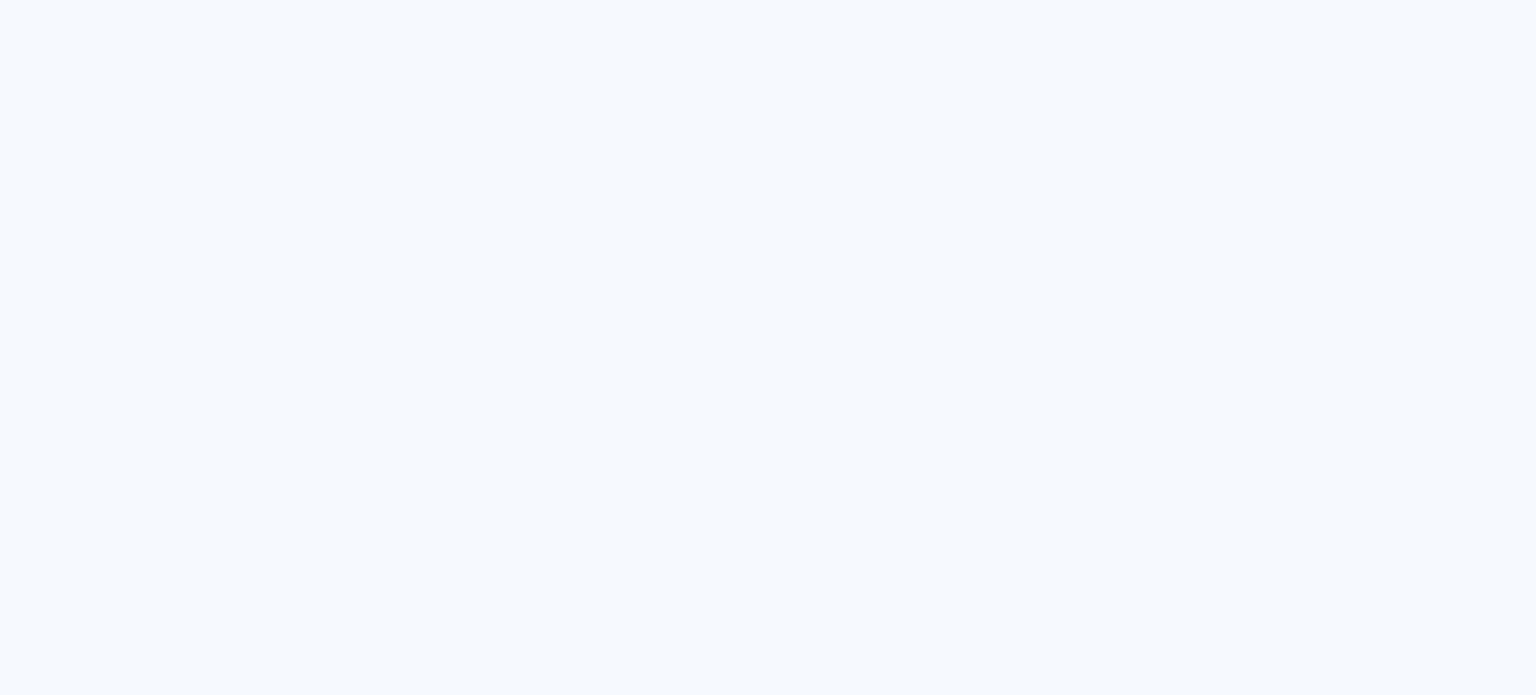 scroll, scrollTop: 0, scrollLeft: 0, axis: both 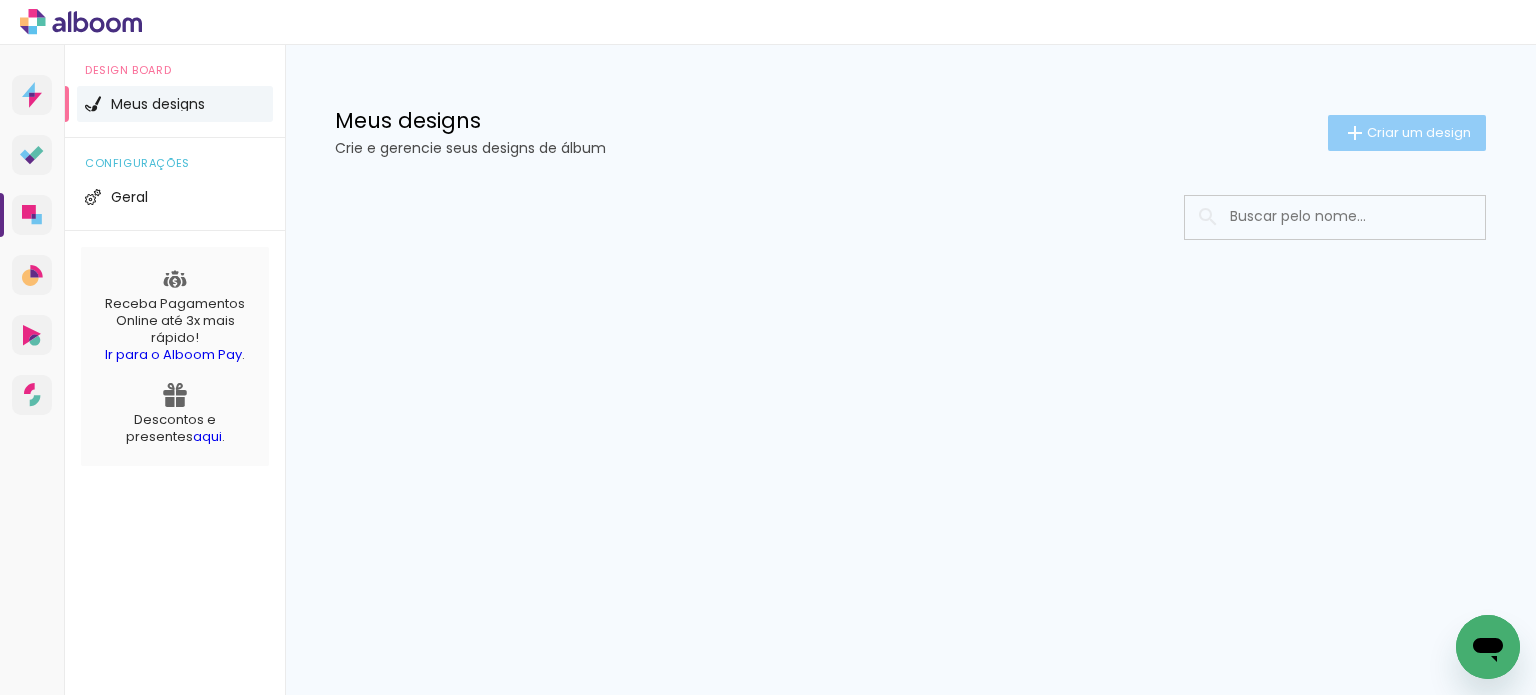 click on "Criar um design" 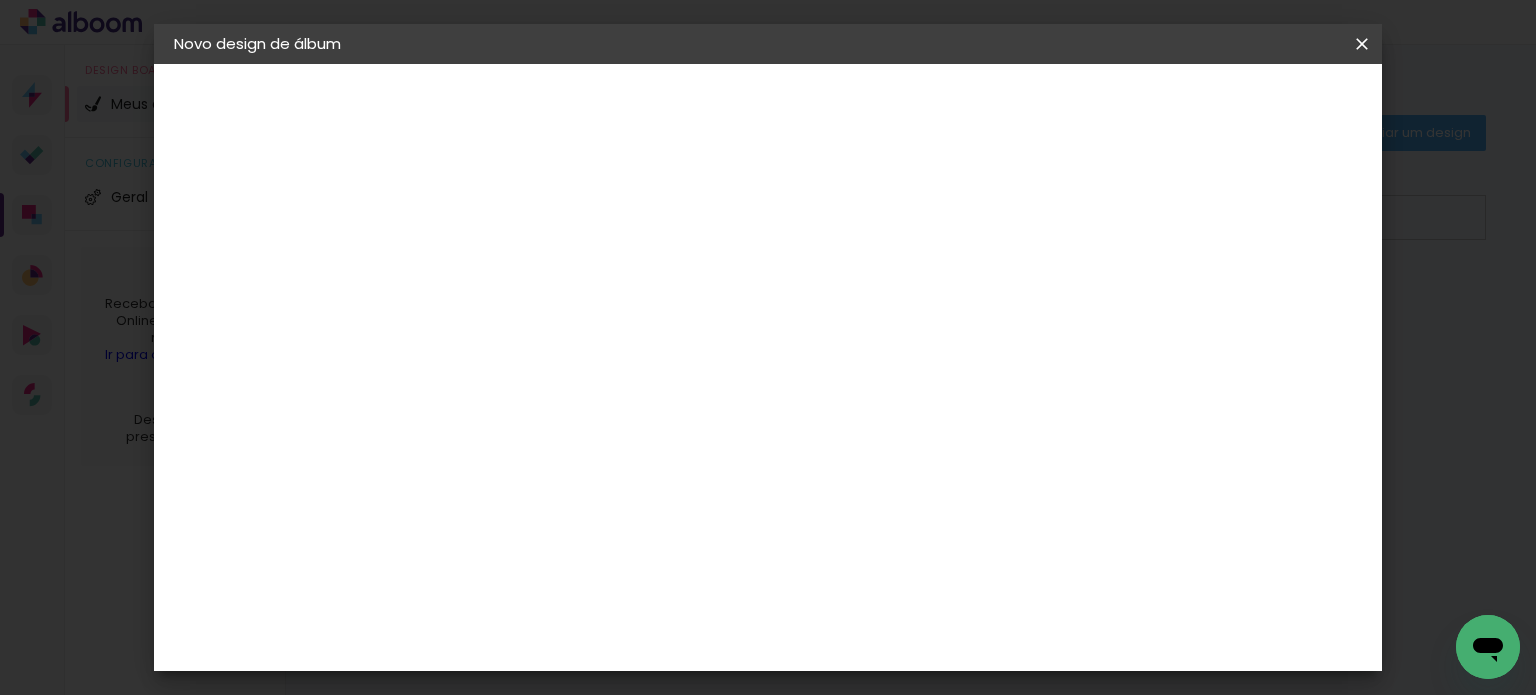 click on "3. Revisão" at bounding box center (0, 0) 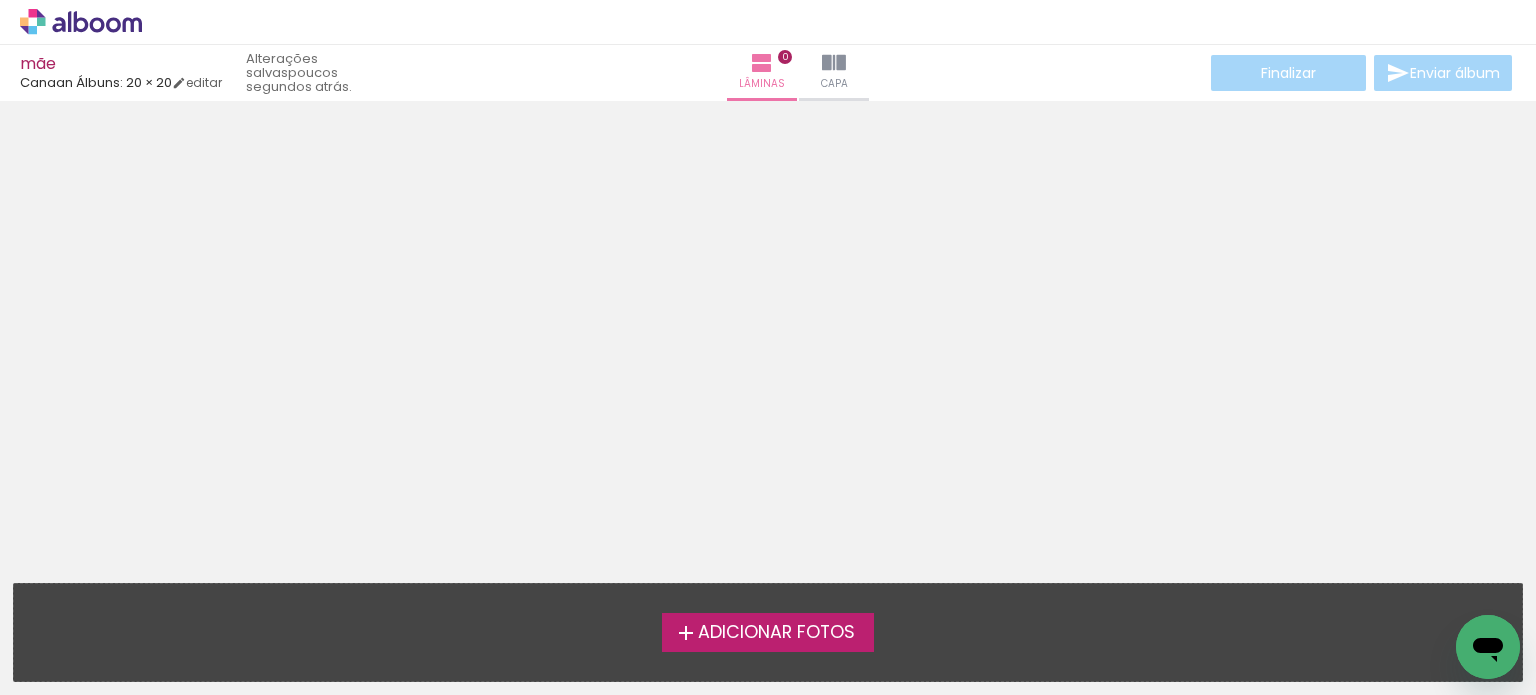 click on "Adicionar Fotos" at bounding box center (768, 632) 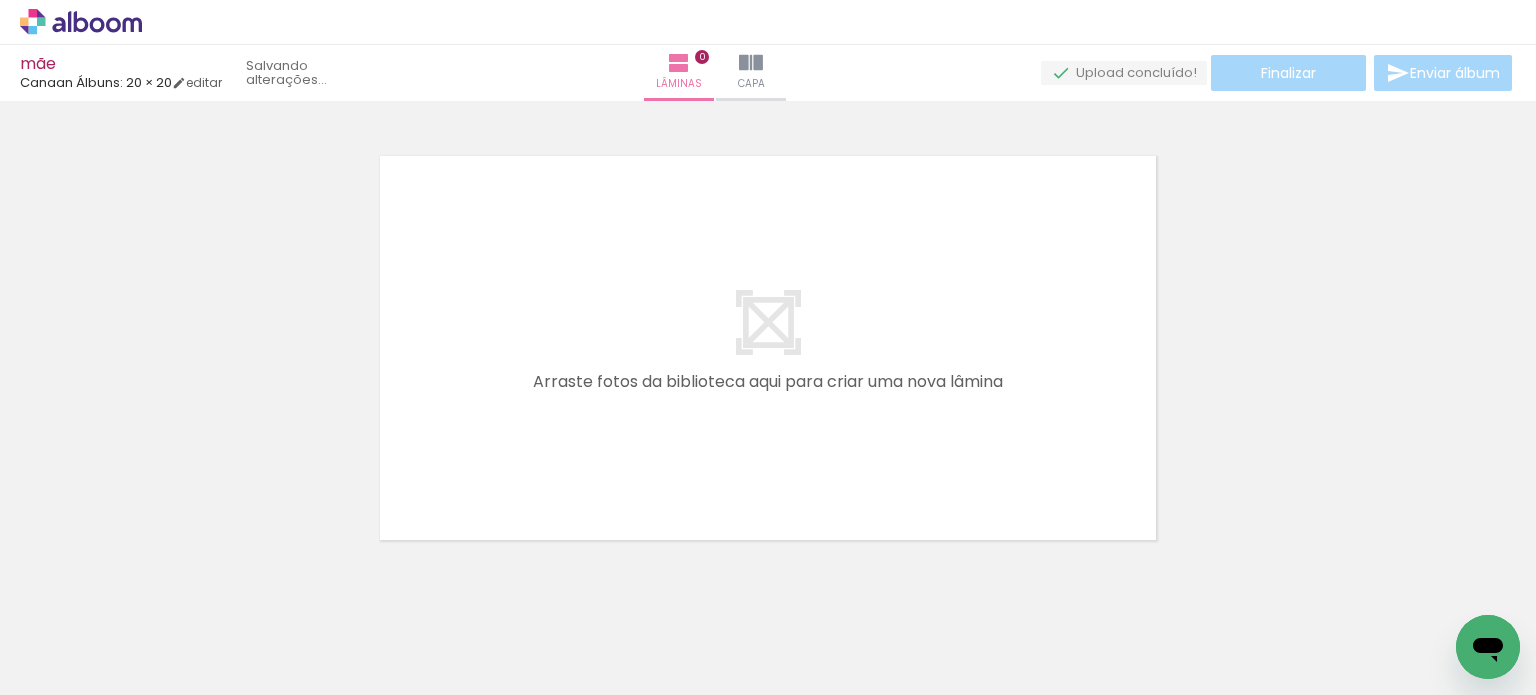 scroll, scrollTop: 25, scrollLeft: 0, axis: vertical 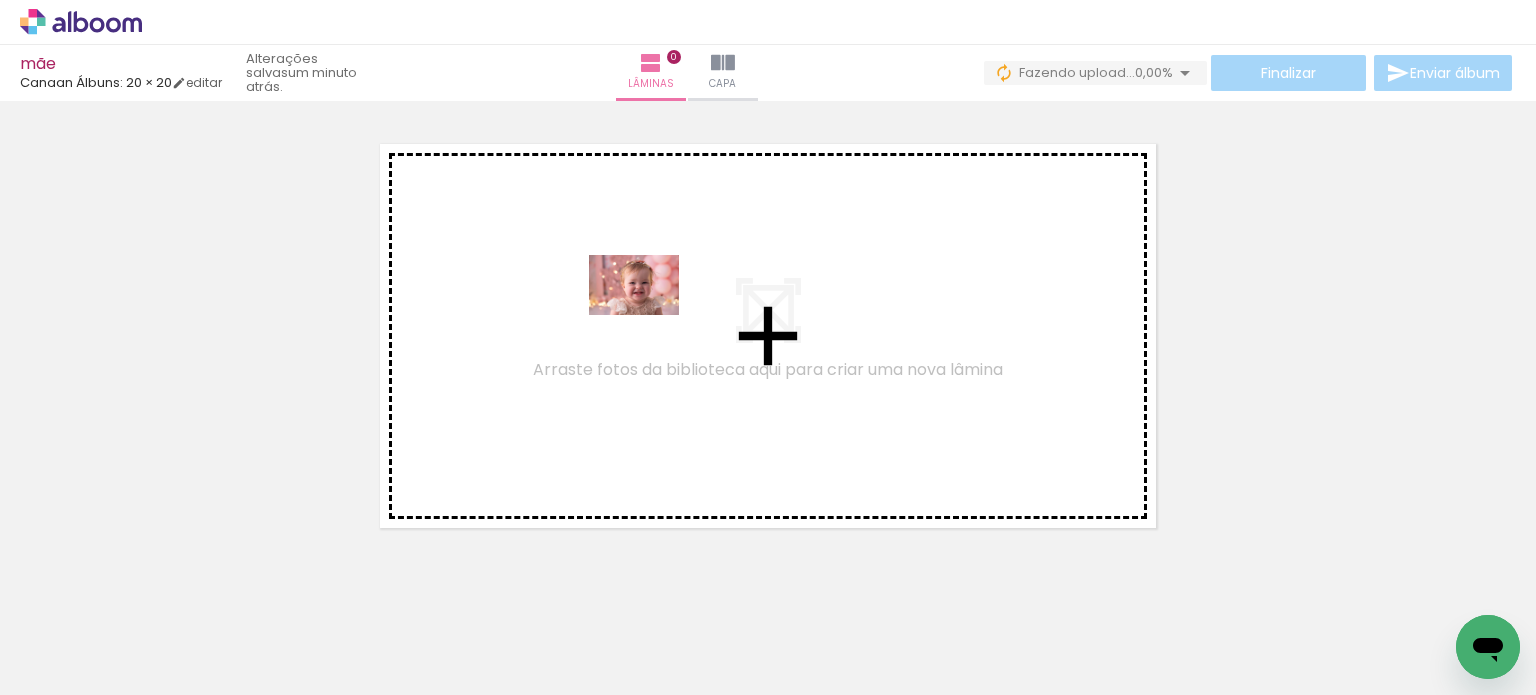 drag, startPoint x: 216, startPoint y: 637, endPoint x: 649, endPoint y: 315, distance: 539.6045 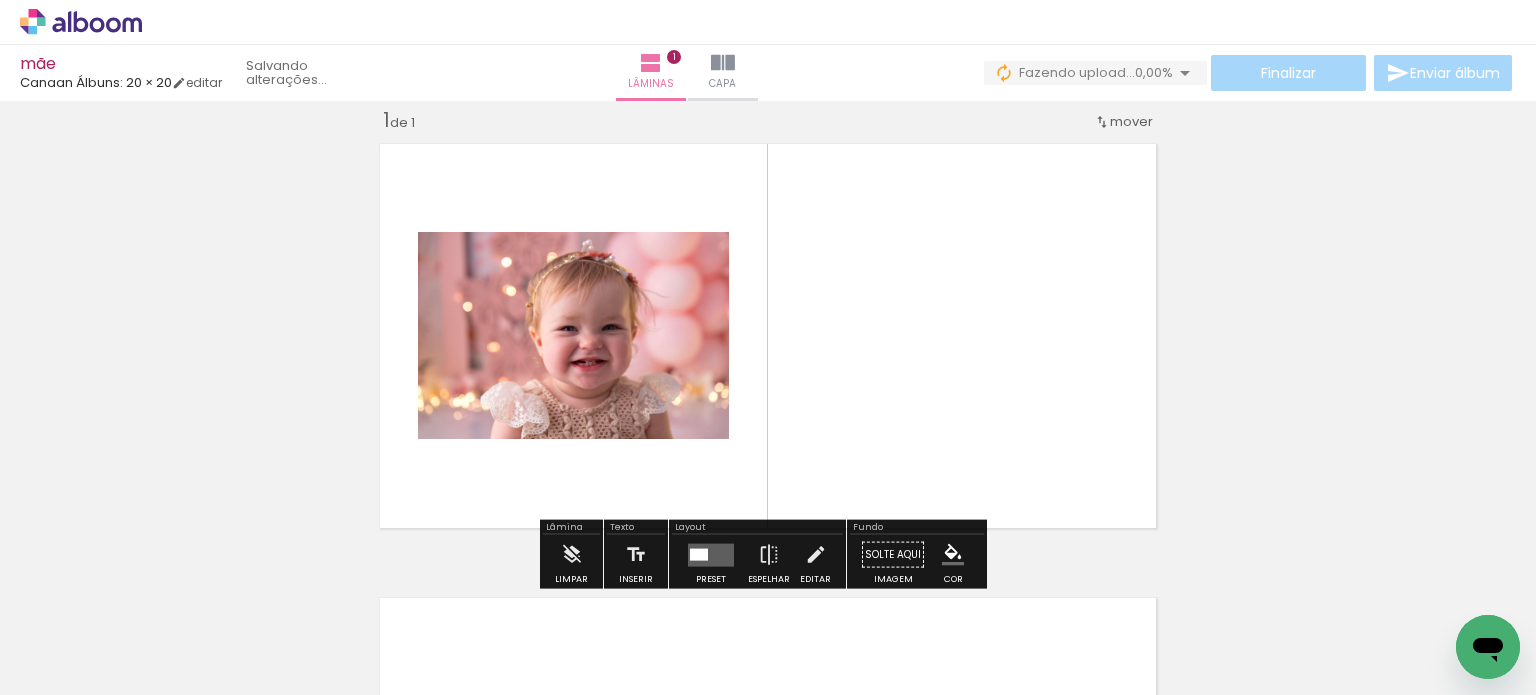 scroll, scrollTop: 25, scrollLeft: 0, axis: vertical 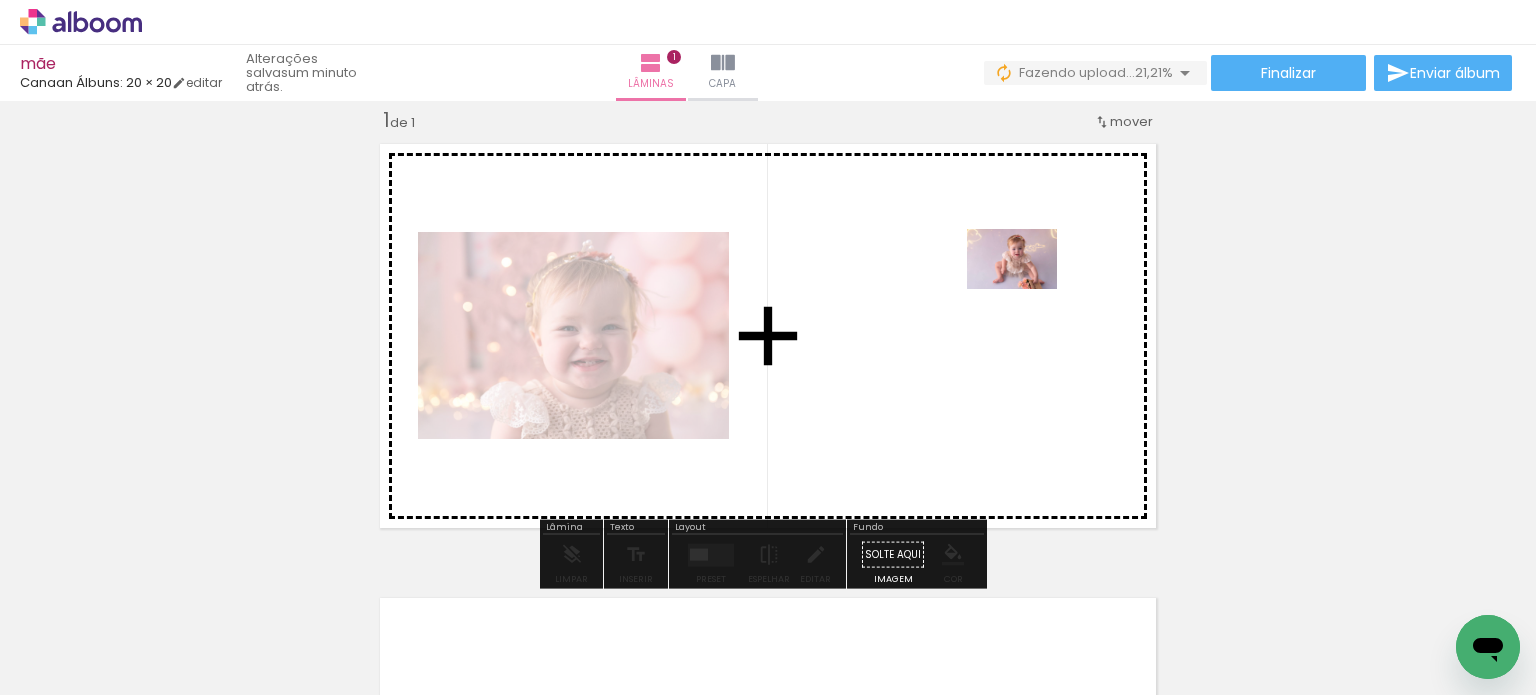 drag, startPoint x: 329, startPoint y: 631, endPoint x: 1027, endPoint y: 289, distance: 777.2825 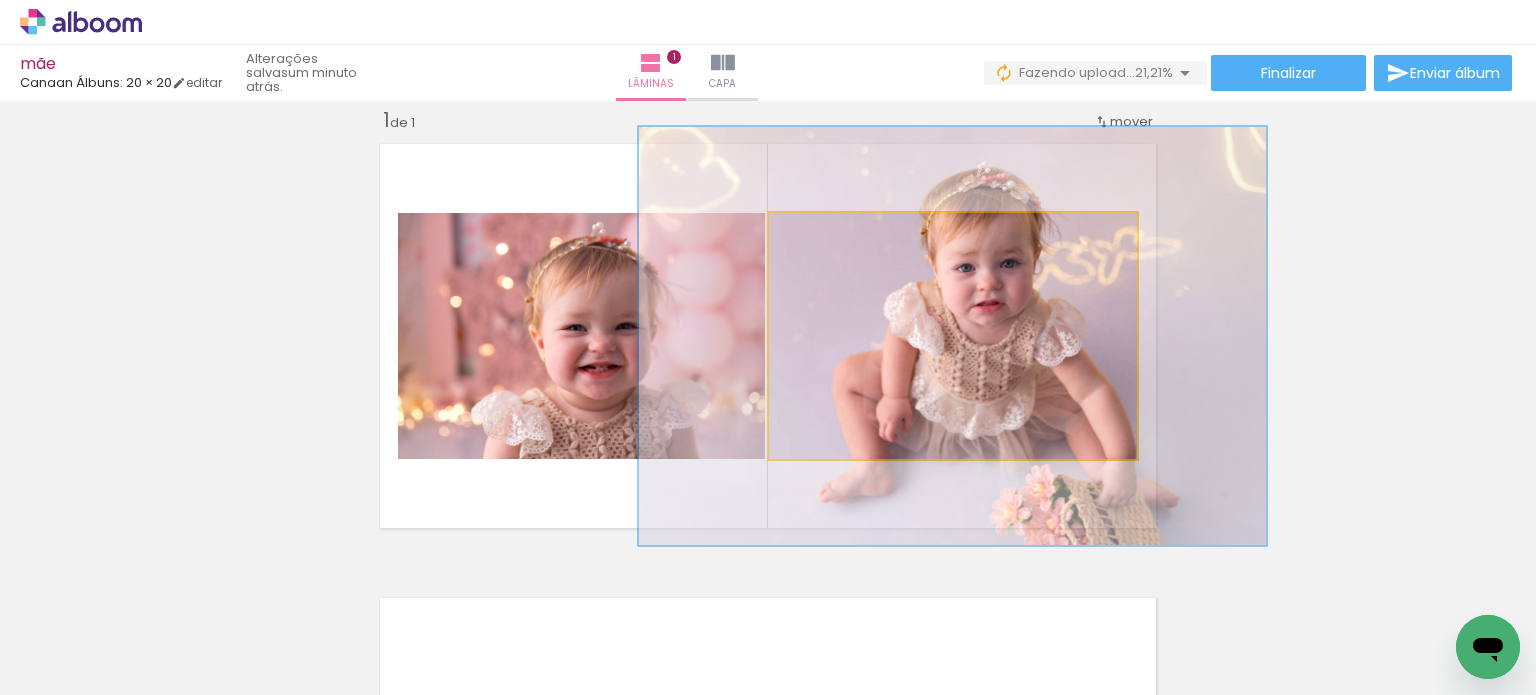drag, startPoint x: 804, startPoint y: 235, endPoint x: 853, endPoint y: 238, distance: 49.09175 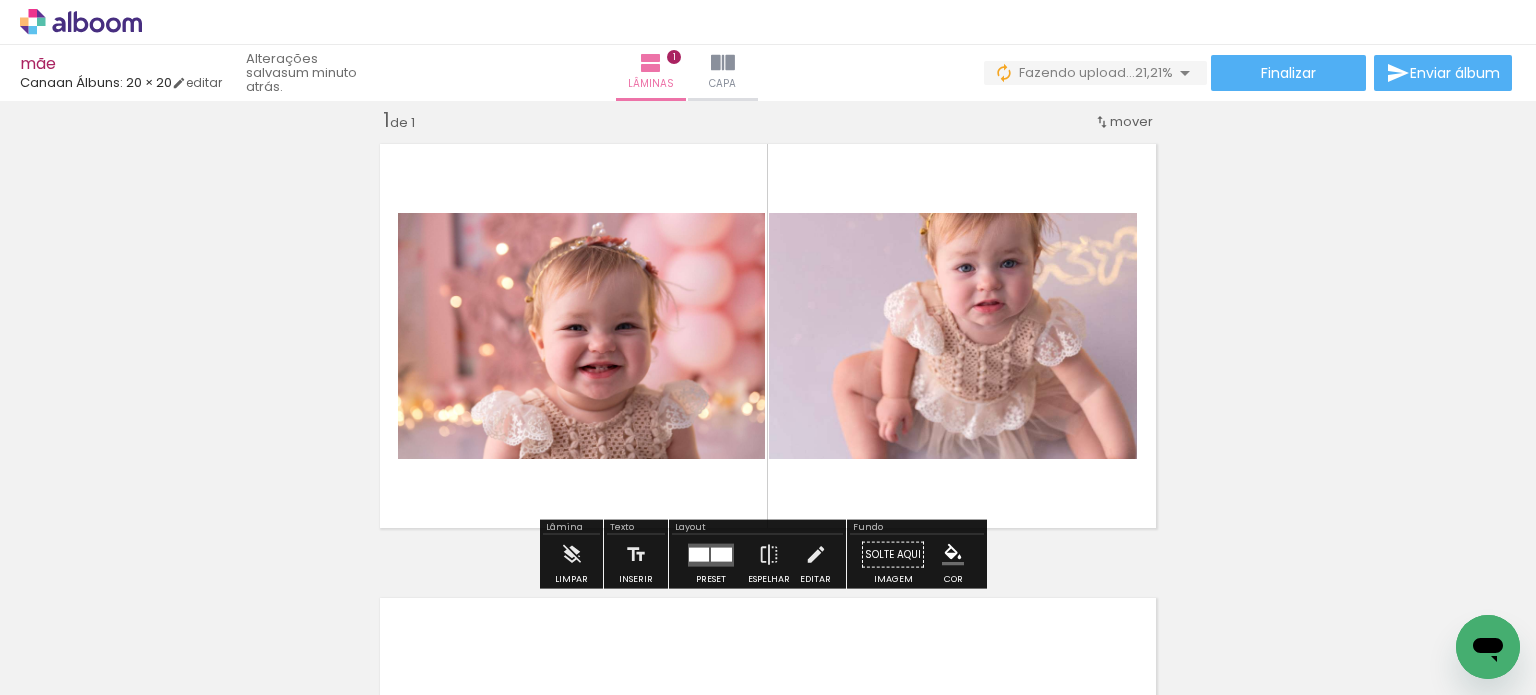 click on "Inserir lâmina 1  de 1" at bounding box center [768, 537] 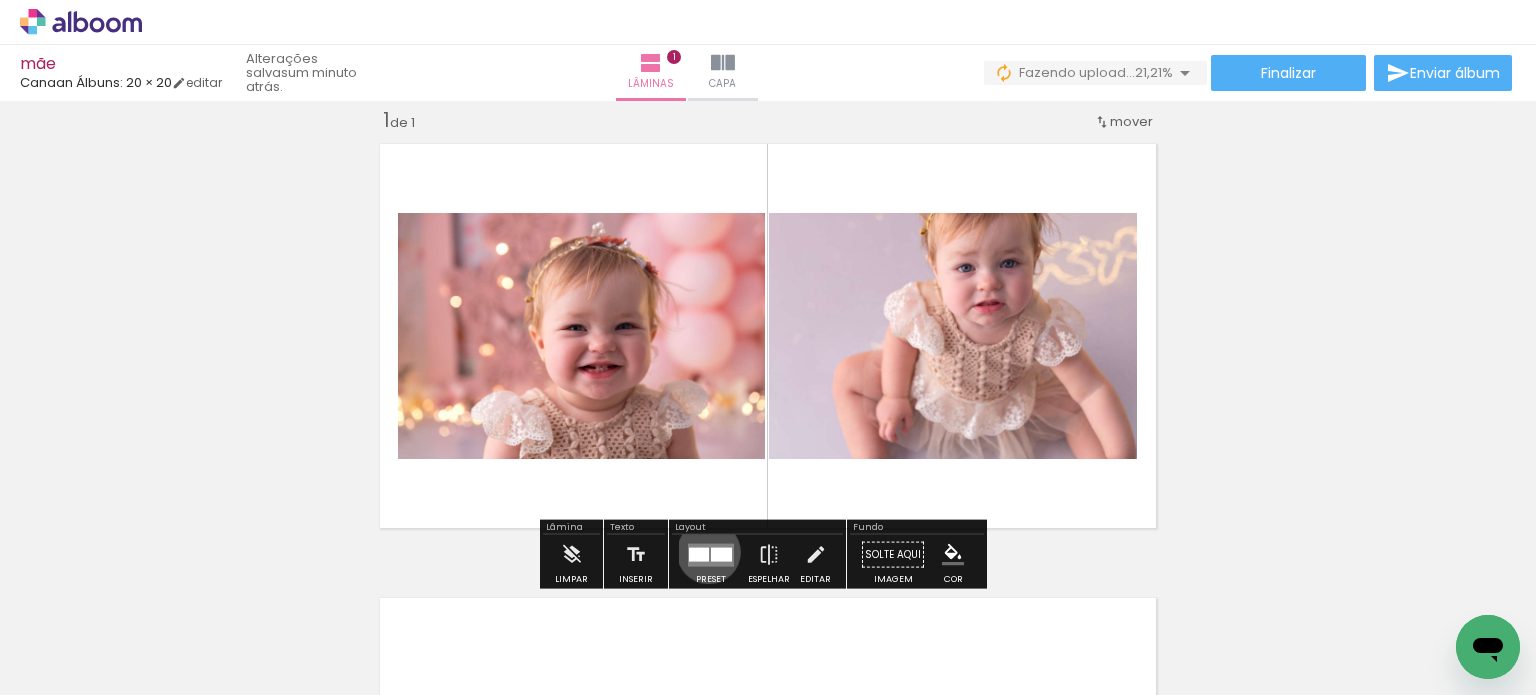 click at bounding box center (699, 554) 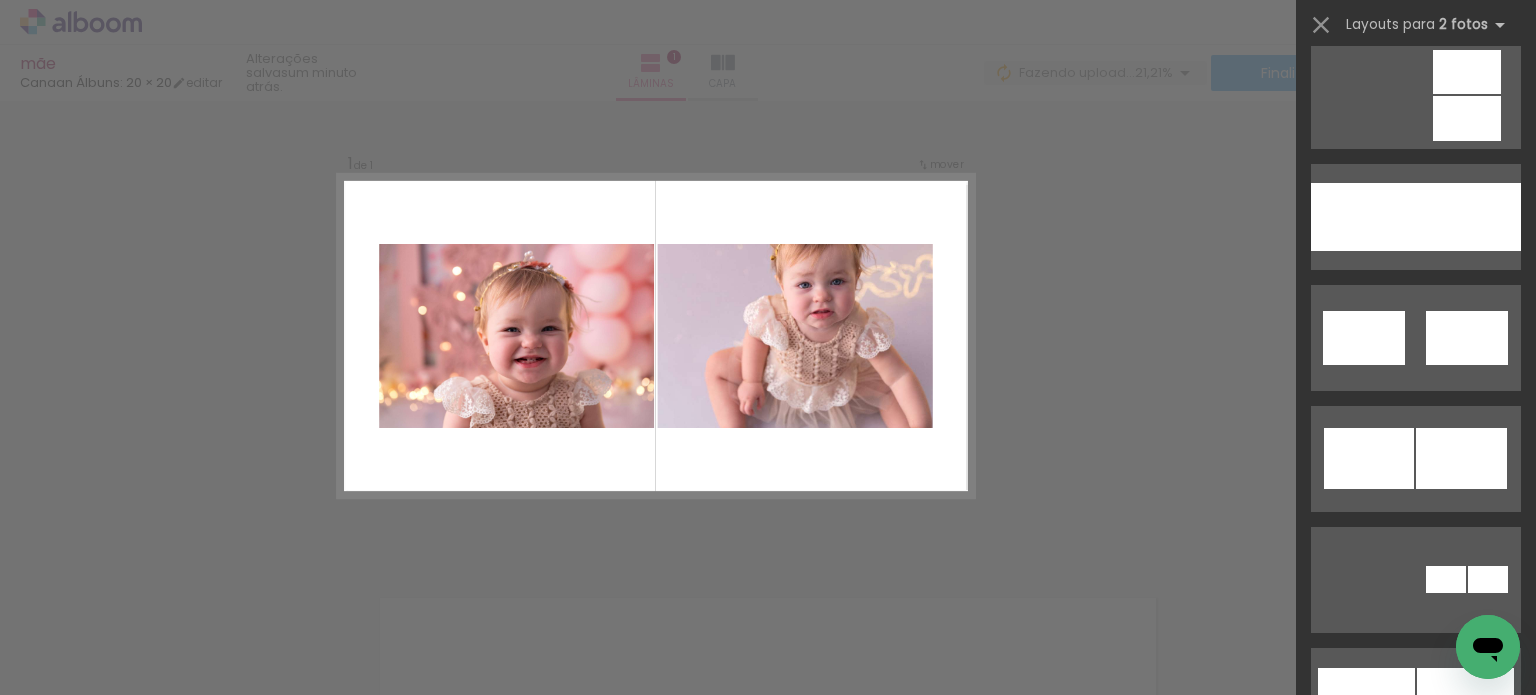 scroll, scrollTop: 1100, scrollLeft: 0, axis: vertical 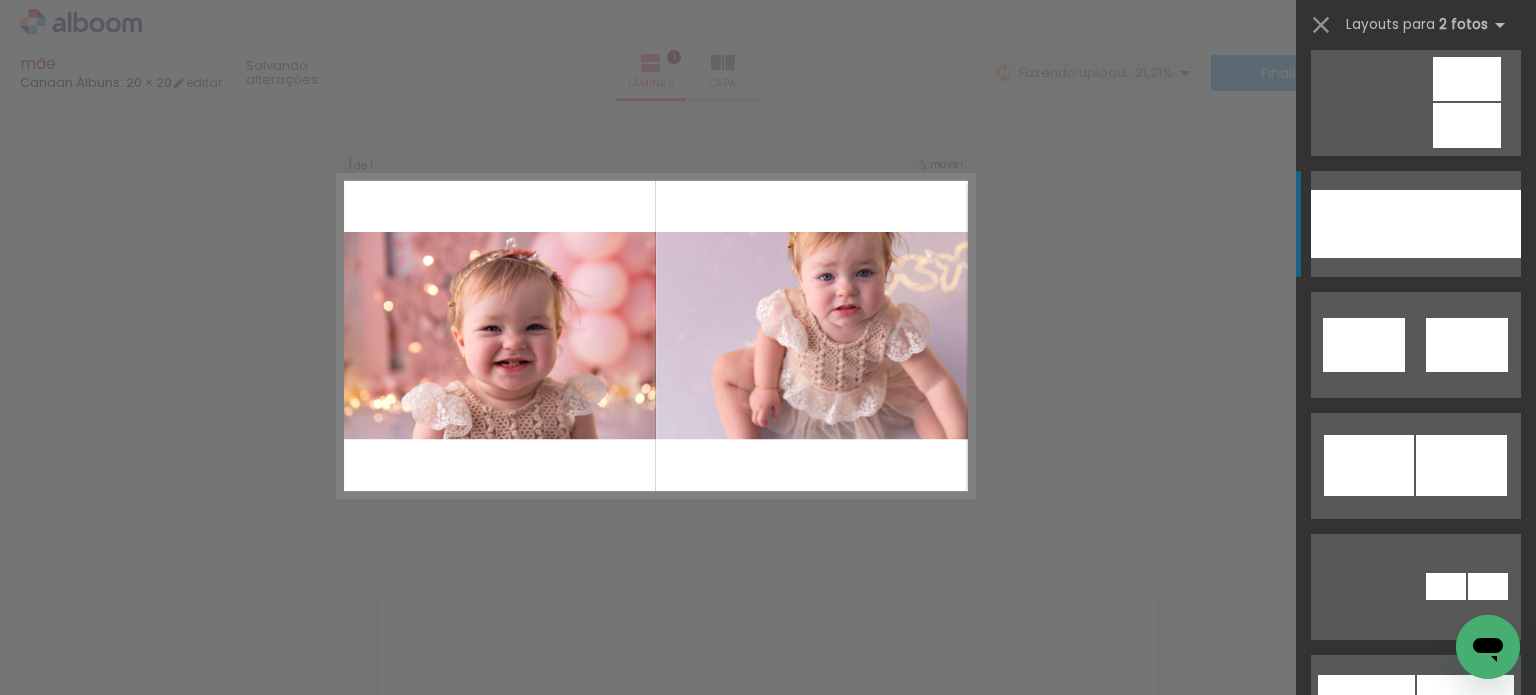 click at bounding box center (1416, 587) 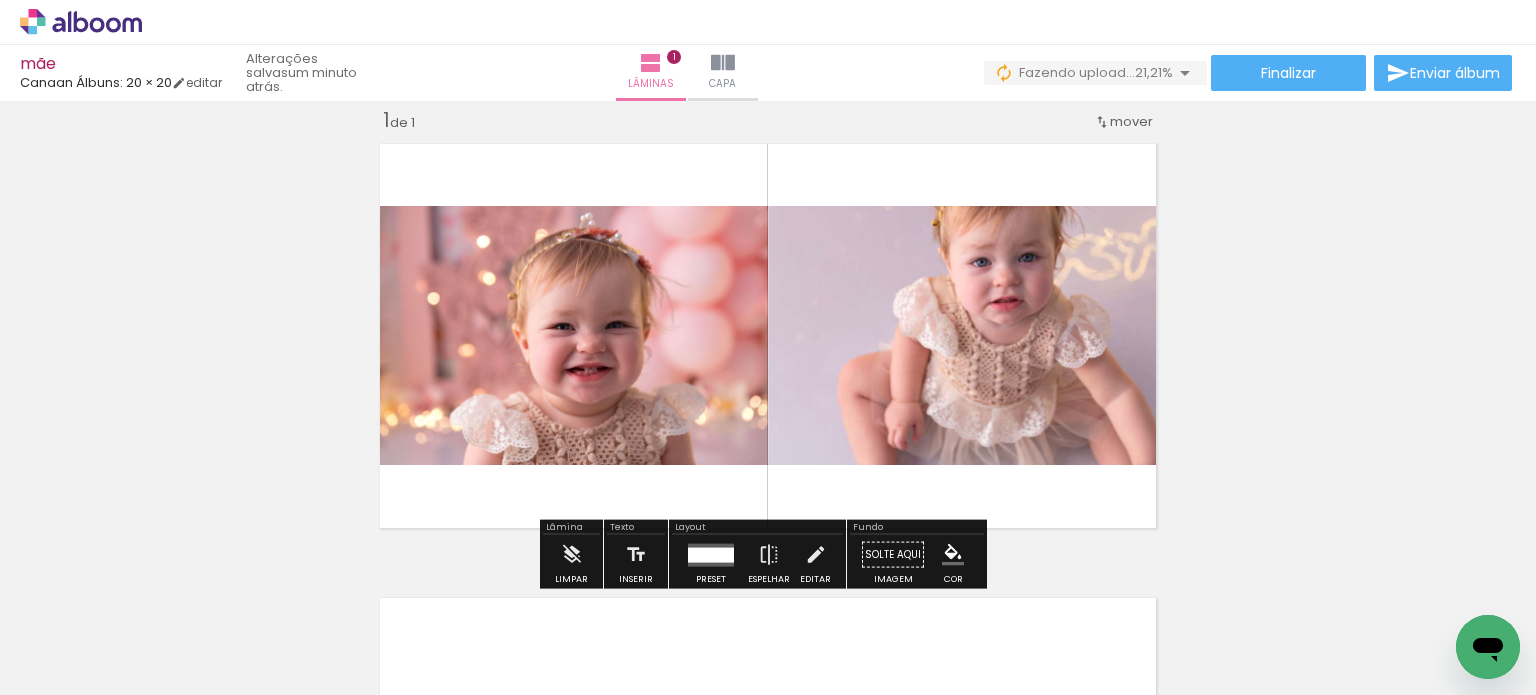 click at bounding box center (711, 554) 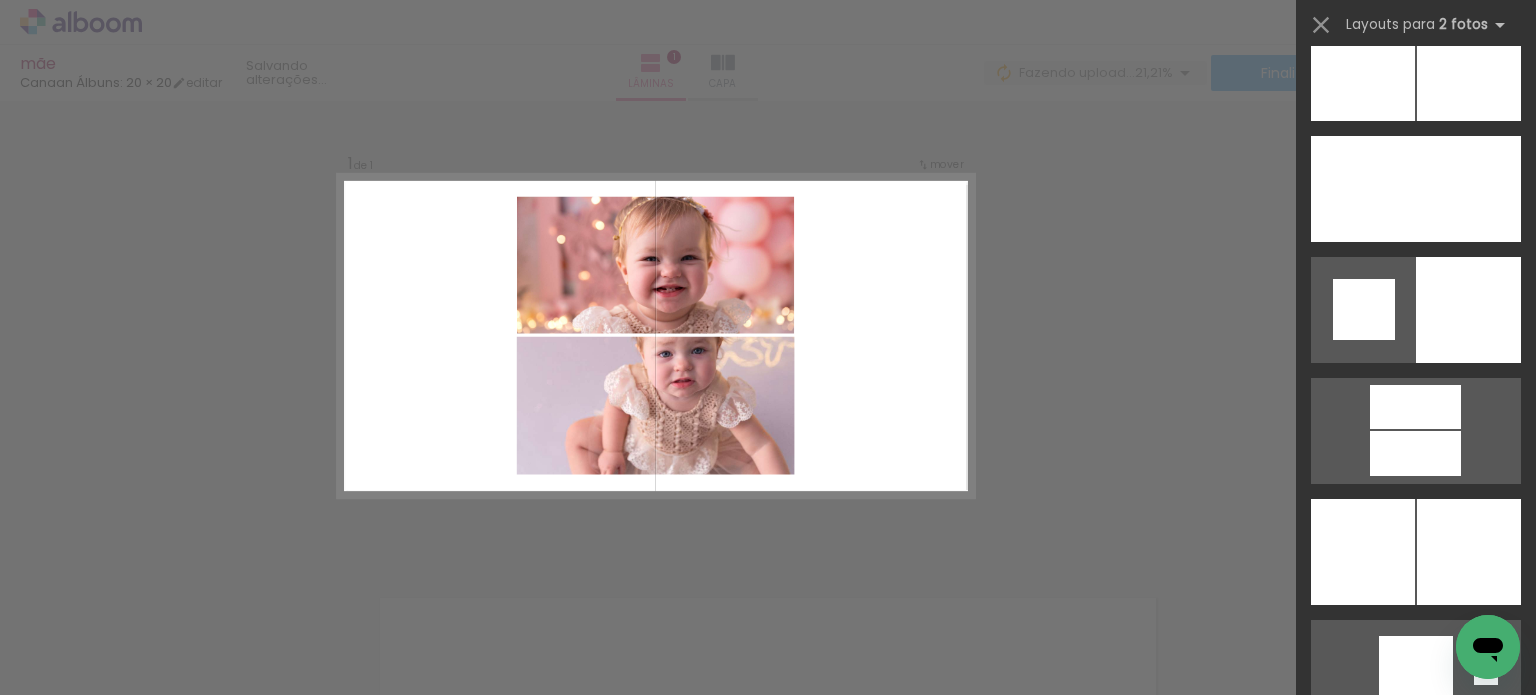 scroll, scrollTop: 5010, scrollLeft: 0, axis: vertical 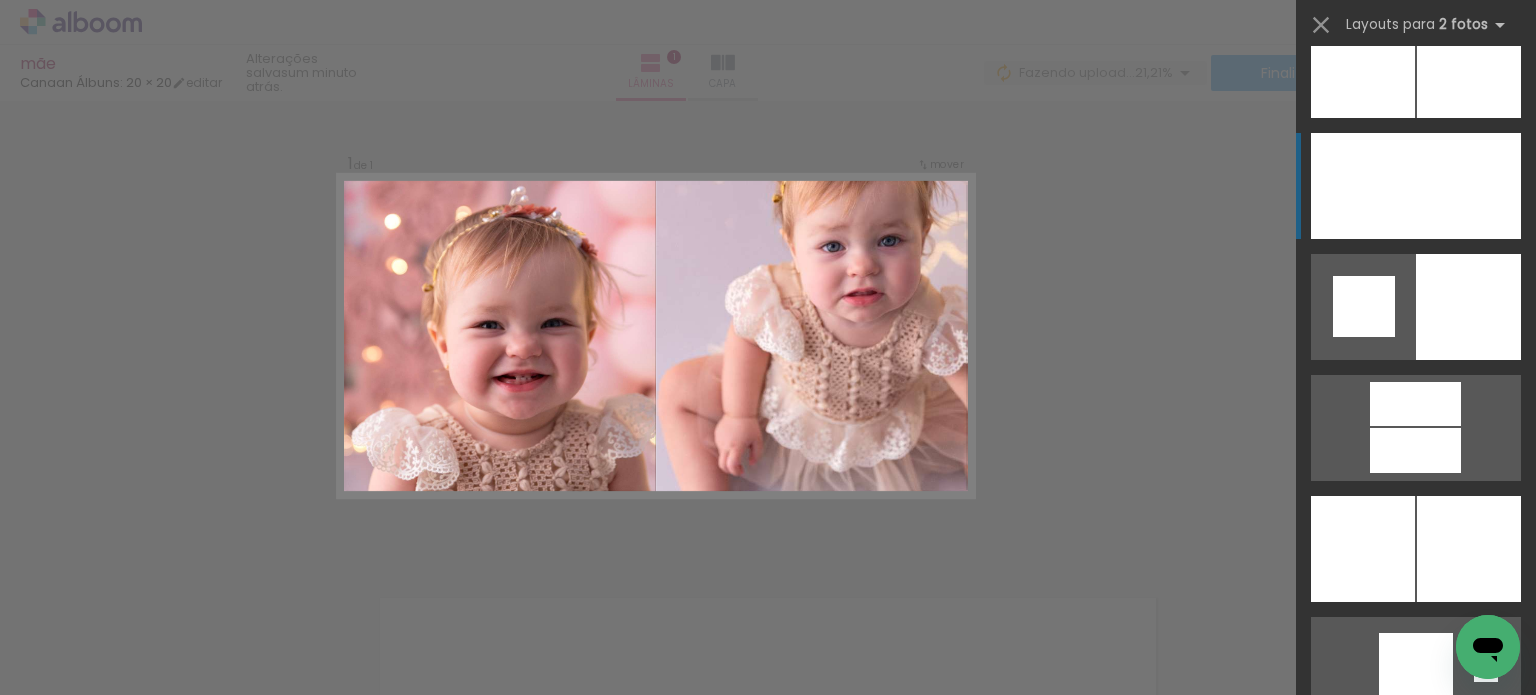 click at bounding box center [1469, 65] 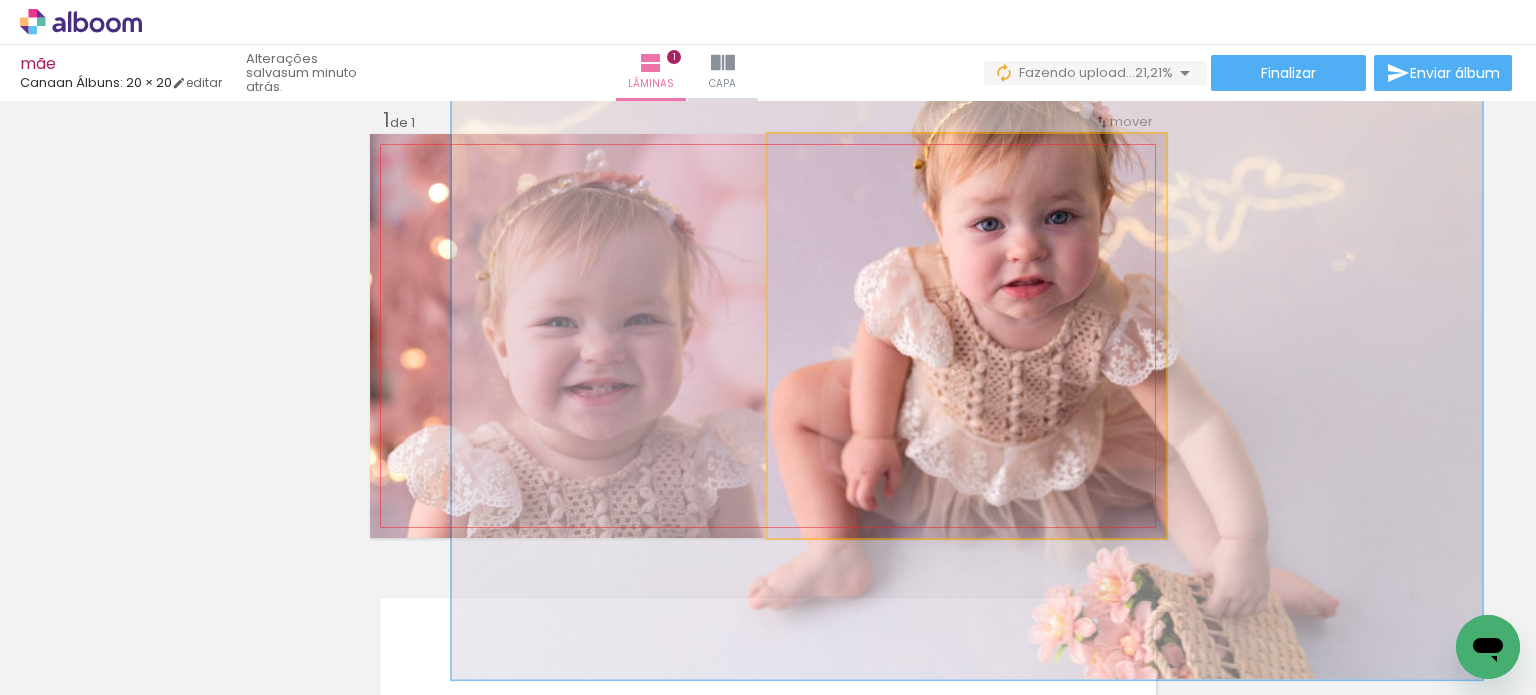 click 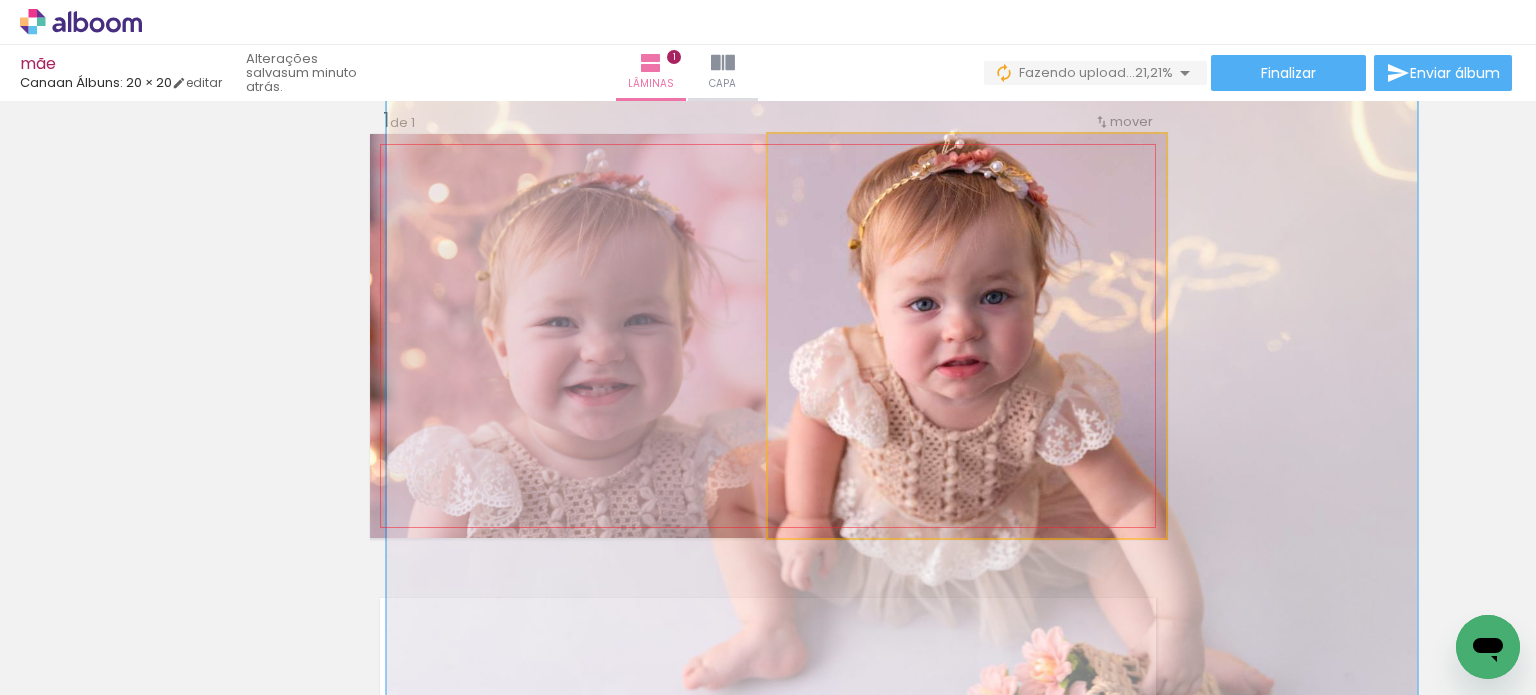 drag, startPoint x: 974, startPoint y: 267, endPoint x: 912, endPoint y: 341, distance: 96.540146 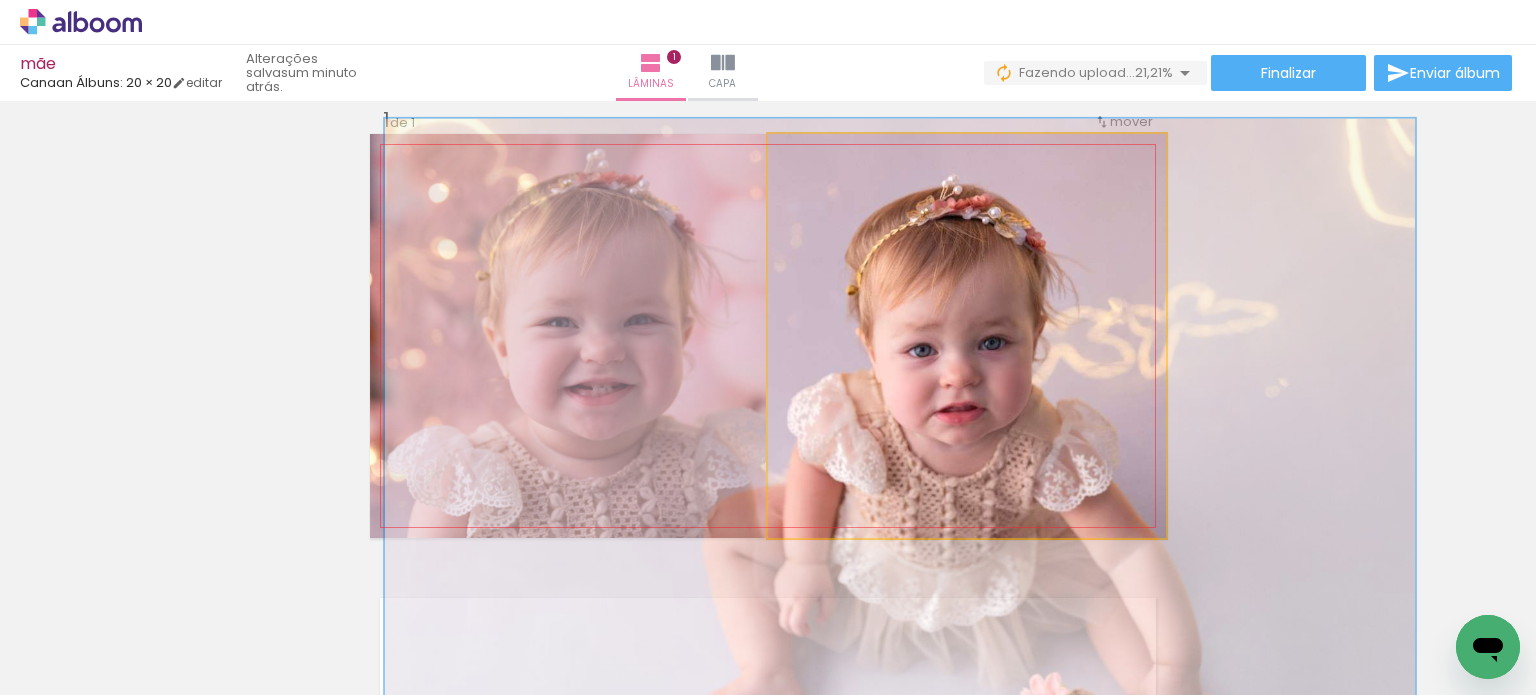 drag, startPoint x: 937, startPoint y: 276, endPoint x: 1030, endPoint y: 316, distance: 101.23734 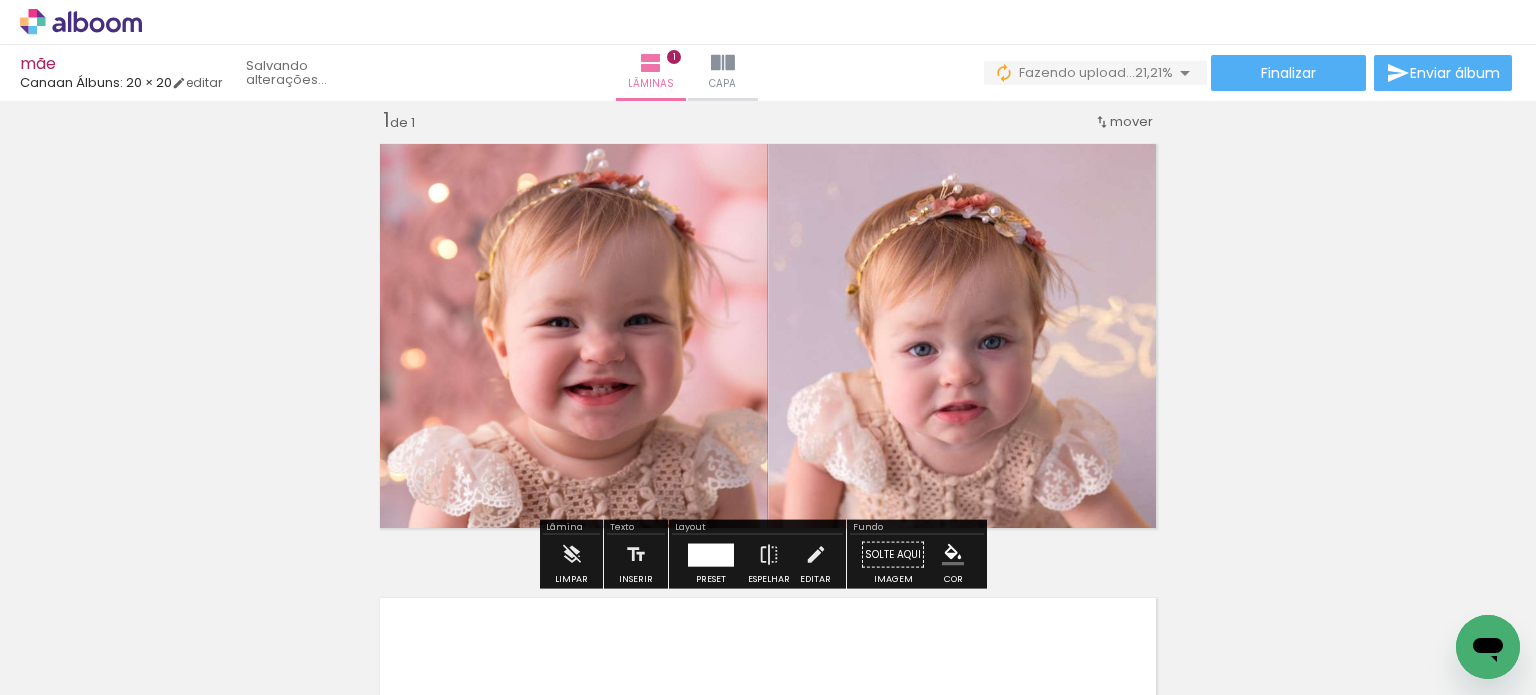 click on "Inserir lâmina 1  de 1" at bounding box center [768, 537] 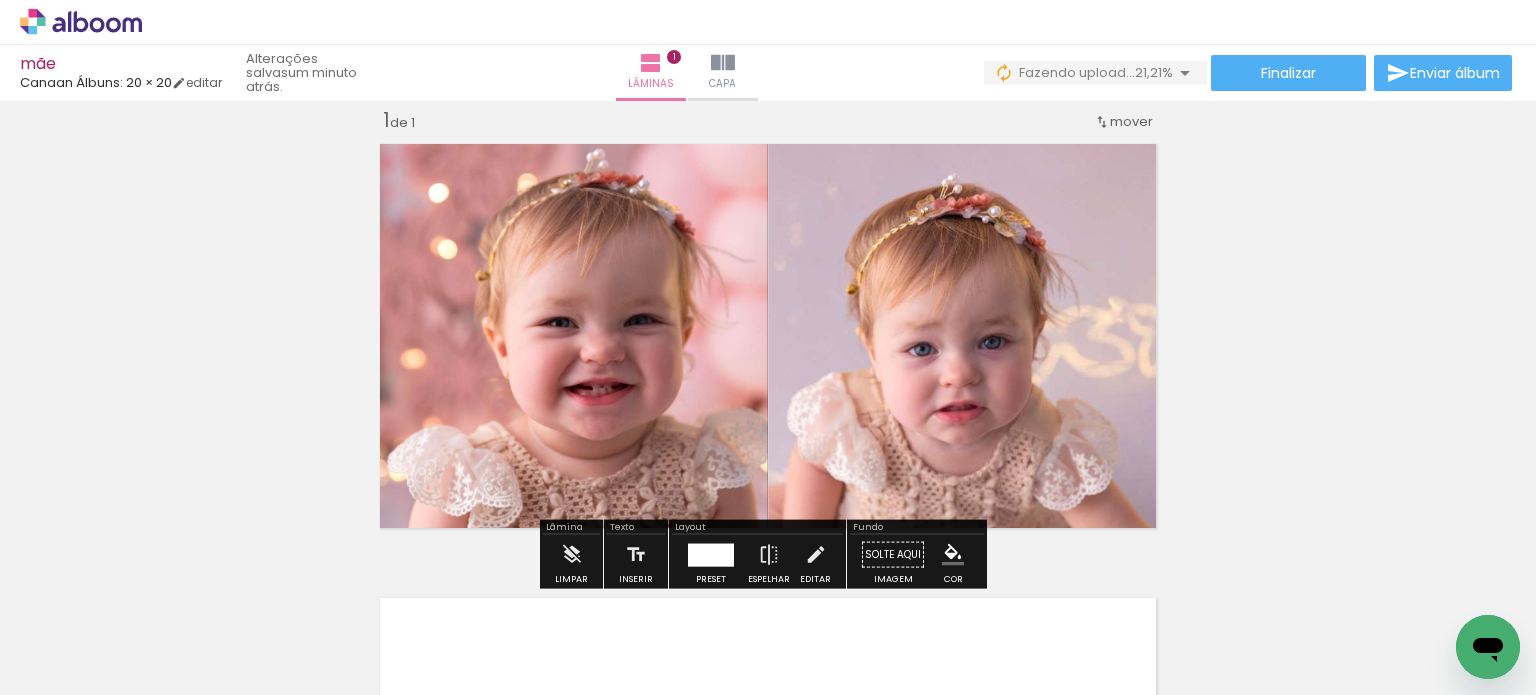 click at bounding box center [722, 554] 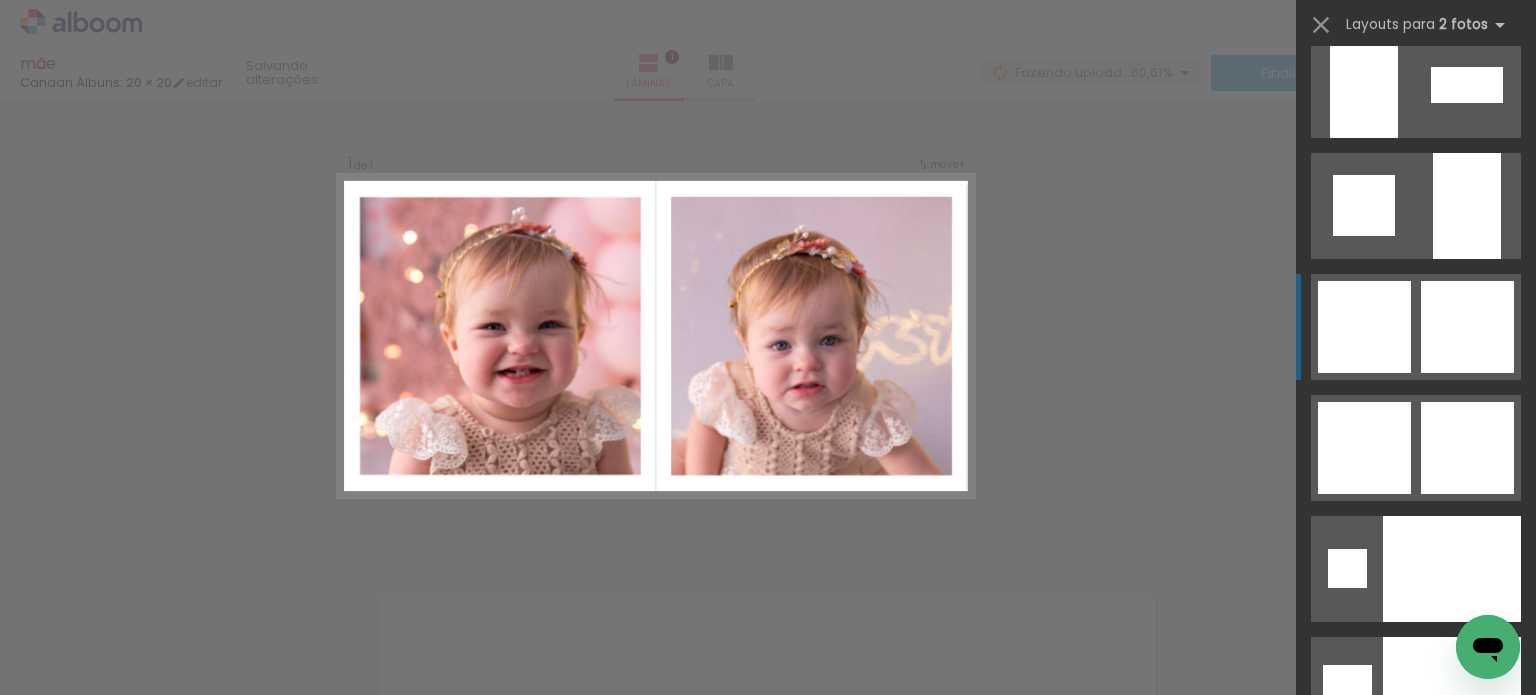 scroll, scrollTop: 7645, scrollLeft: 0, axis: vertical 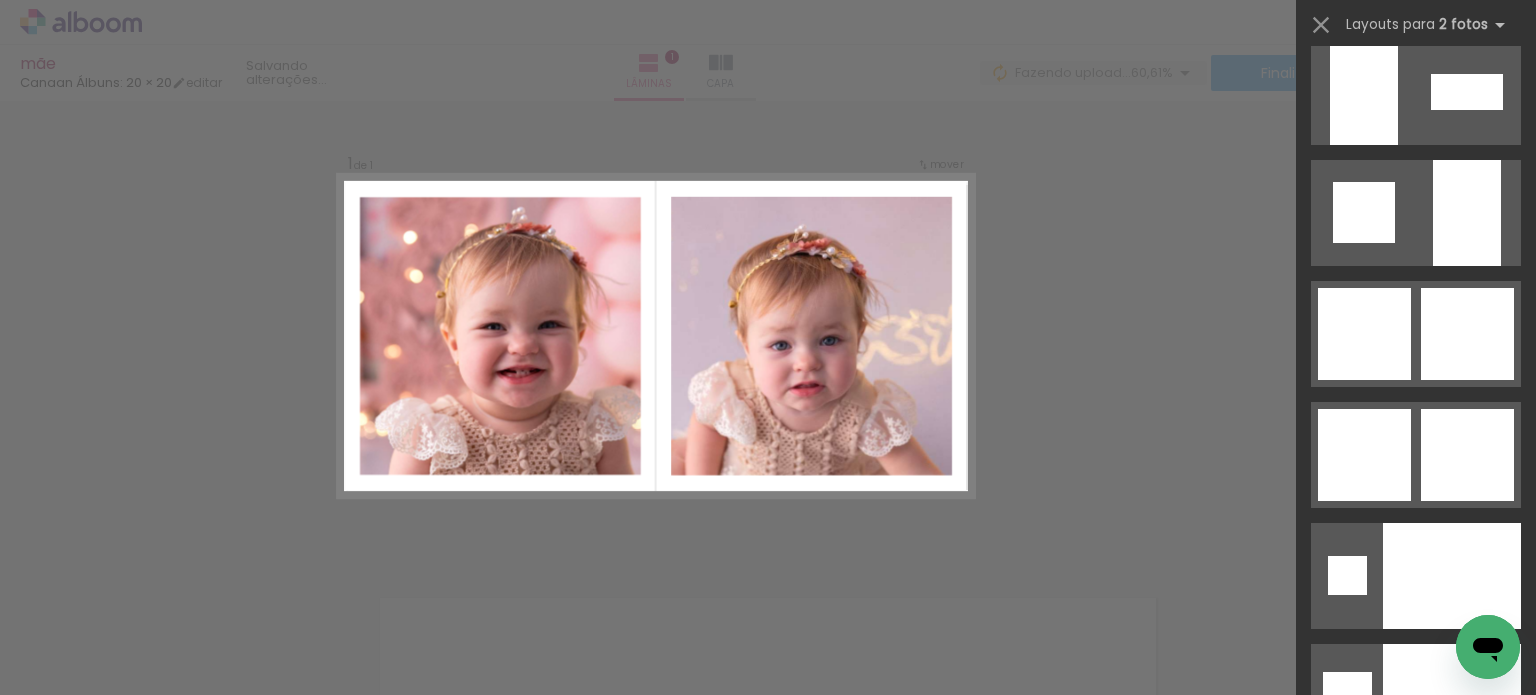 click on "Confirmar Cancelar" at bounding box center (768, 554) 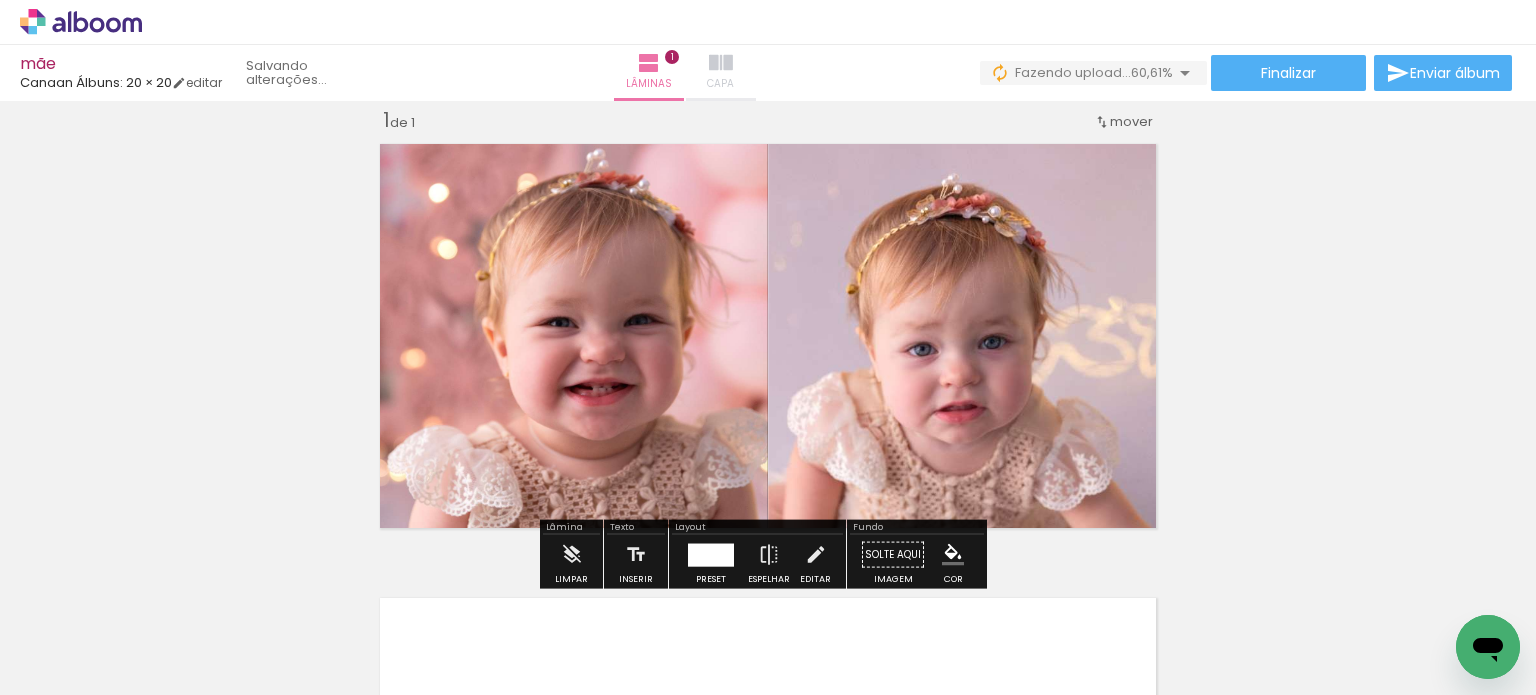 click at bounding box center [721, 63] 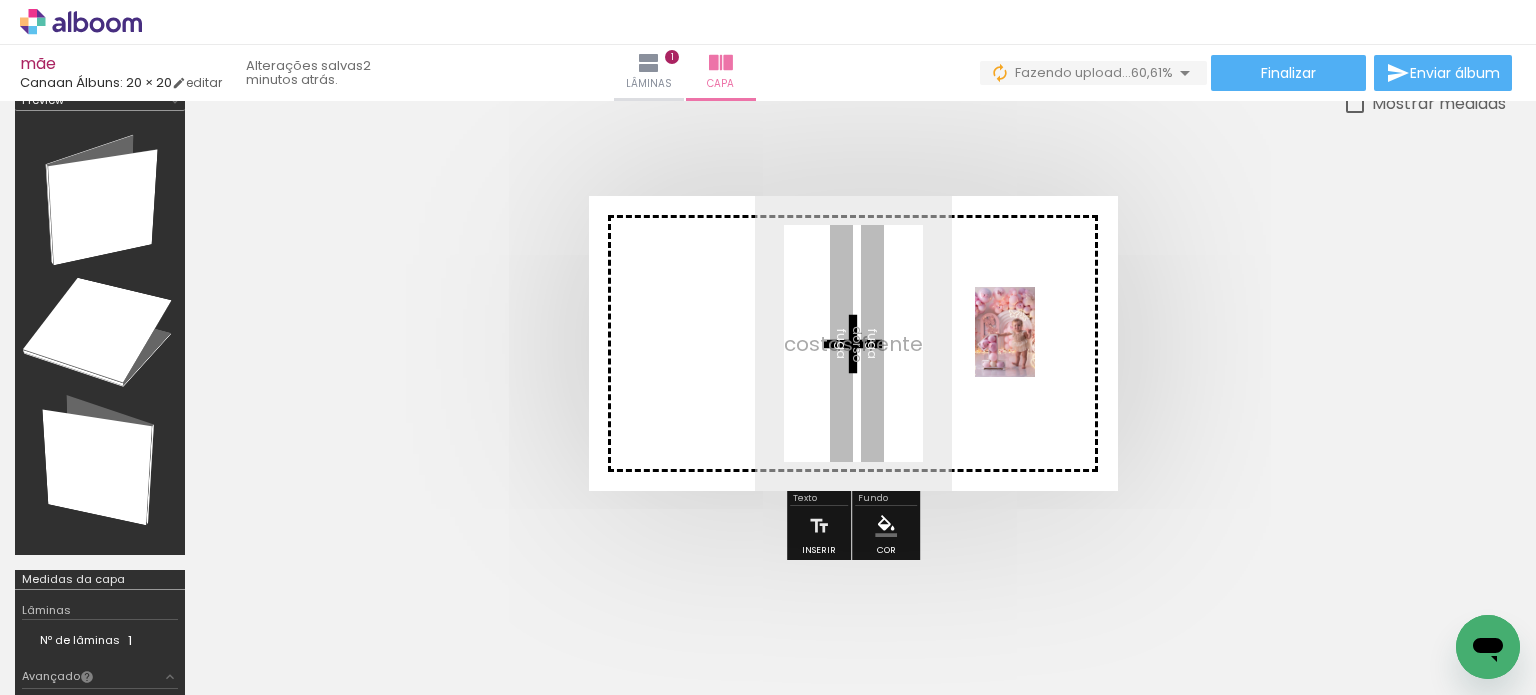 drag, startPoint x: 1004, startPoint y: 651, endPoint x: 1034, endPoint y: 347, distance: 305.47668 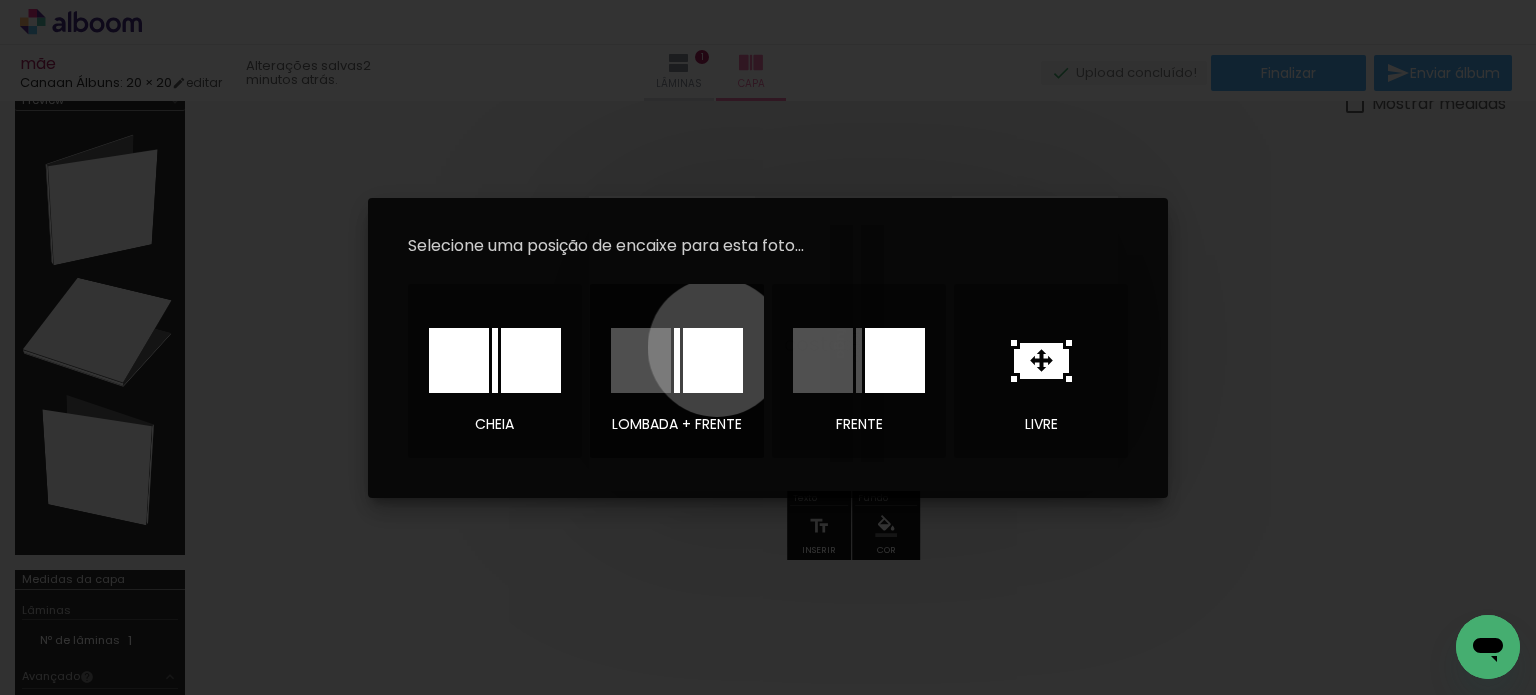 click at bounding box center [713, 360] 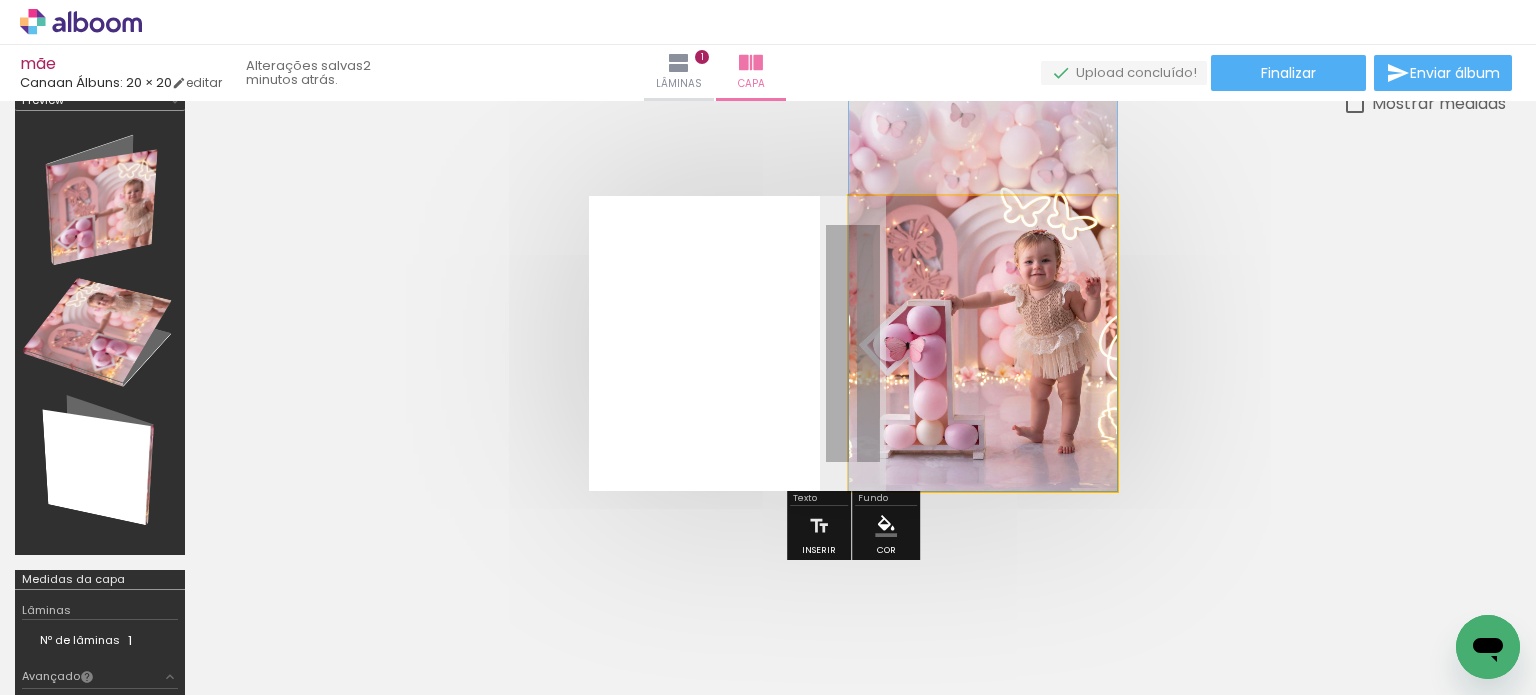 drag, startPoint x: 1047, startPoint y: 384, endPoint x: 1049, endPoint y: 331, distance: 53.037724 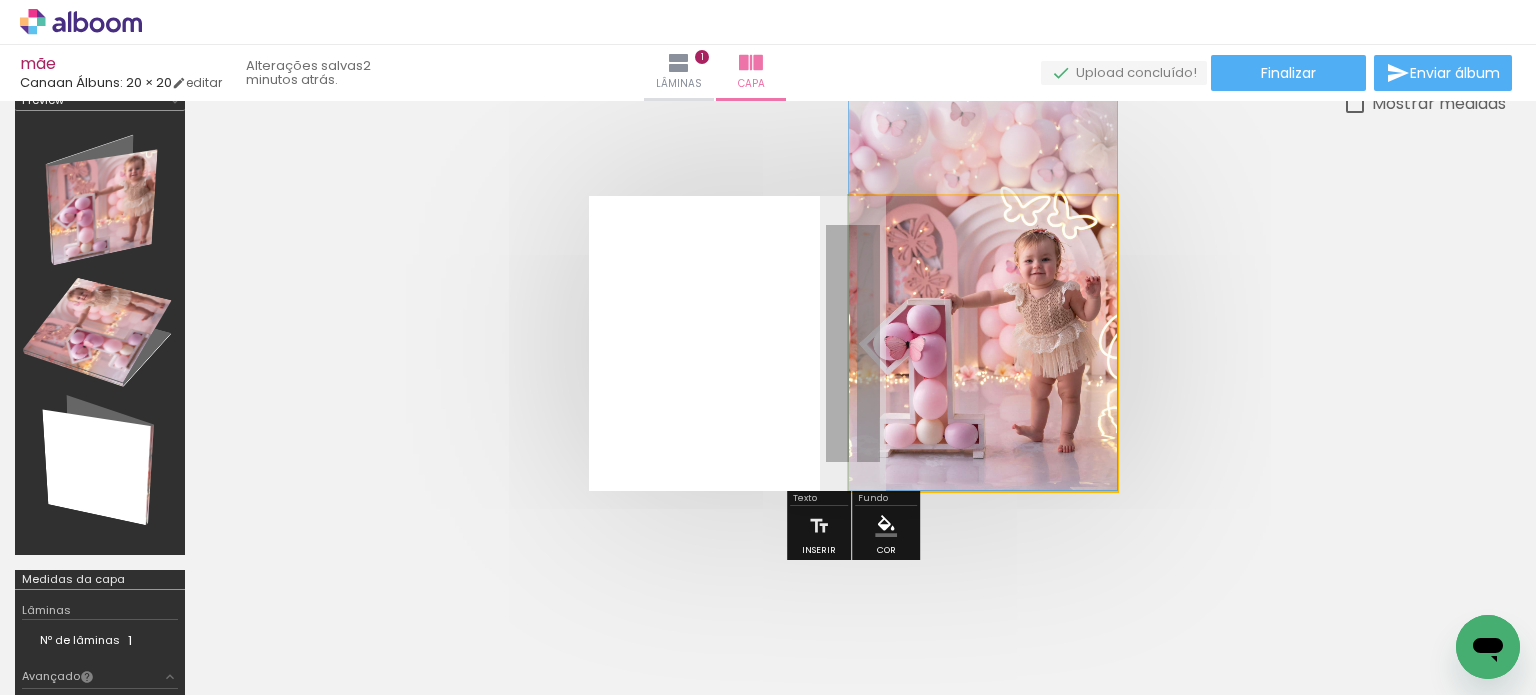 drag, startPoint x: 974, startPoint y: 368, endPoint x: 964, endPoint y: 364, distance: 10.770329 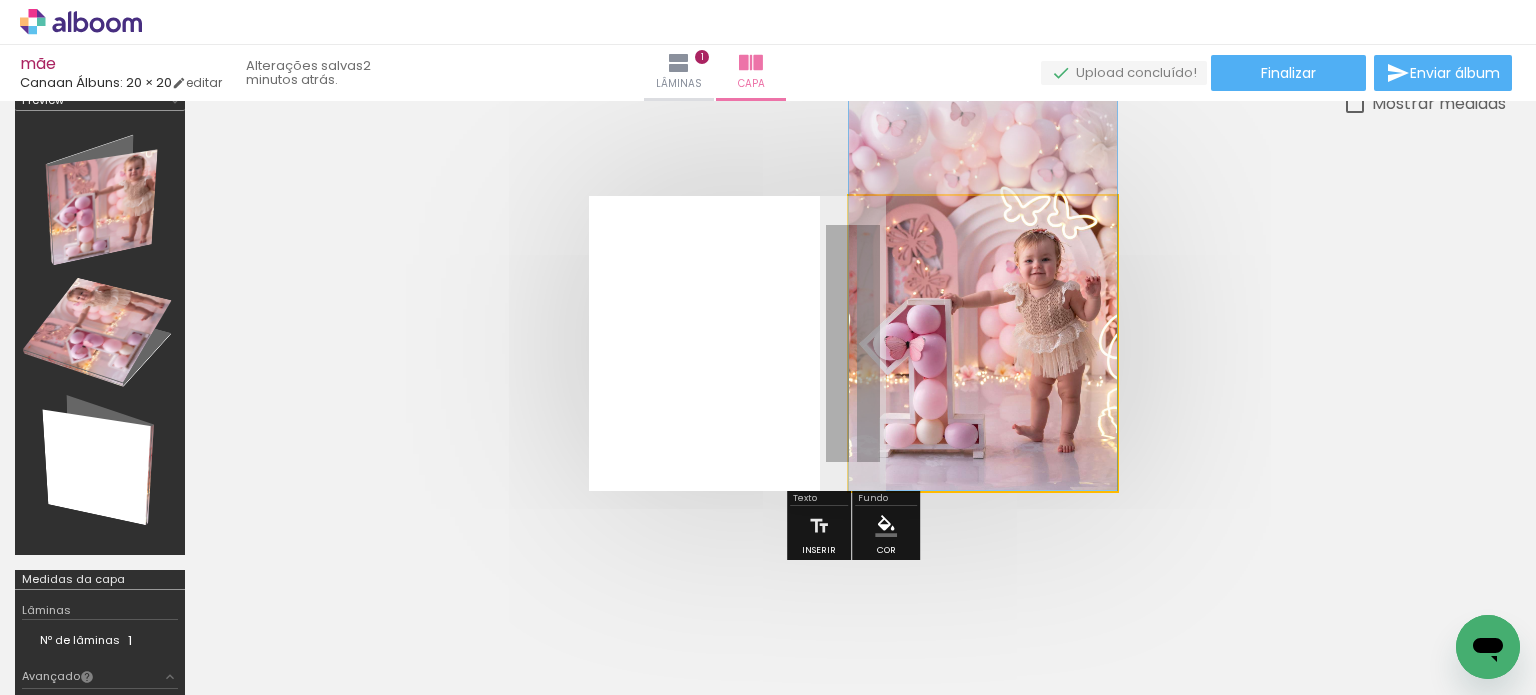 drag, startPoint x: 923, startPoint y: 243, endPoint x: 895, endPoint y: 237, distance: 28.635643 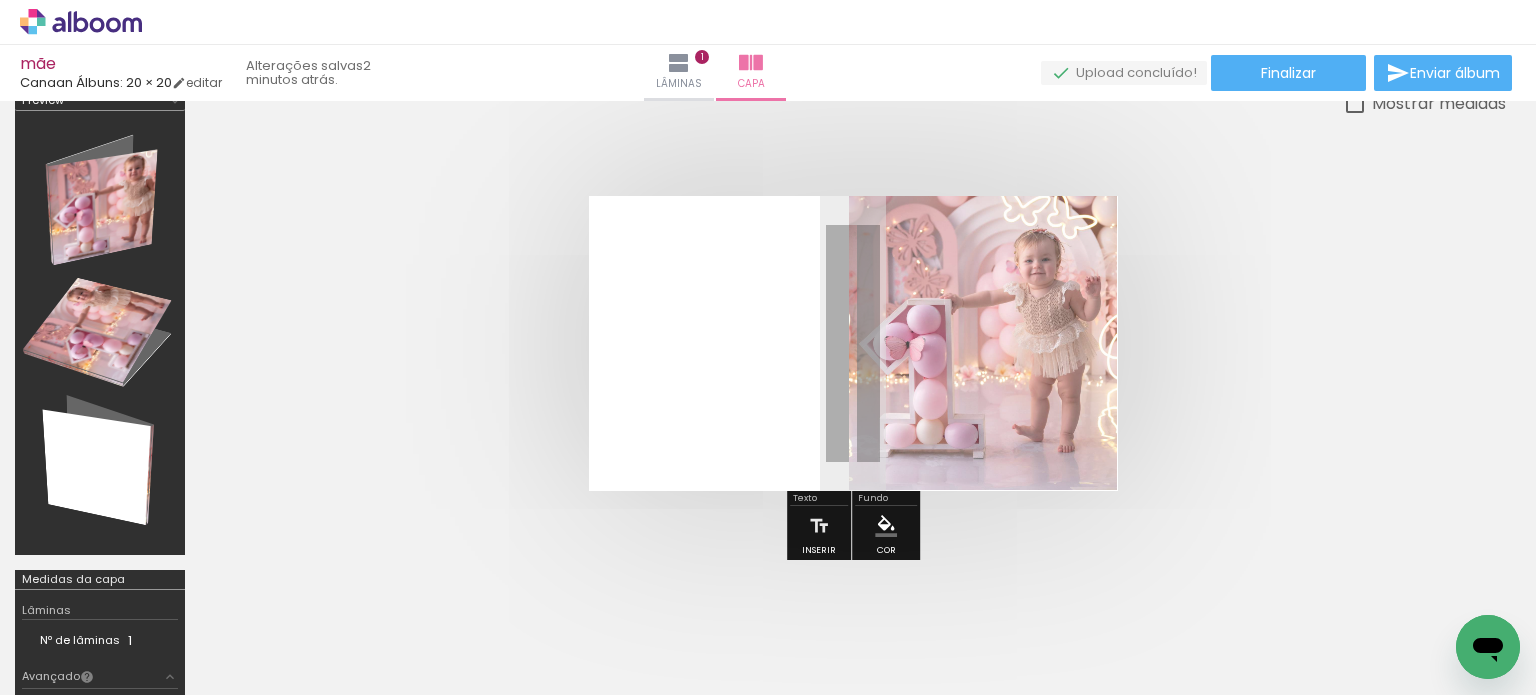 drag, startPoint x: 999, startPoint y: 275, endPoint x: 980, endPoint y: 267, distance: 20.615528 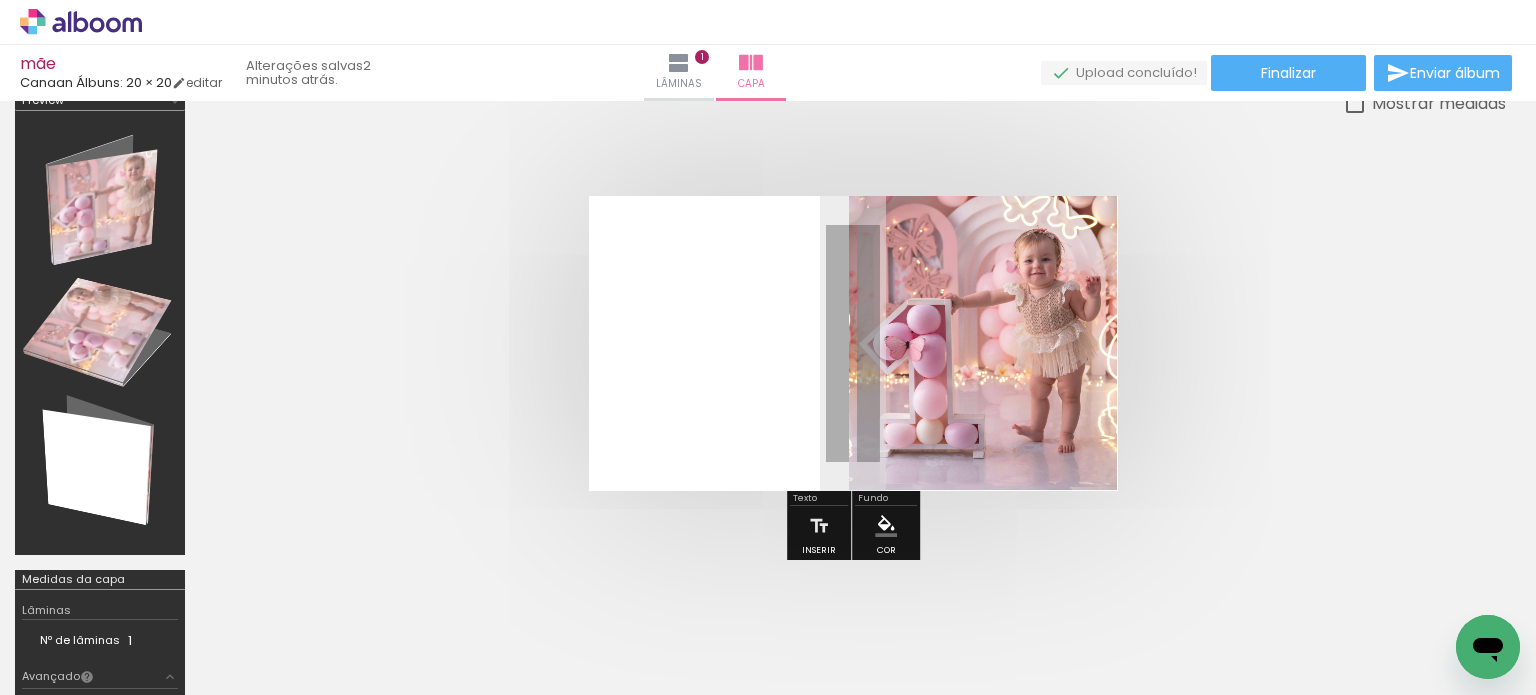 drag, startPoint x: 980, startPoint y: 273, endPoint x: 997, endPoint y: 279, distance: 18.027756 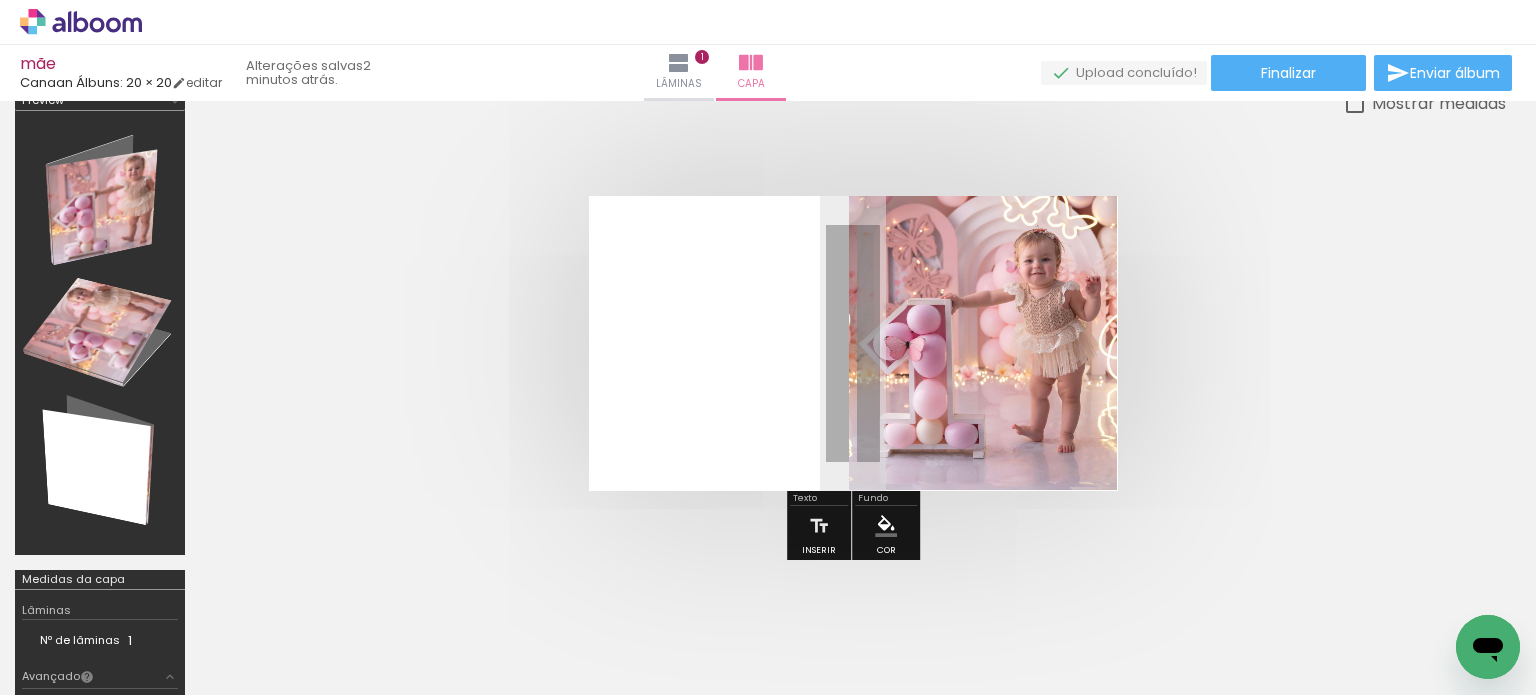 click at bounding box center (853, 343) 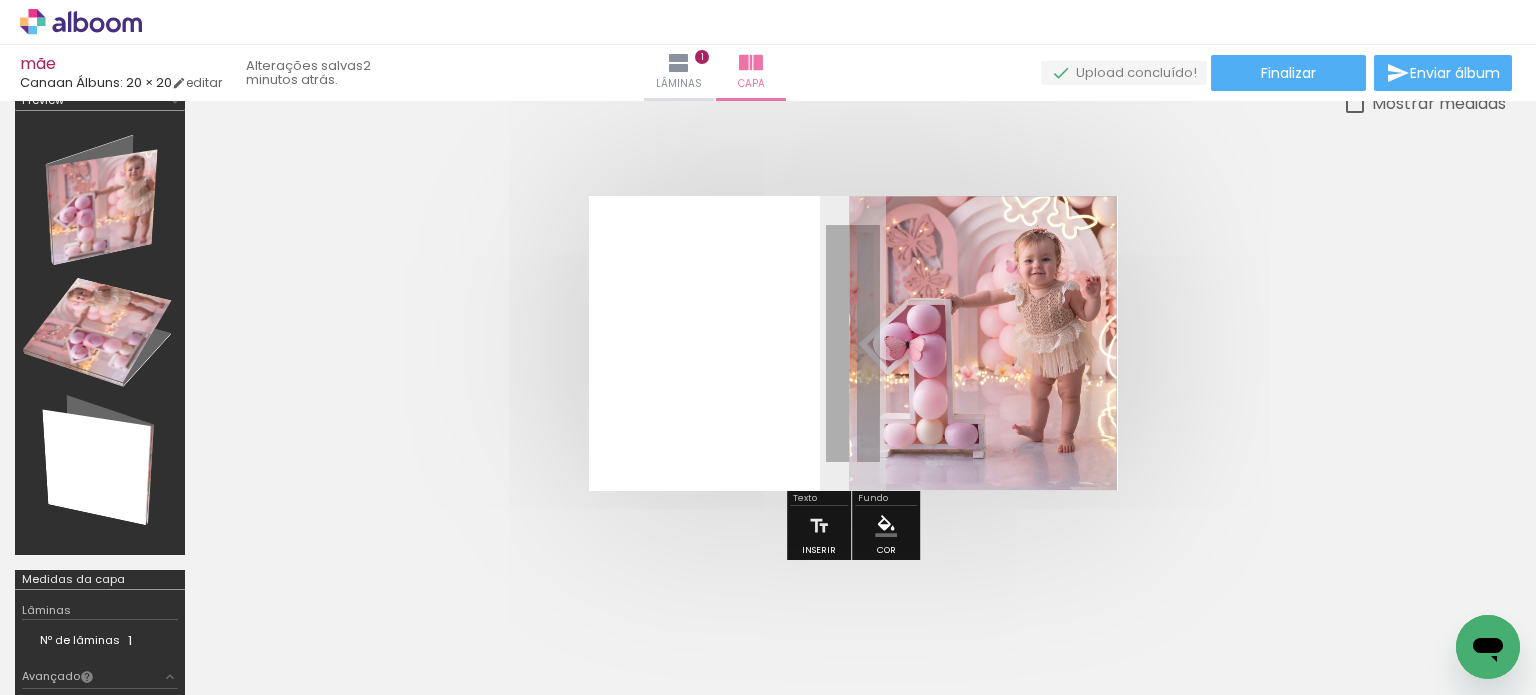 click at bounding box center [1083, 339] 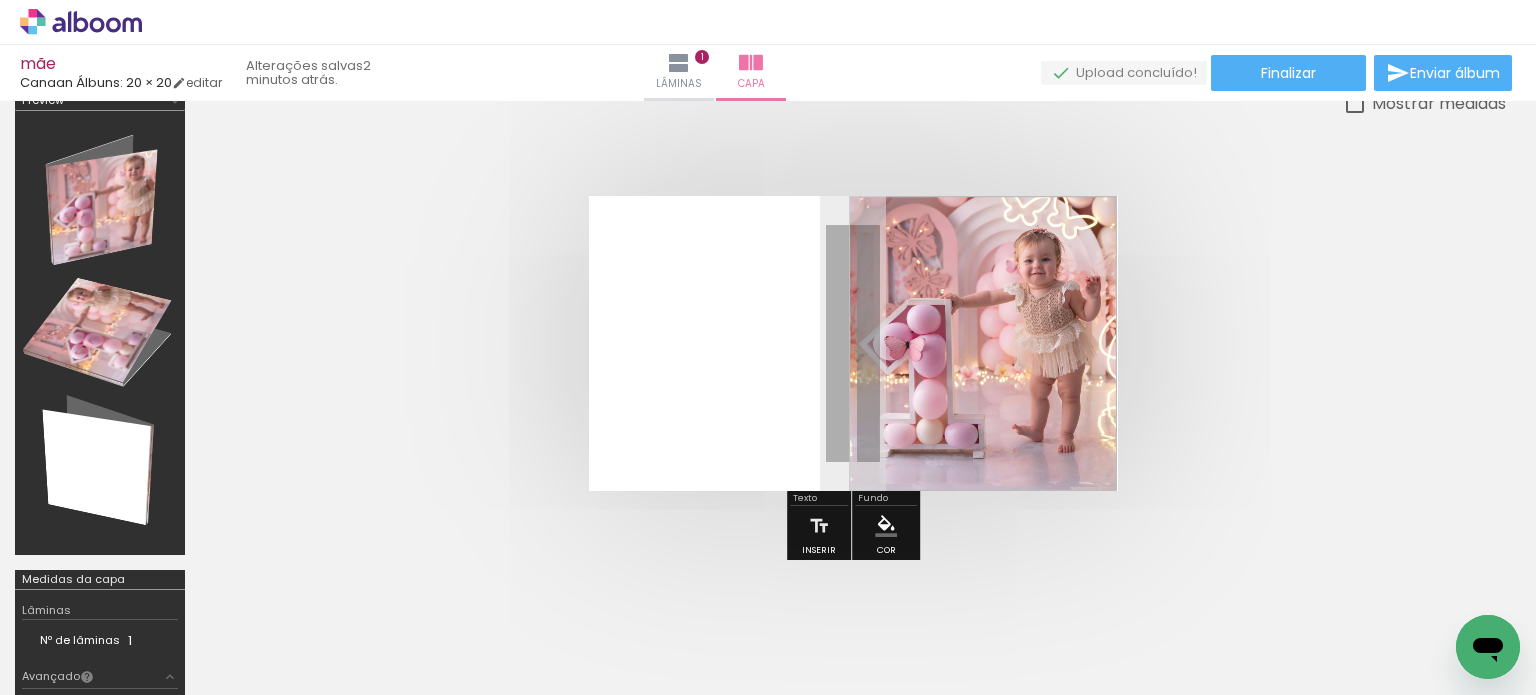 click at bounding box center (1083, 353) 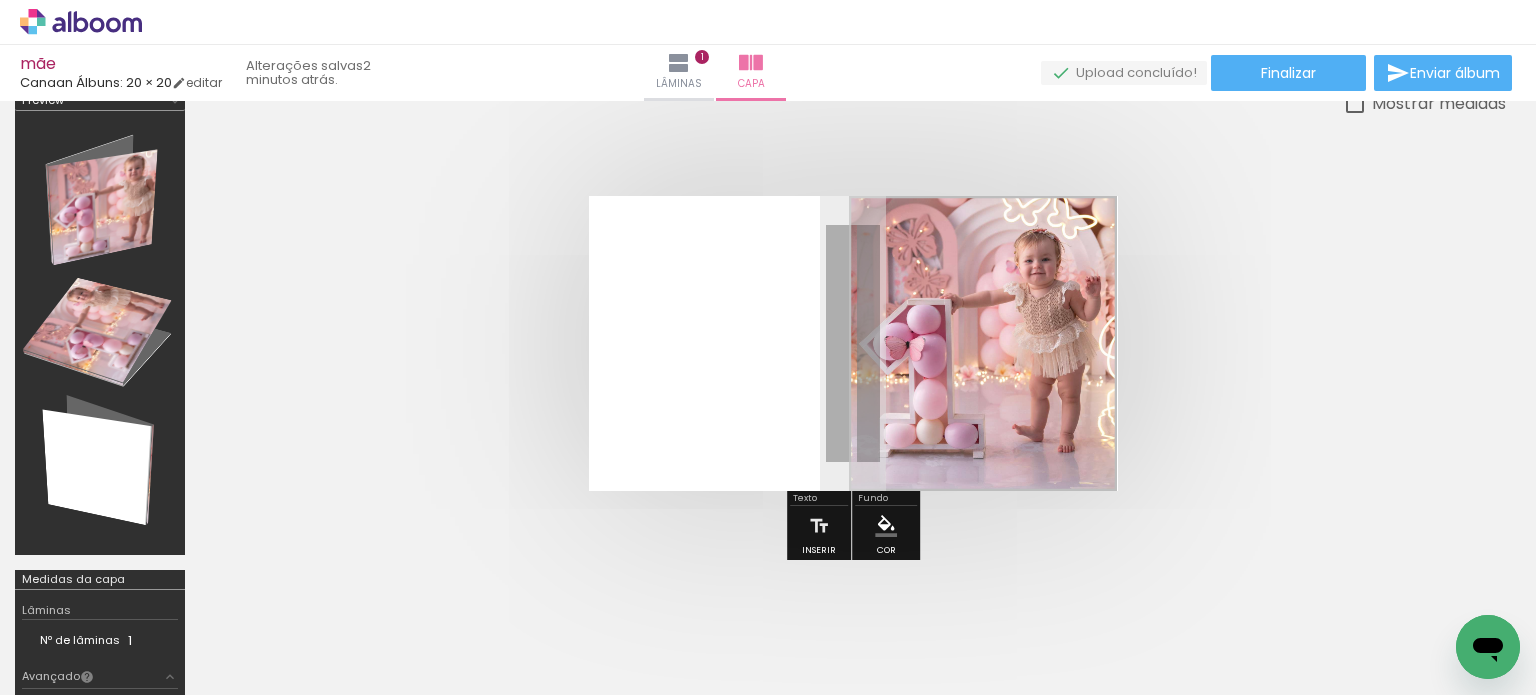 click at bounding box center (1083, 367) 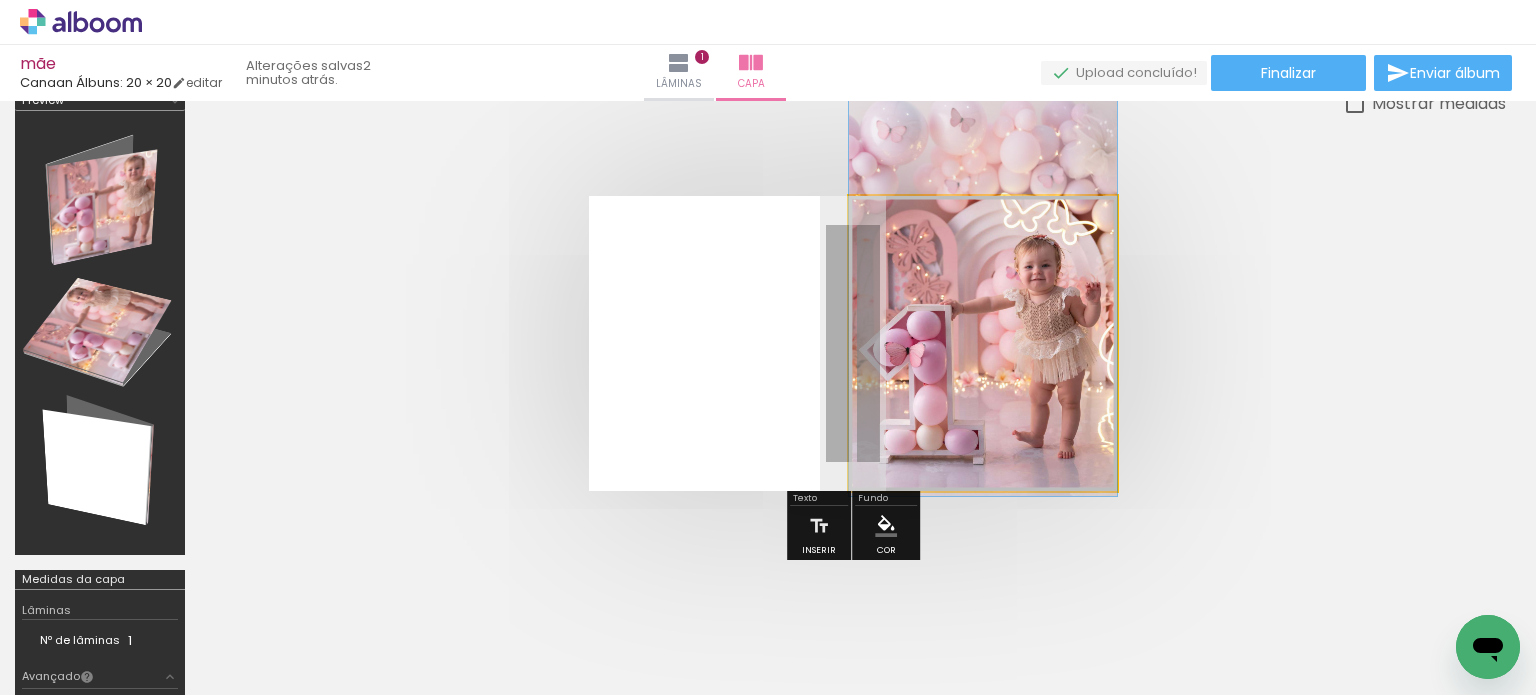 drag, startPoint x: 979, startPoint y: 360, endPoint x: 1029, endPoint y: 363, distance: 50.08992 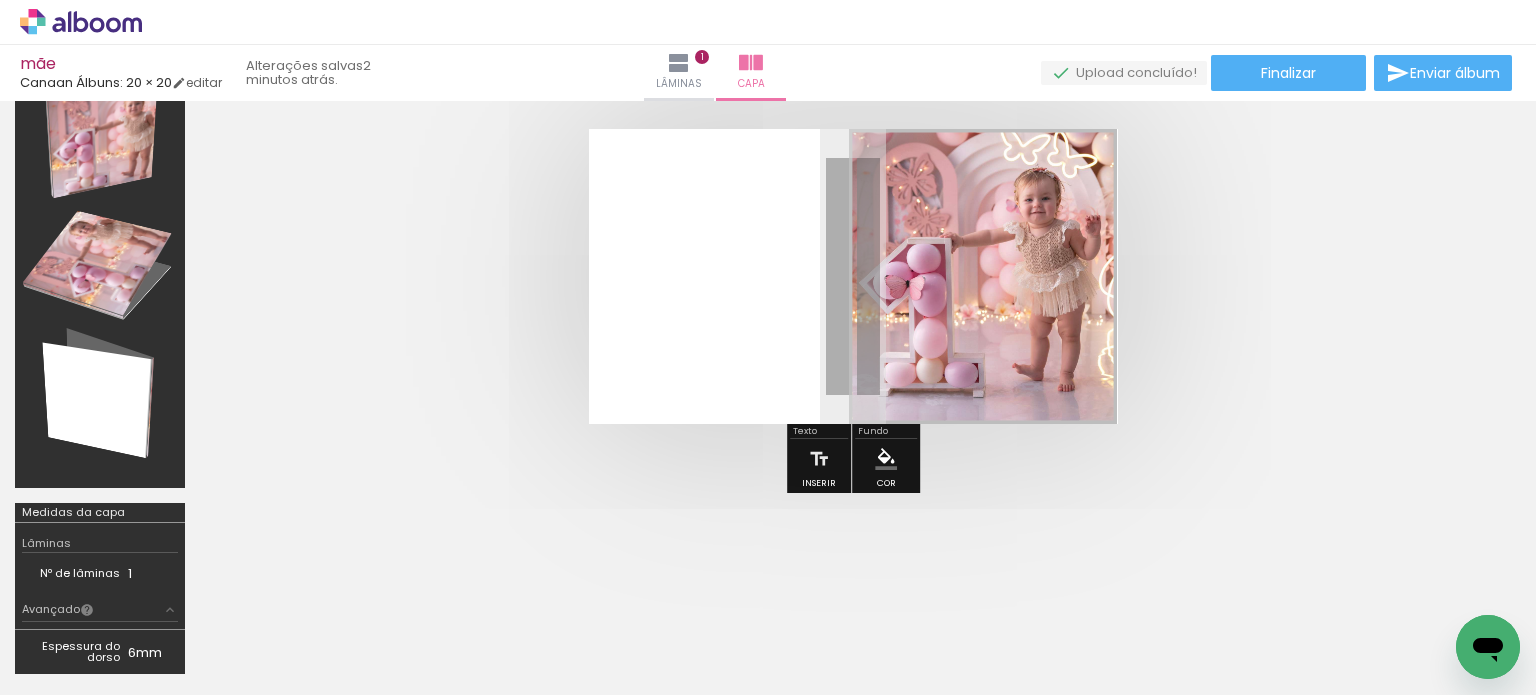 scroll, scrollTop: 25, scrollLeft: 0, axis: vertical 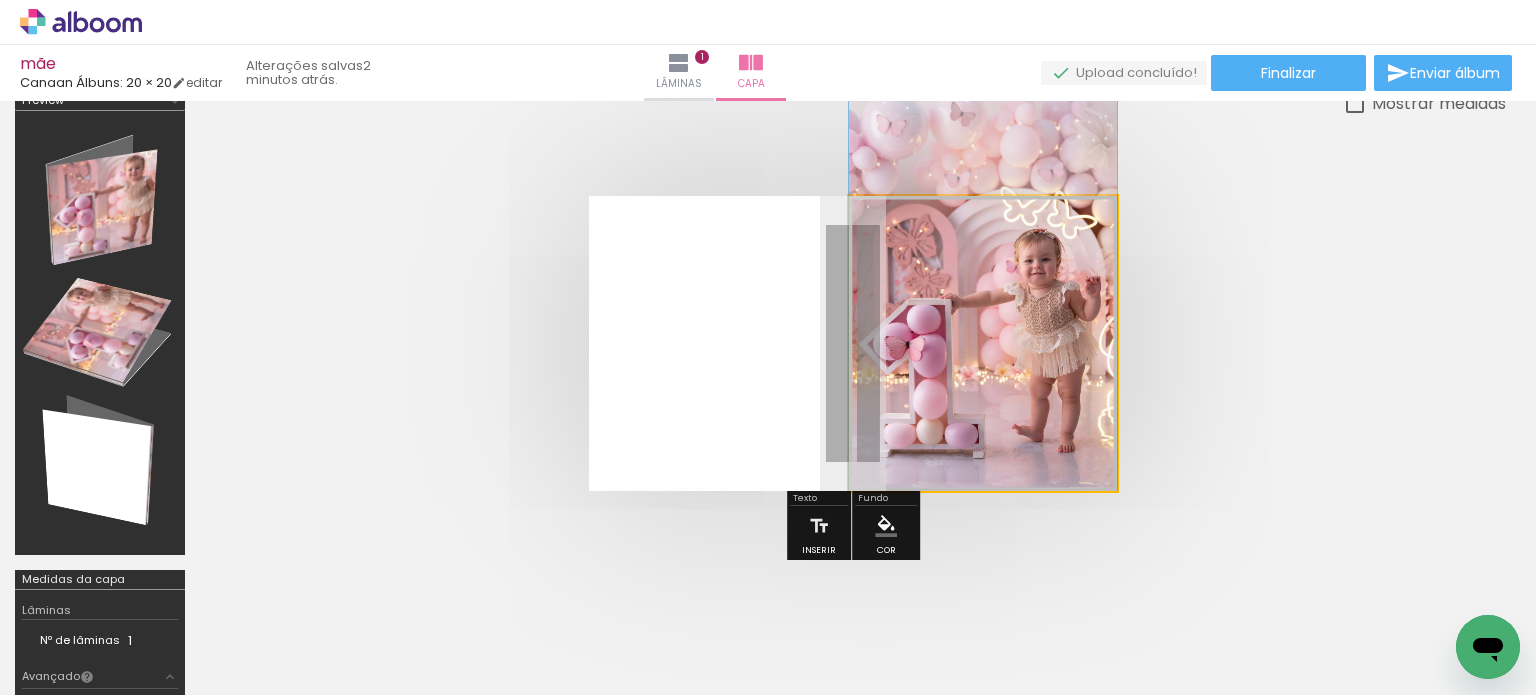 drag, startPoint x: 998, startPoint y: 401, endPoint x: 946, endPoint y: 359, distance: 66.8431 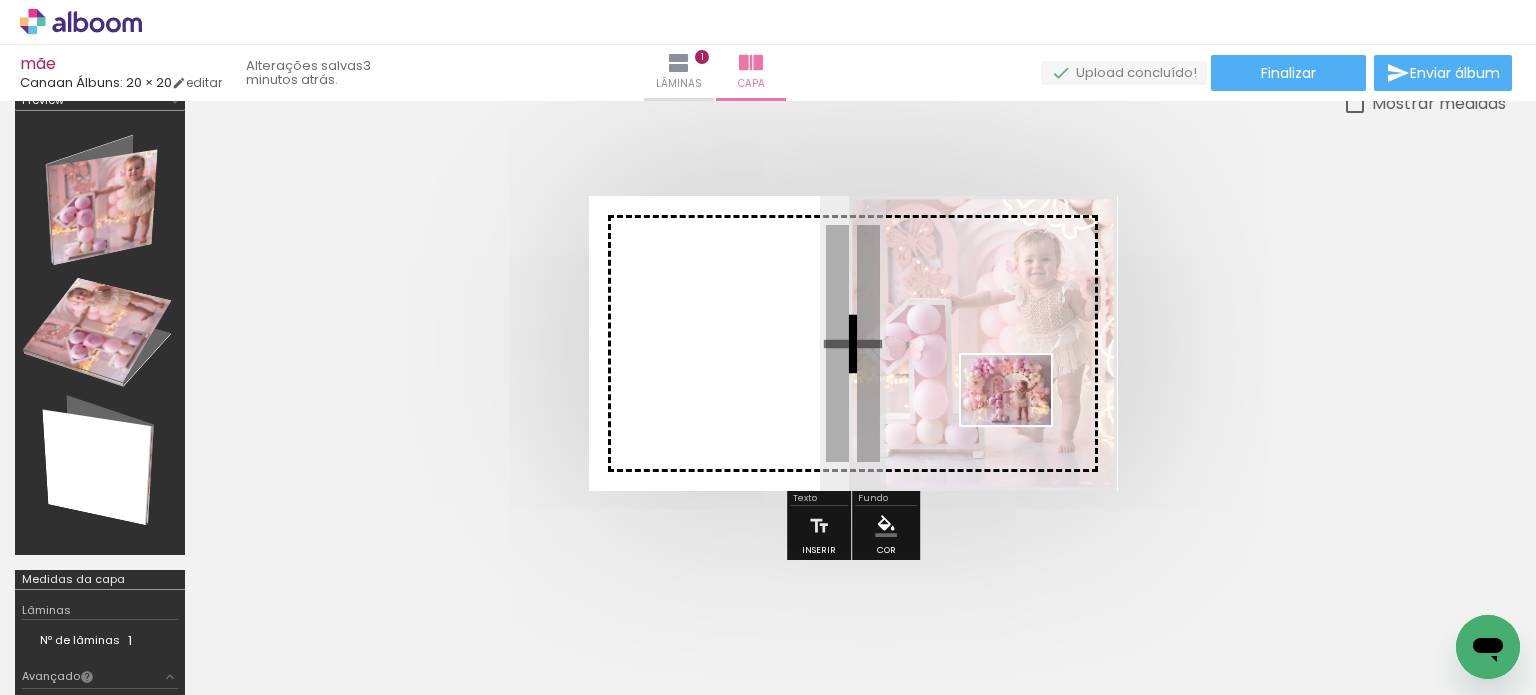 drag, startPoint x: 1111, startPoint y: 642, endPoint x: 1021, endPoint y: 415, distance: 244.1905 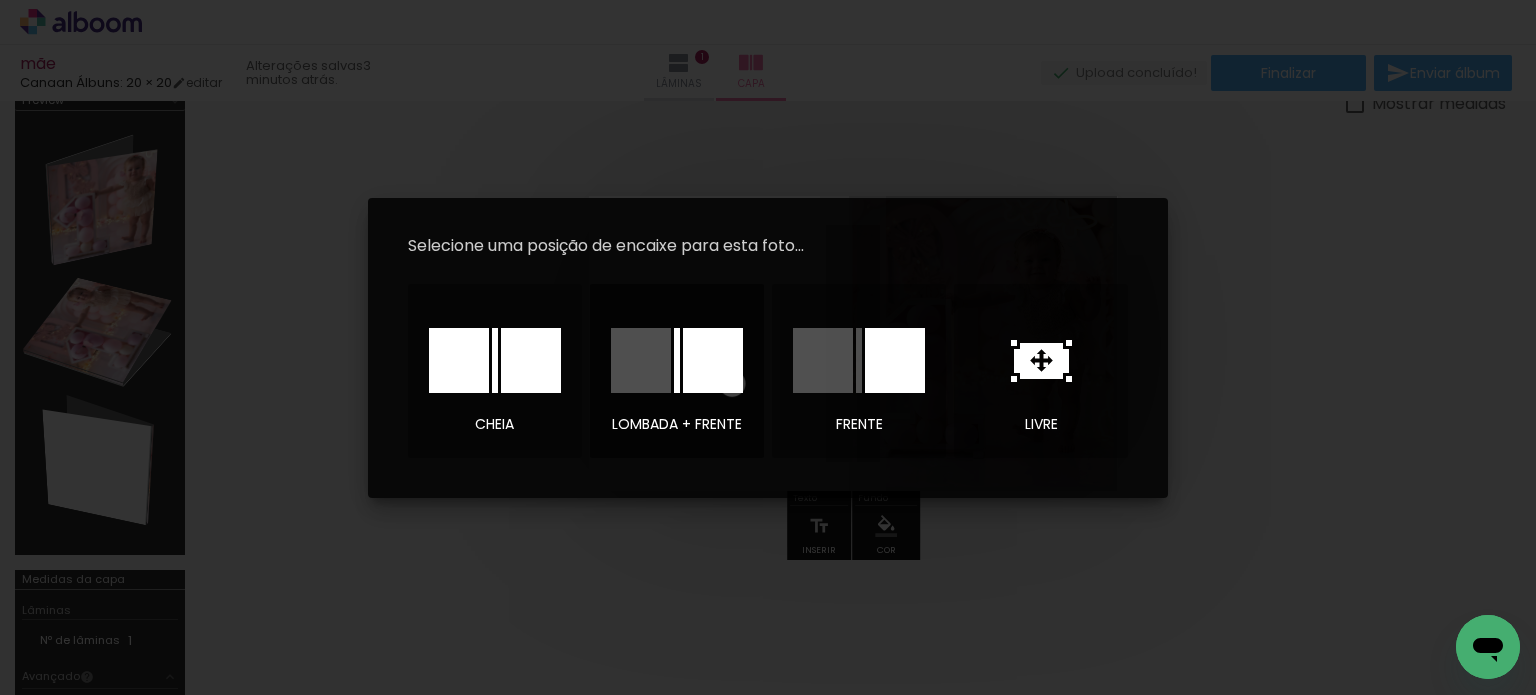 click at bounding box center [713, 360] 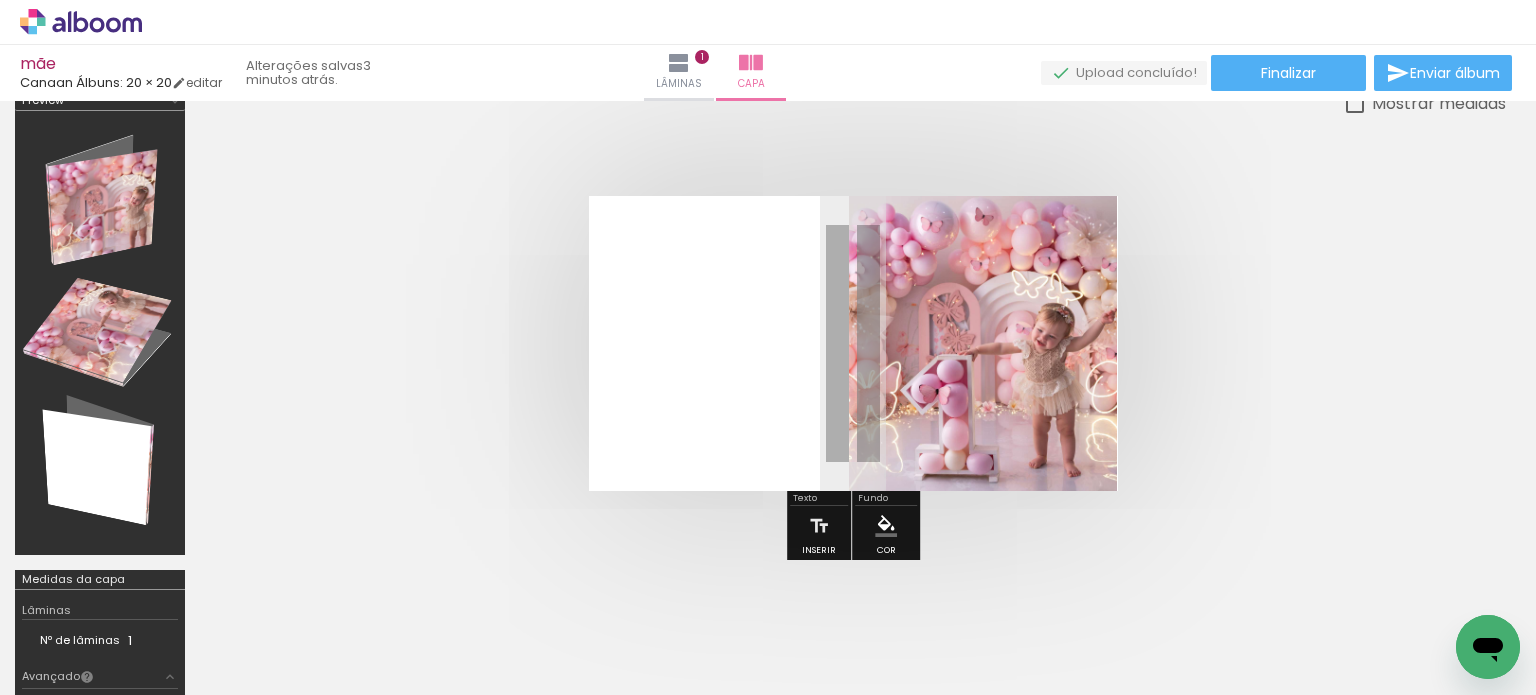 click at bounding box center [853, 343] 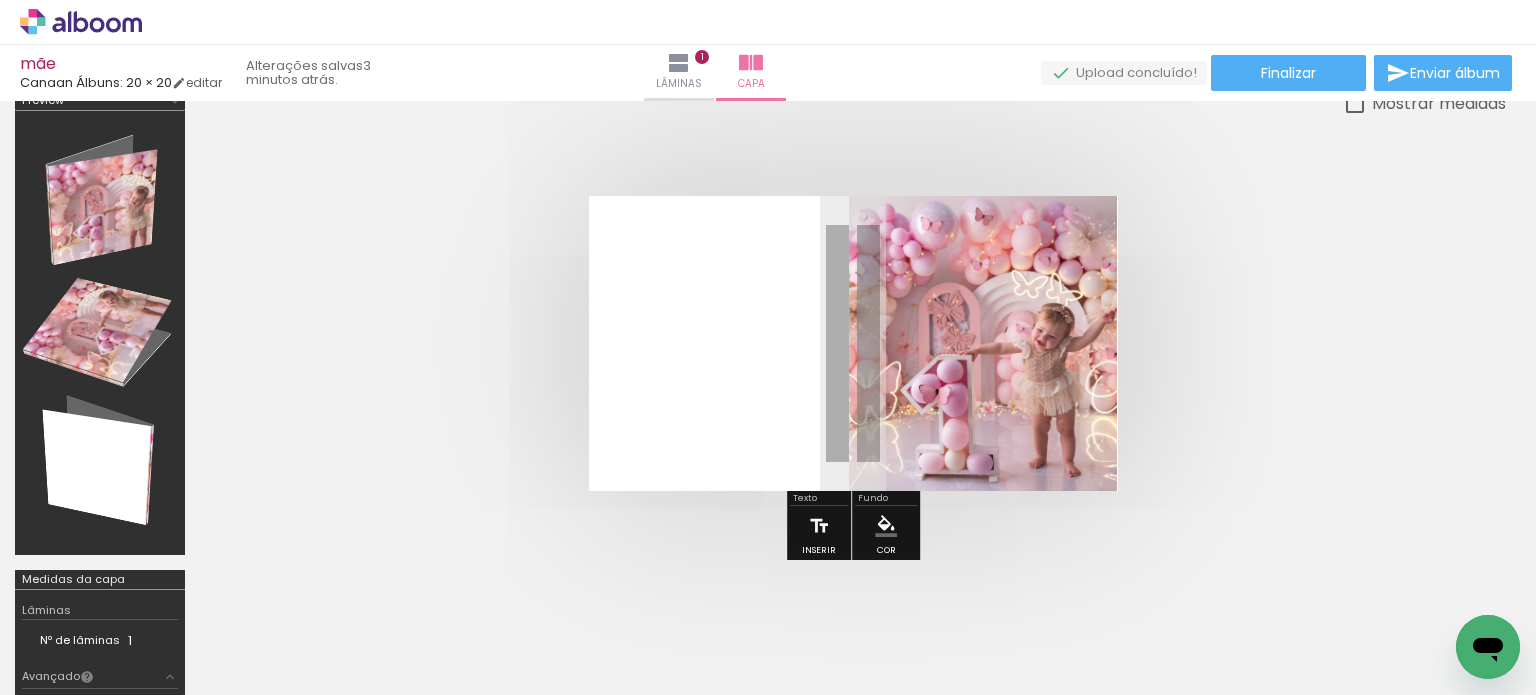 drag, startPoint x: 976, startPoint y: 386, endPoint x: 820, endPoint y: 539, distance: 218.50629 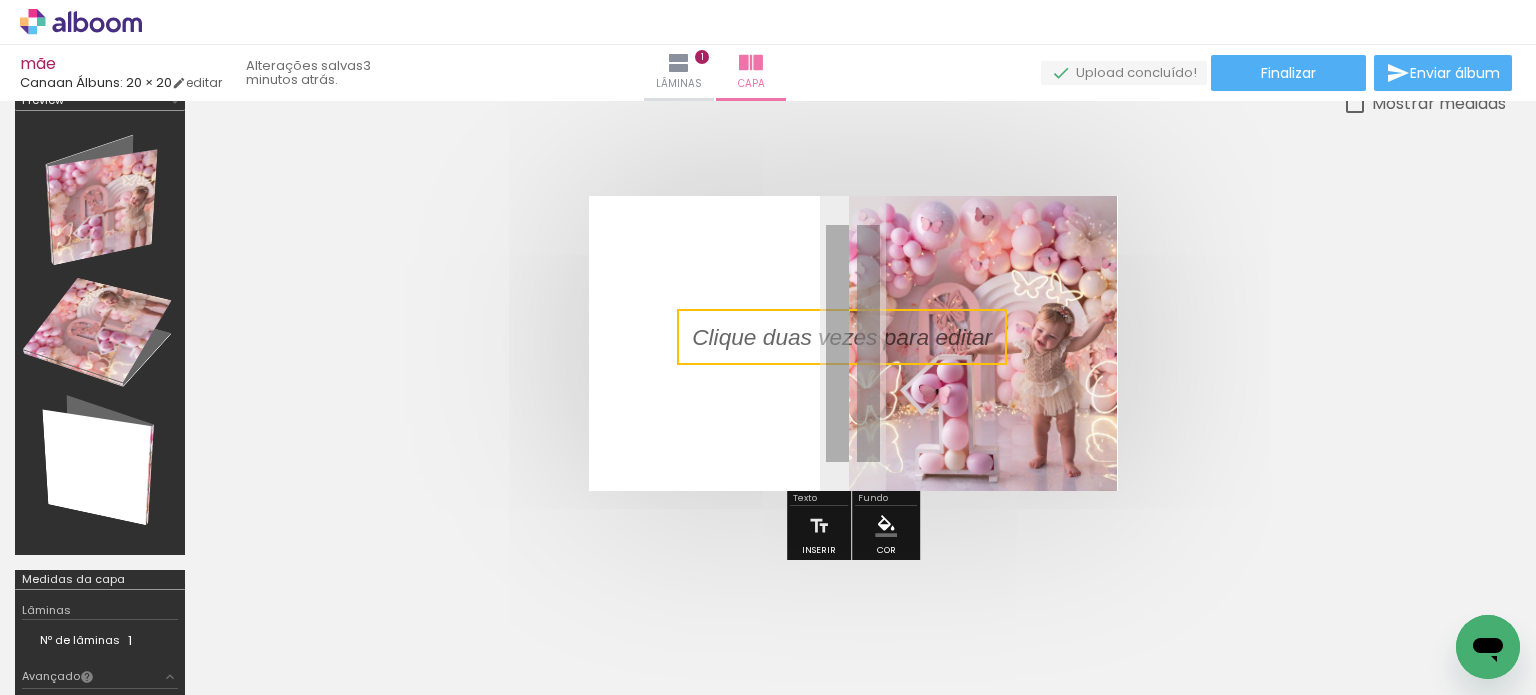 click at bounding box center [842, 337] 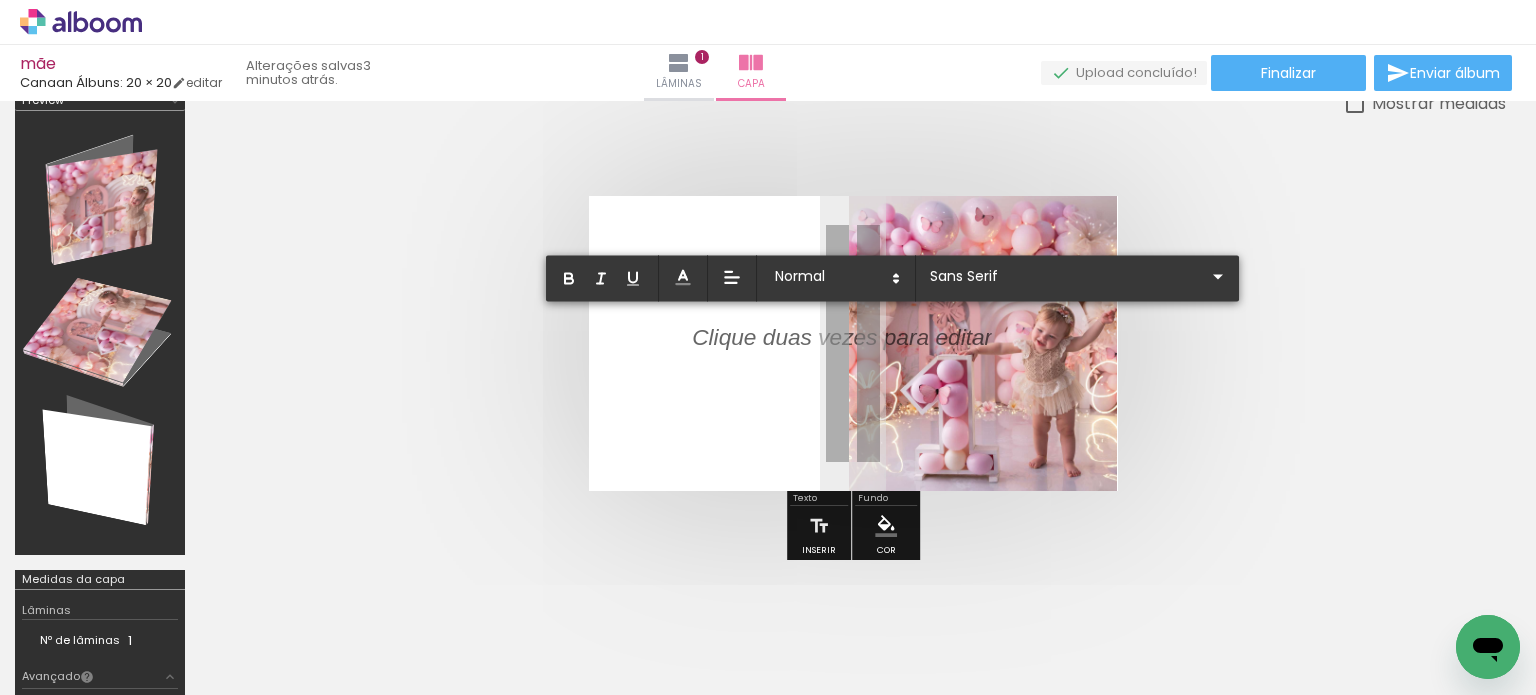 click at bounding box center [842, 349] 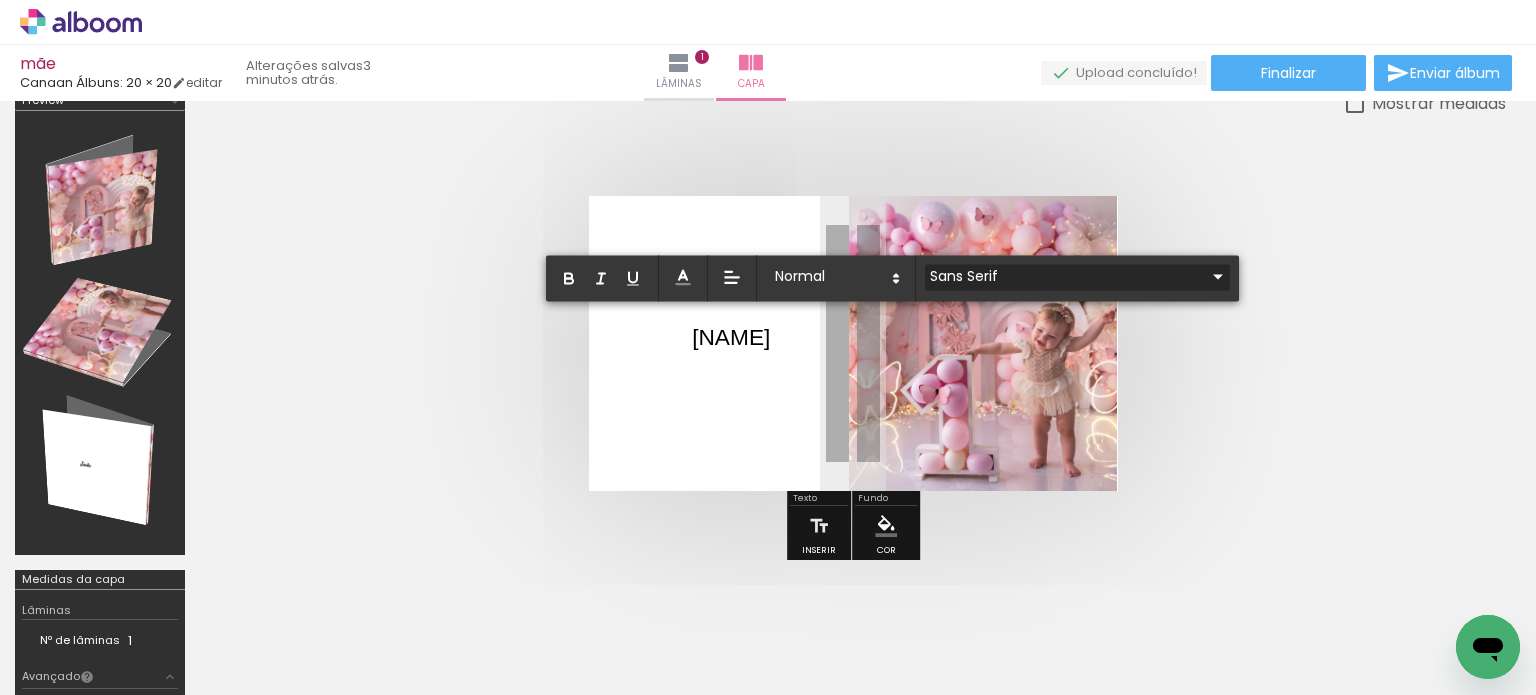 click on "Sans Serif" at bounding box center (1065, 276) 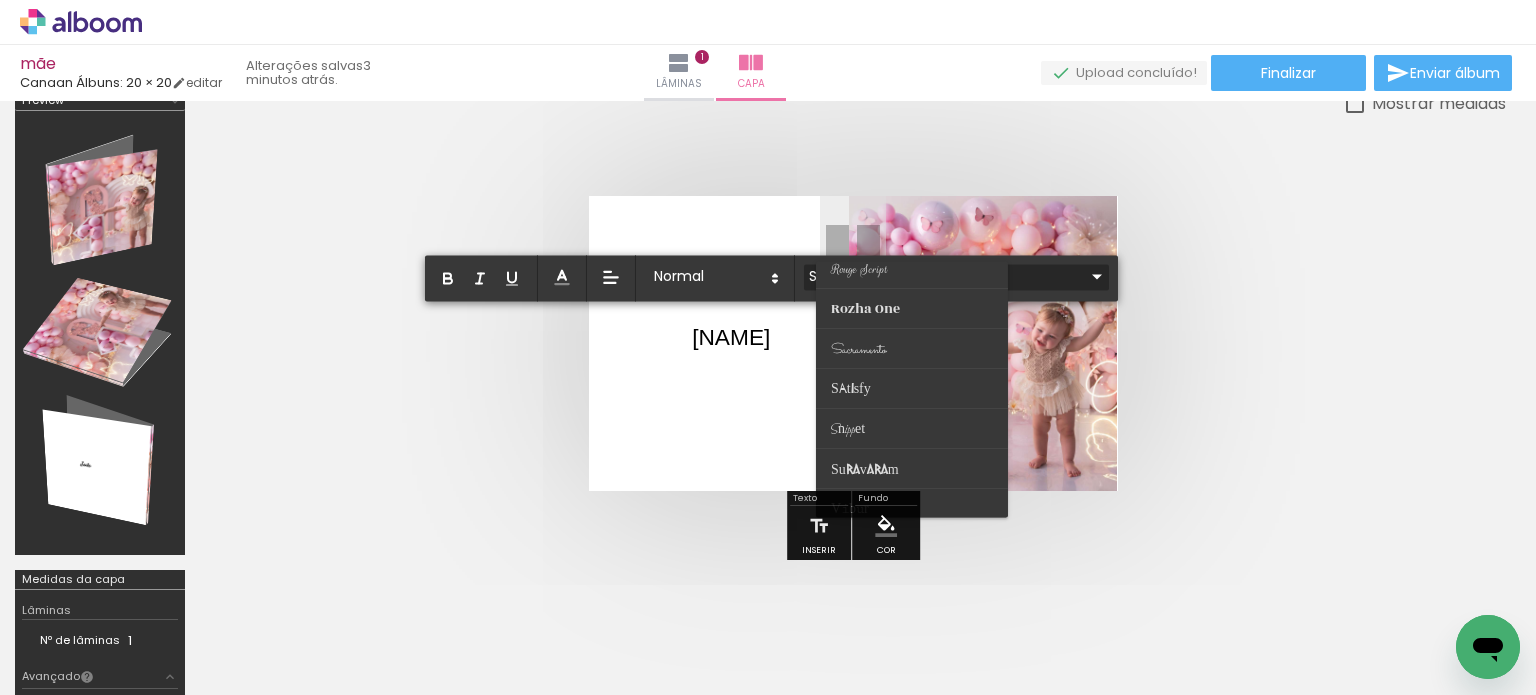 scroll, scrollTop: 784, scrollLeft: 0, axis: vertical 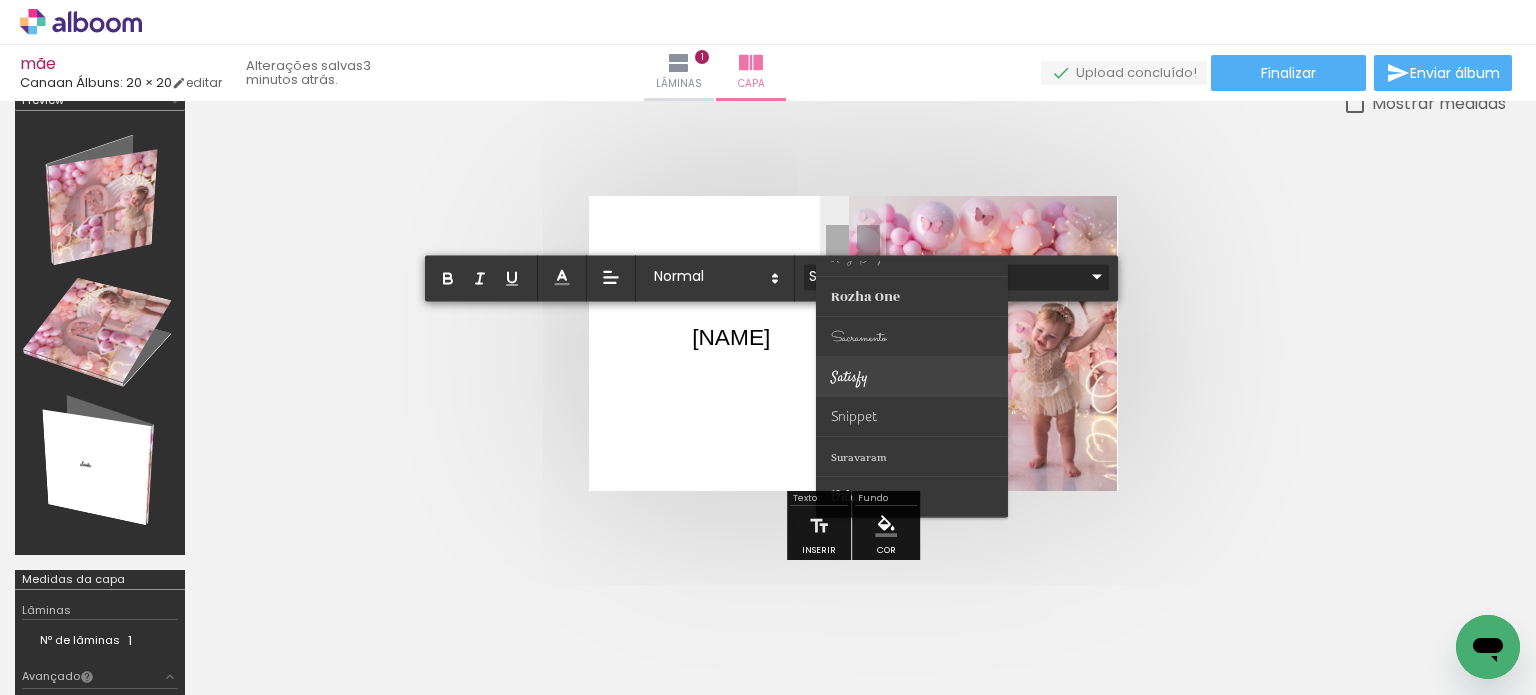 click at bounding box center (912, 377) 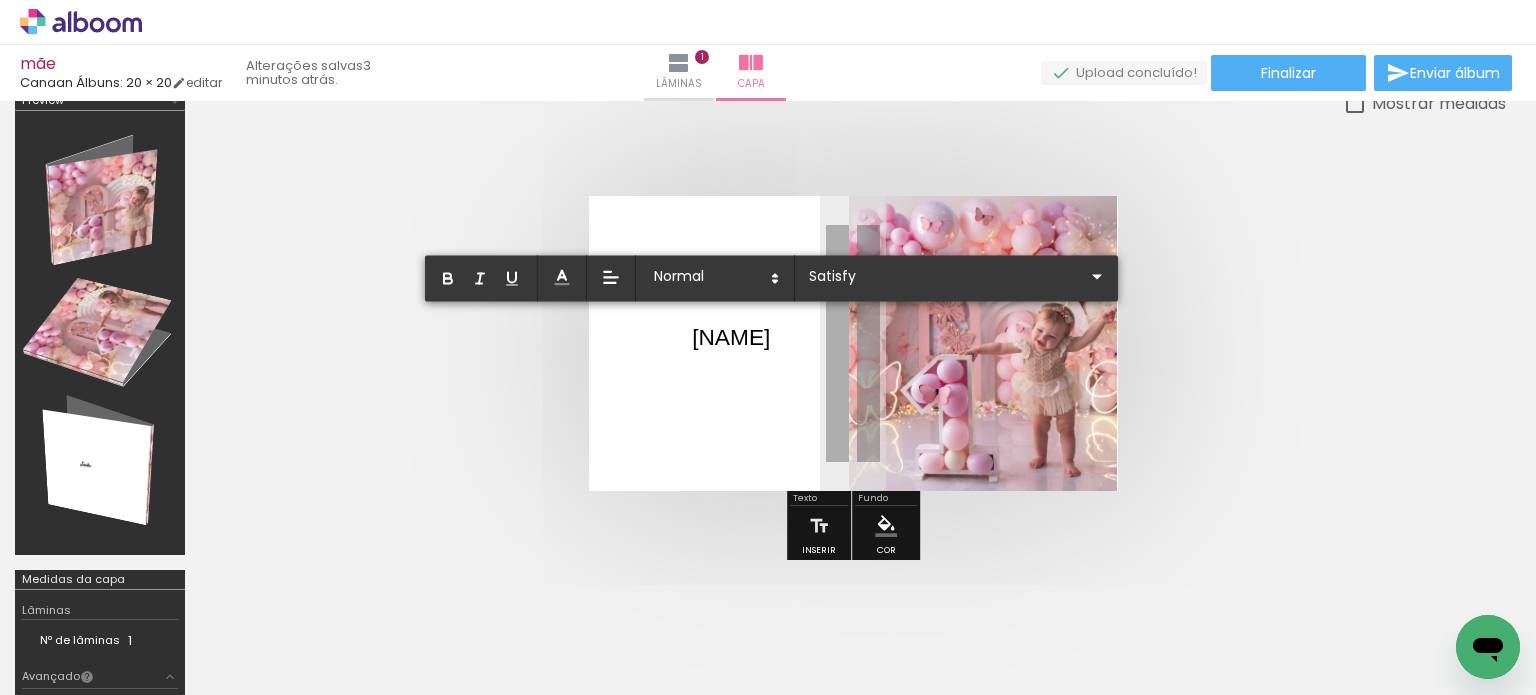 click on "JADE ﻿" at bounding box center [731, 338] 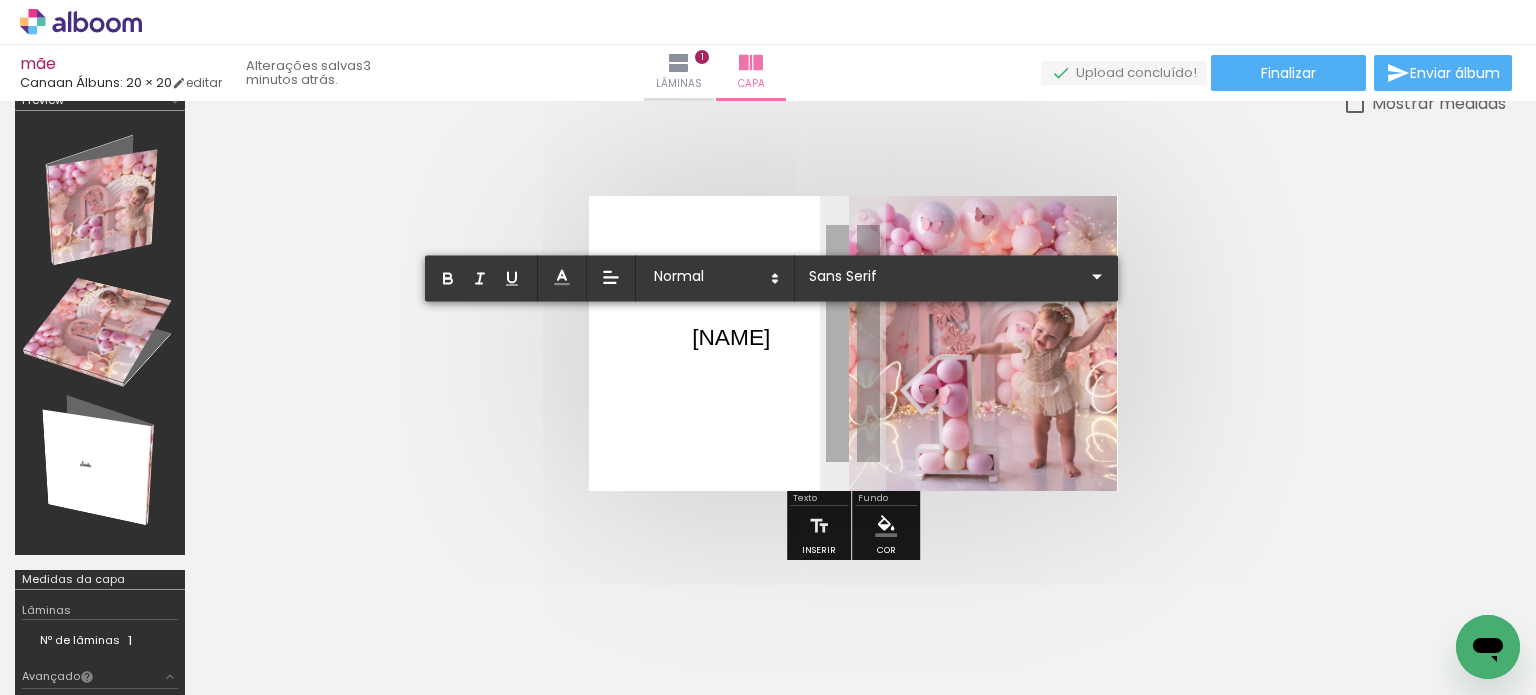 click on "JADE" at bounding box center [731, 337] 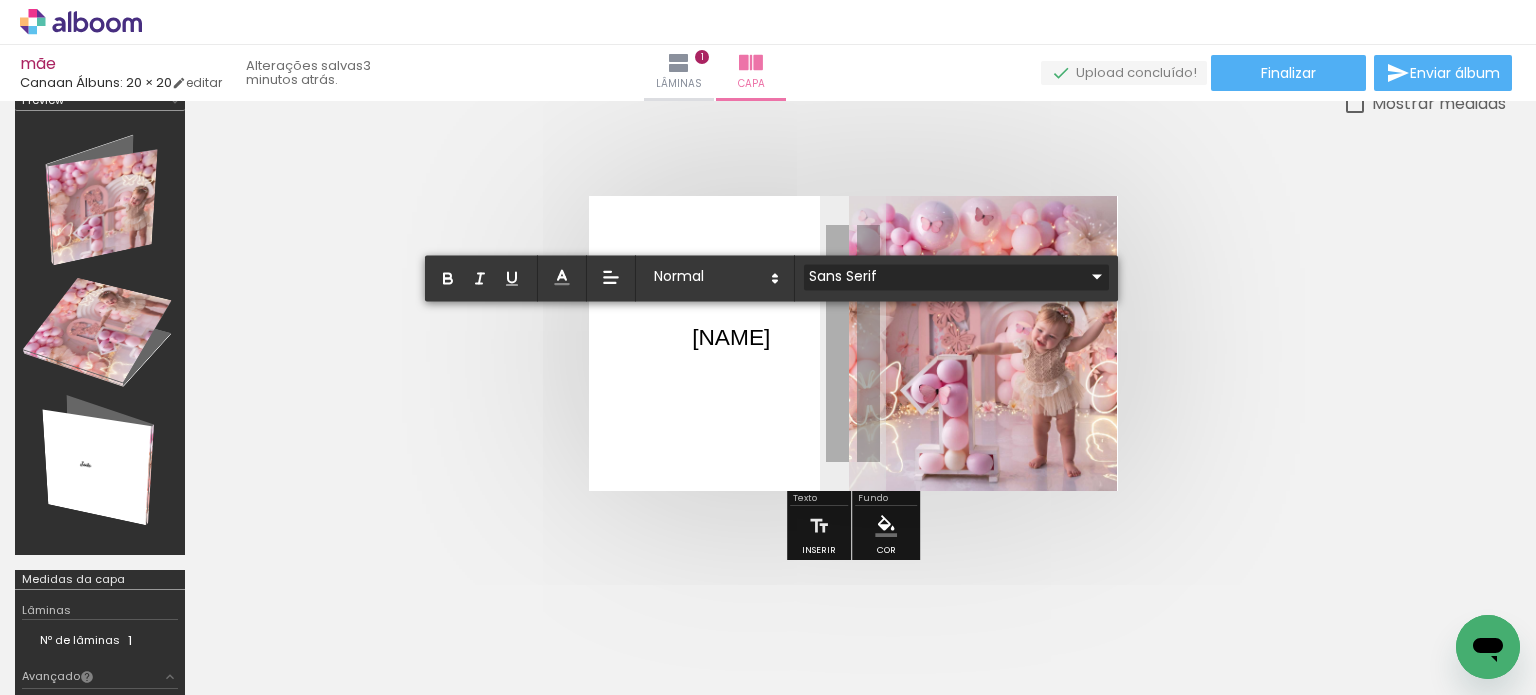 click on "Sans Serif" at bounding box center (944, 276) 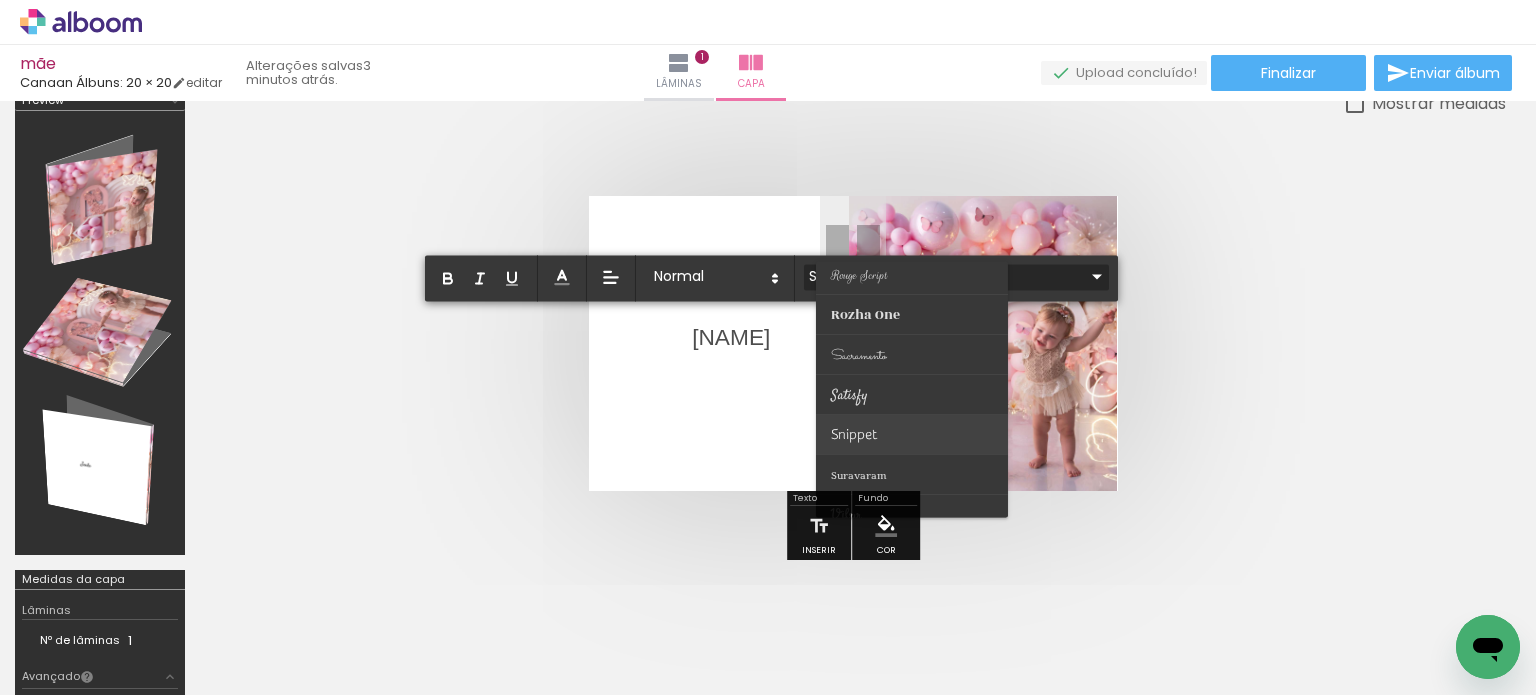 scroll, scrollTop: 784, scrollLeft: 0, axis: vertical 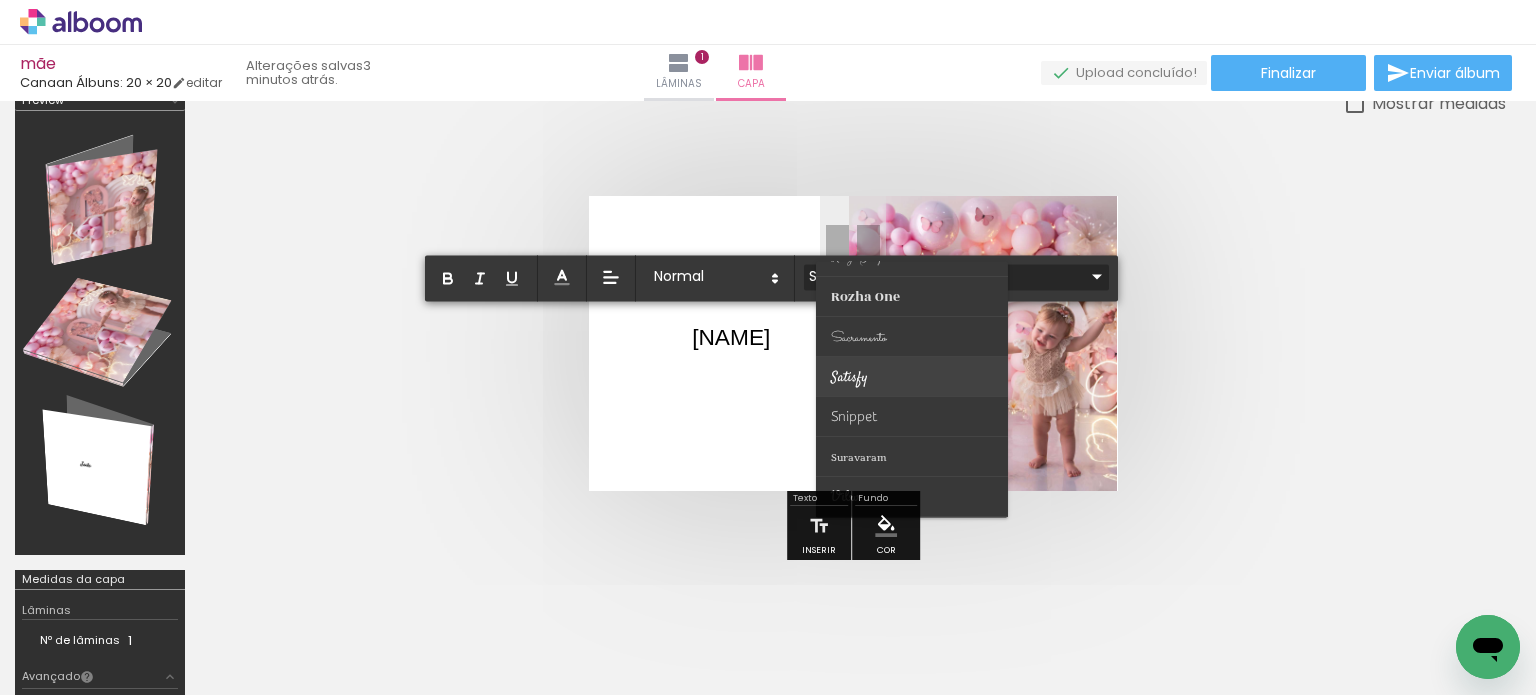 click at bounding box center (912, 377) 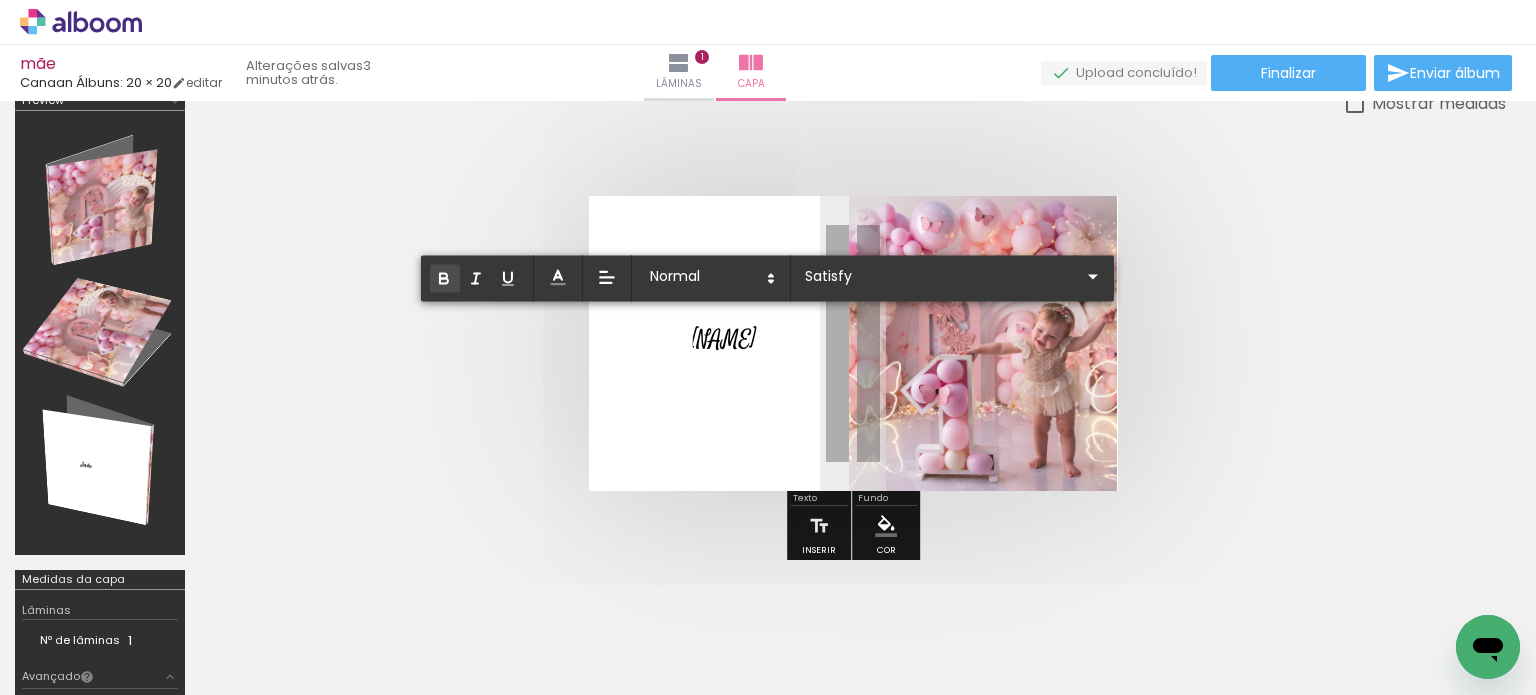 click 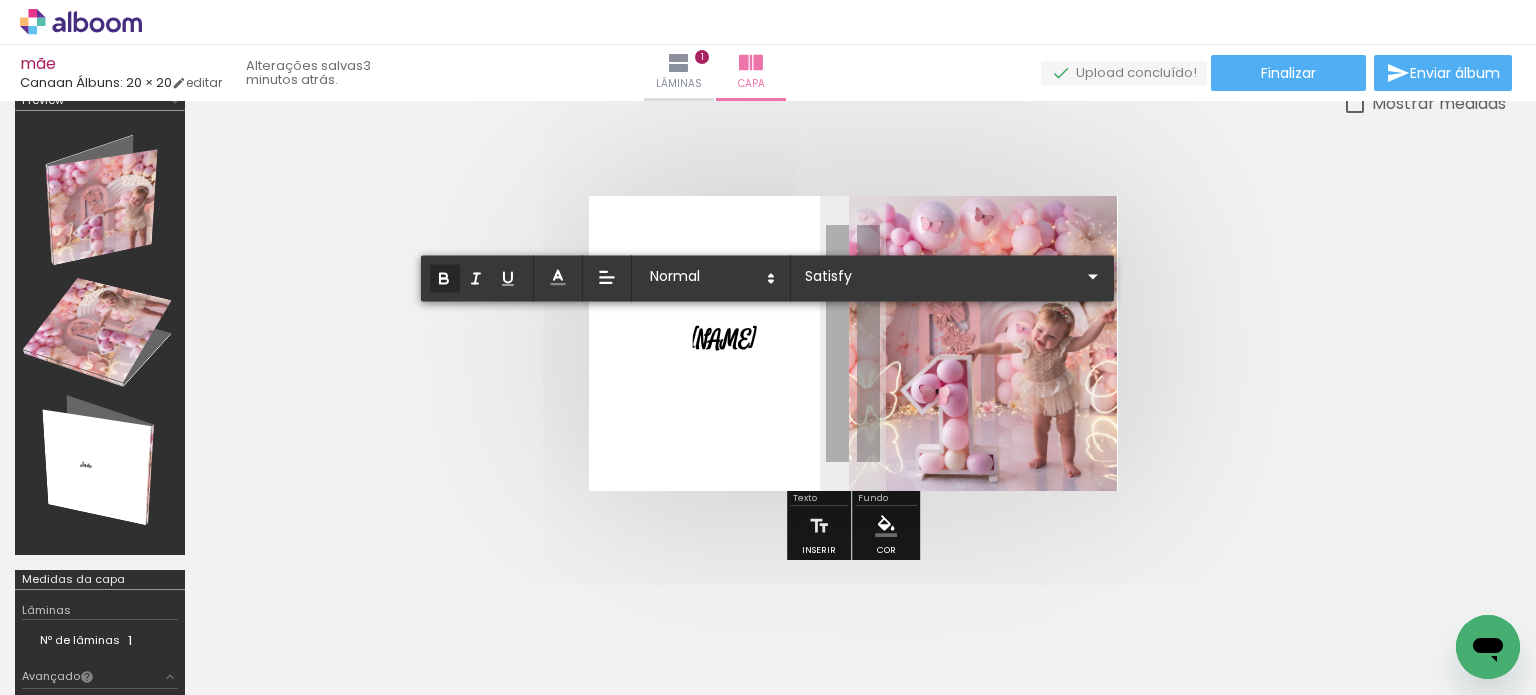 click at bounding box center [853, 343] 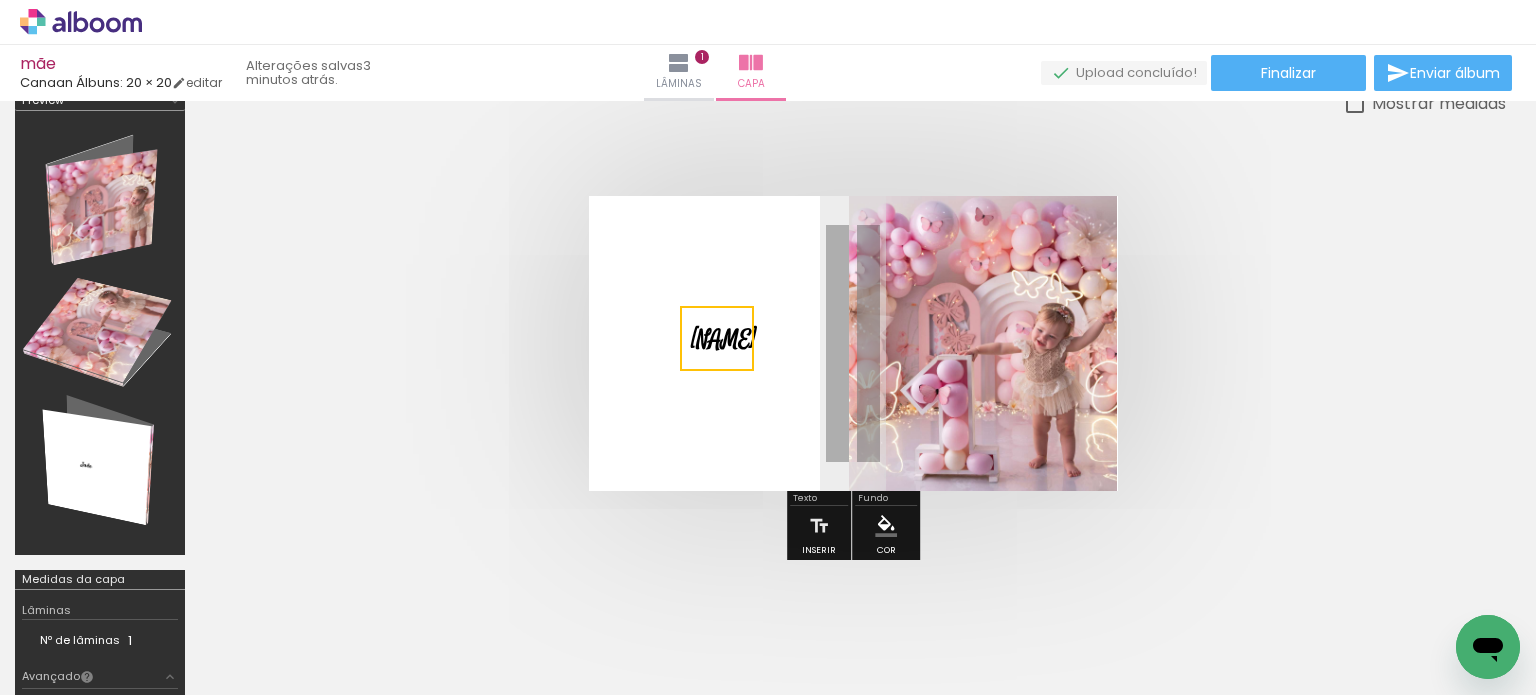 click at bounding box center [717, 338] 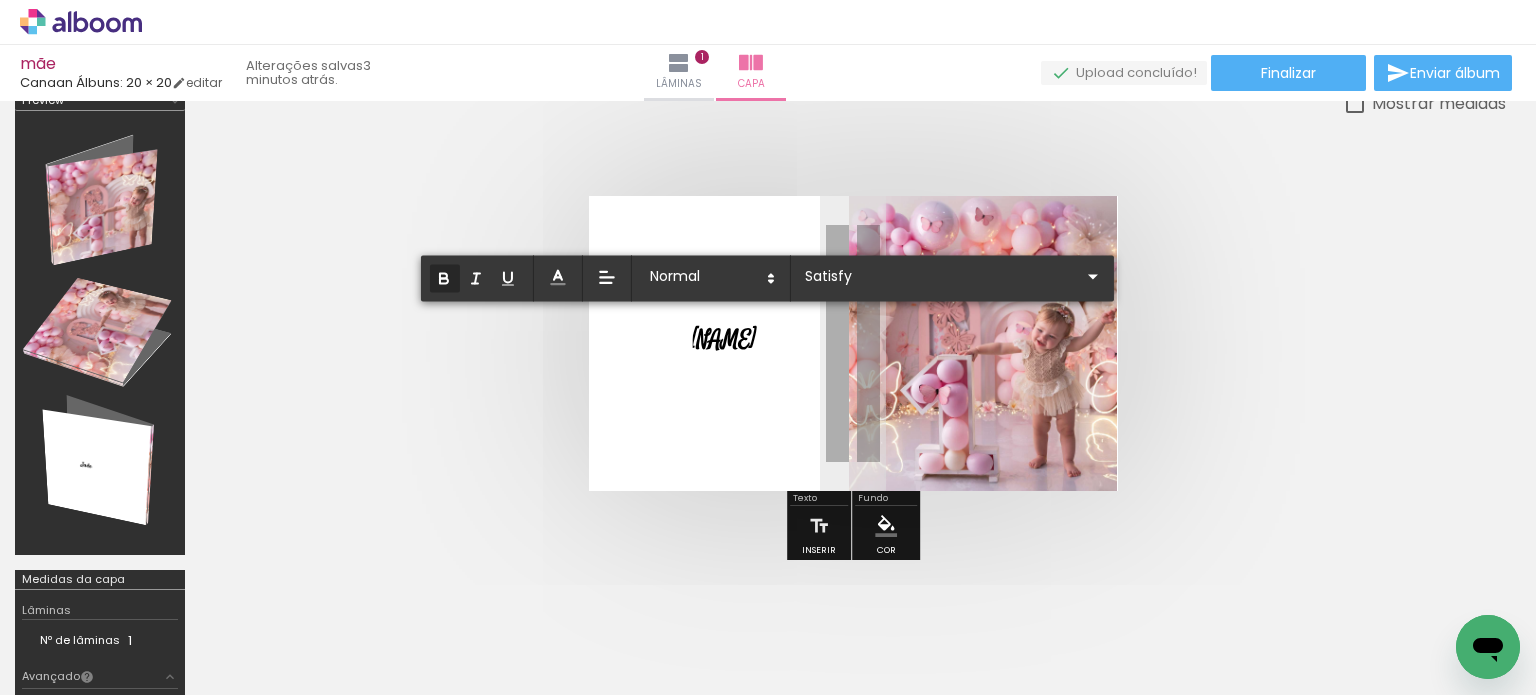 click at bounding box center (853, 343) 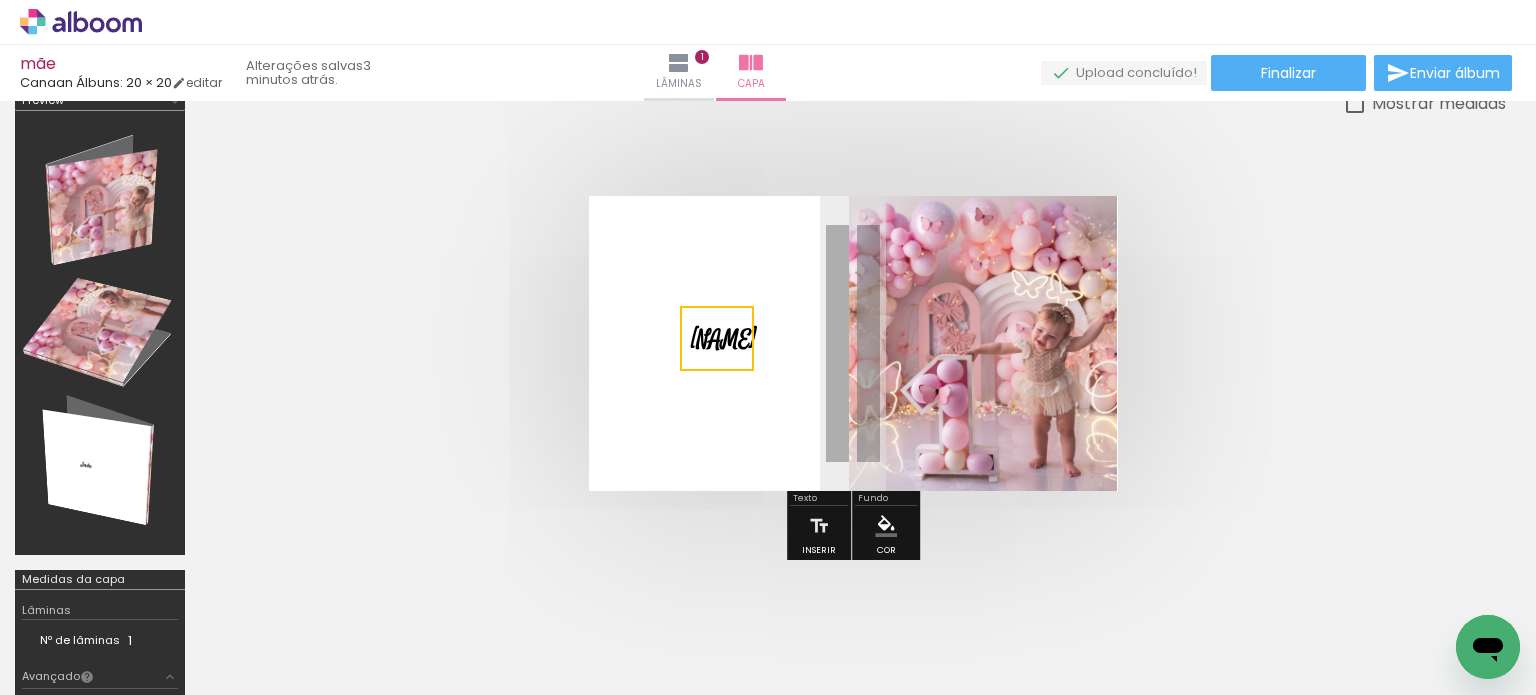 click at bounding box center [717, 338] 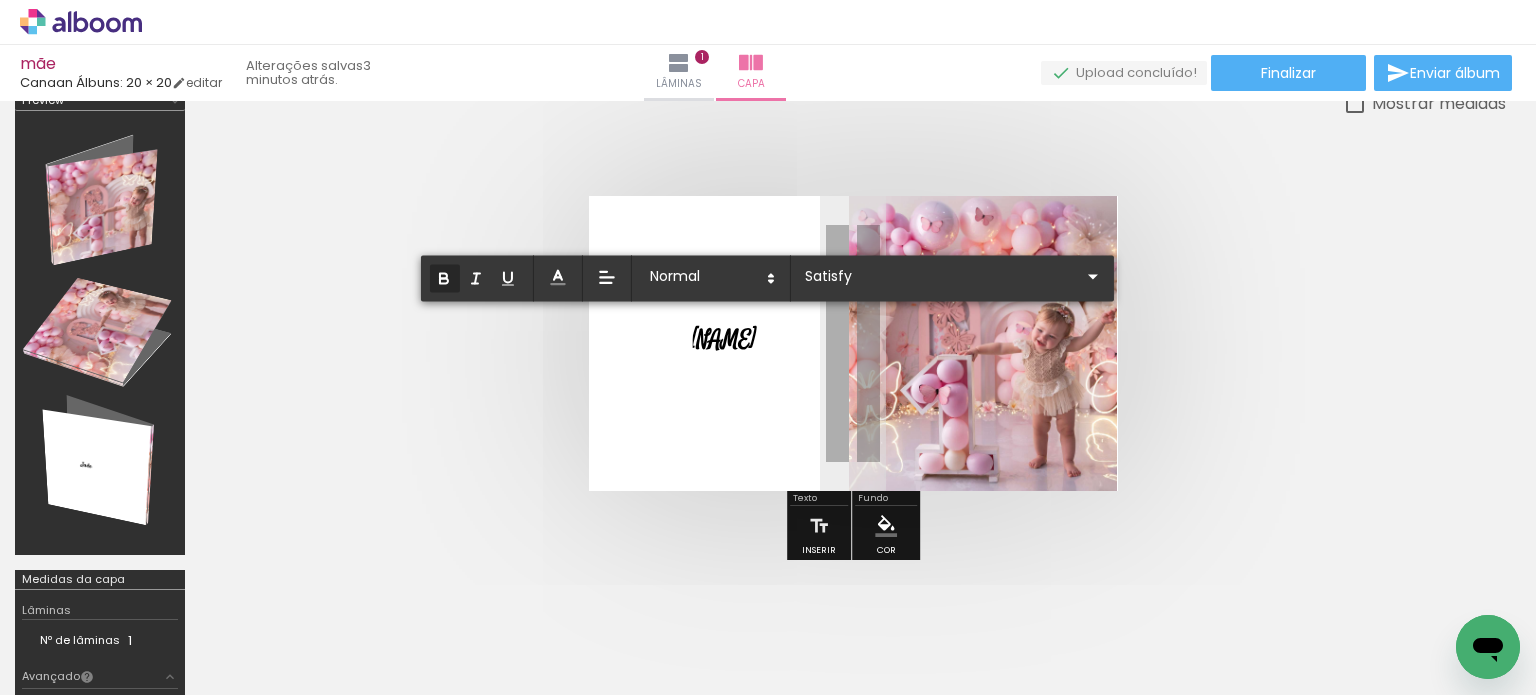 click on "JADE" at bounding box center [724, 340] 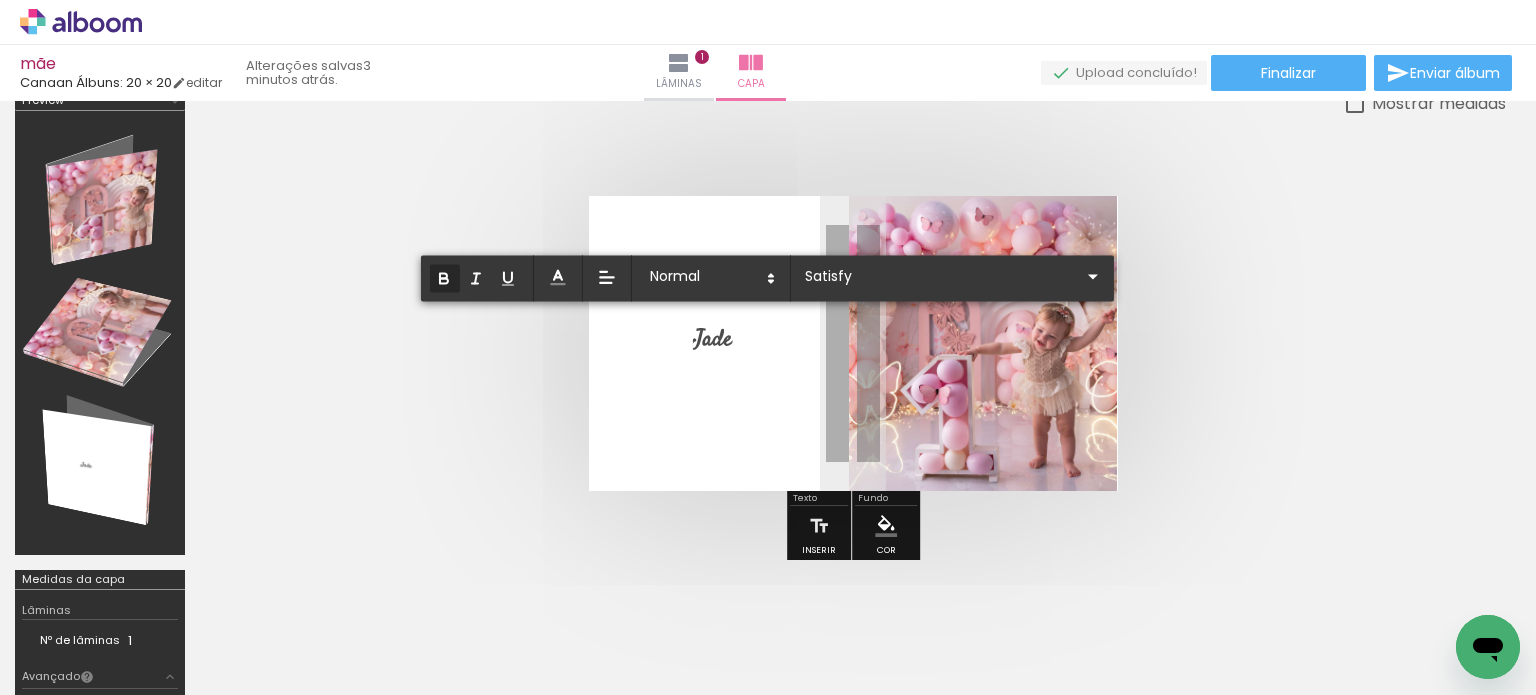 click at bounding box center [853, 343] 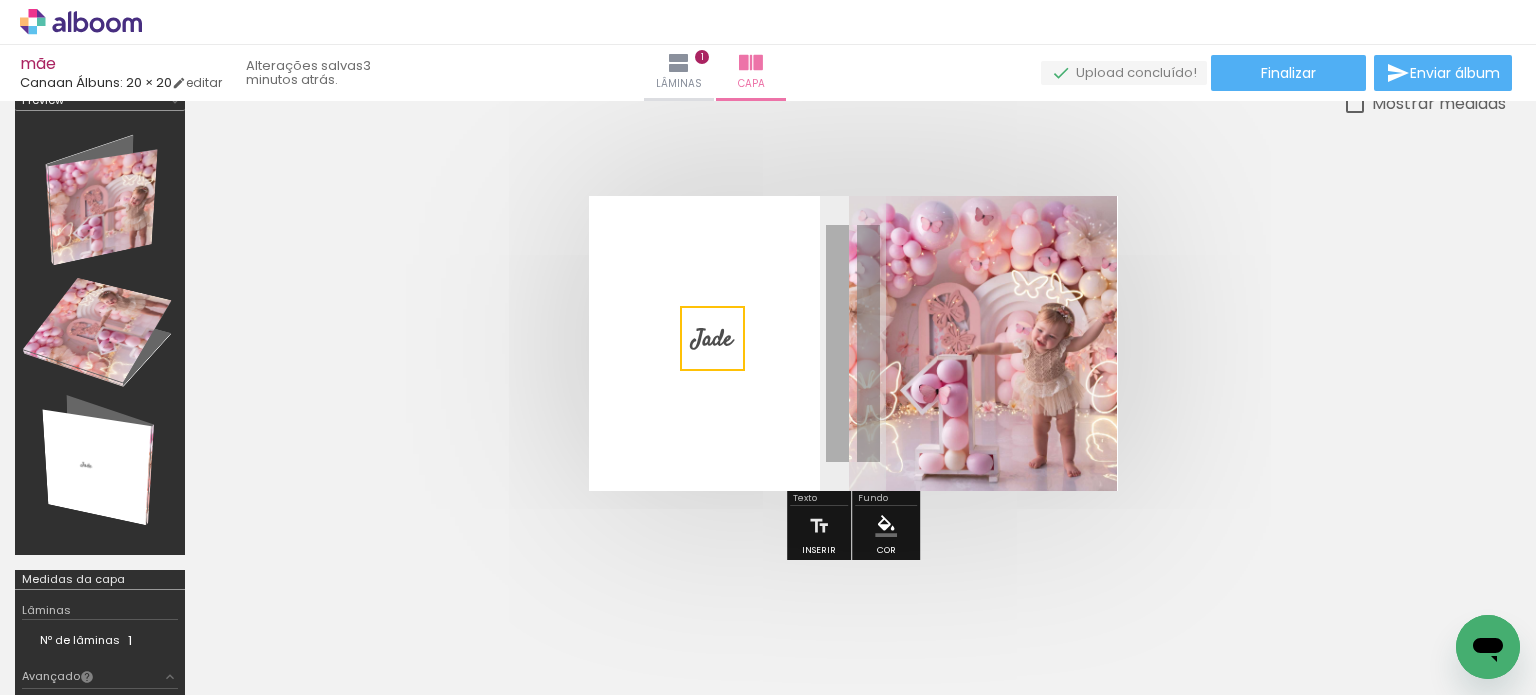 click at bounding box center (853, 343) 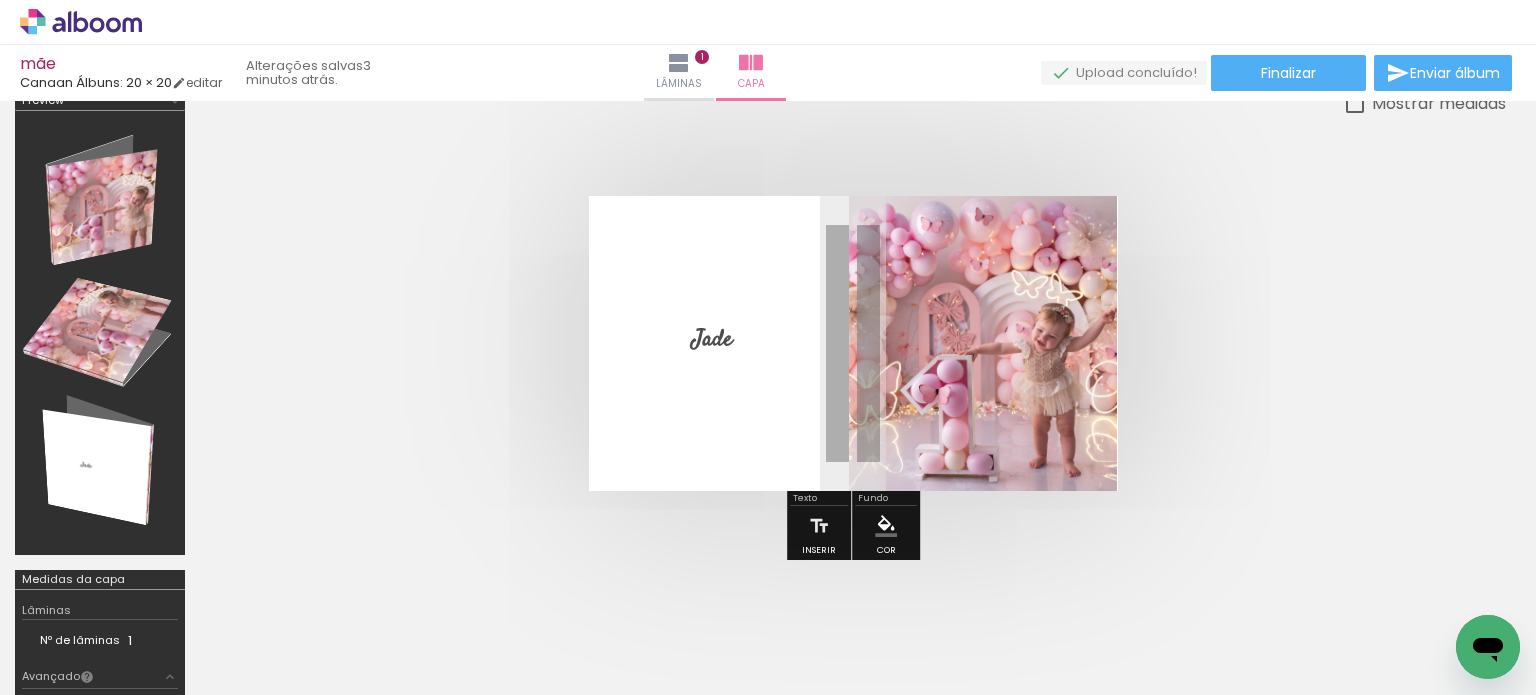 click at bounding box center (983, 343) 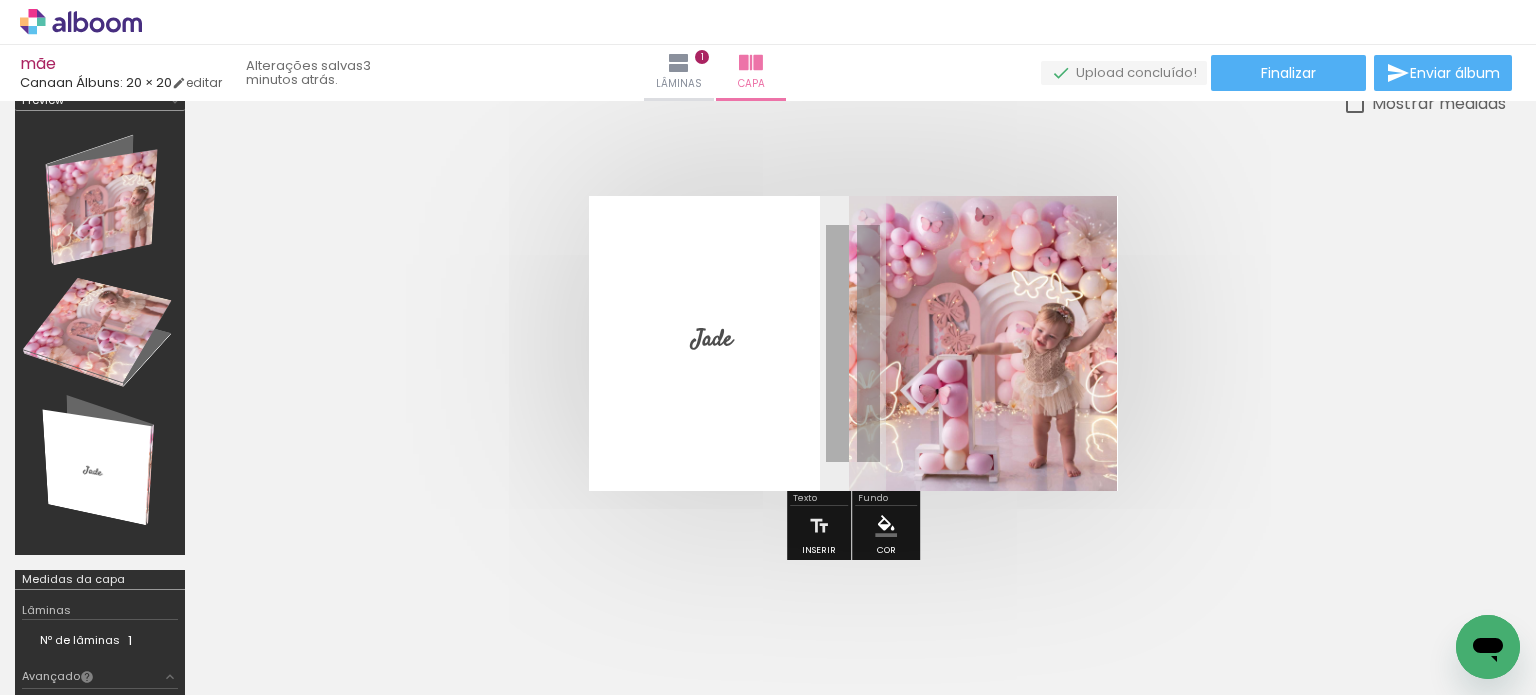 drag, startPoint x: 1232, startPoint y: 427, endPoint x: 1037, endPoint y: 403, distance: 196.47137 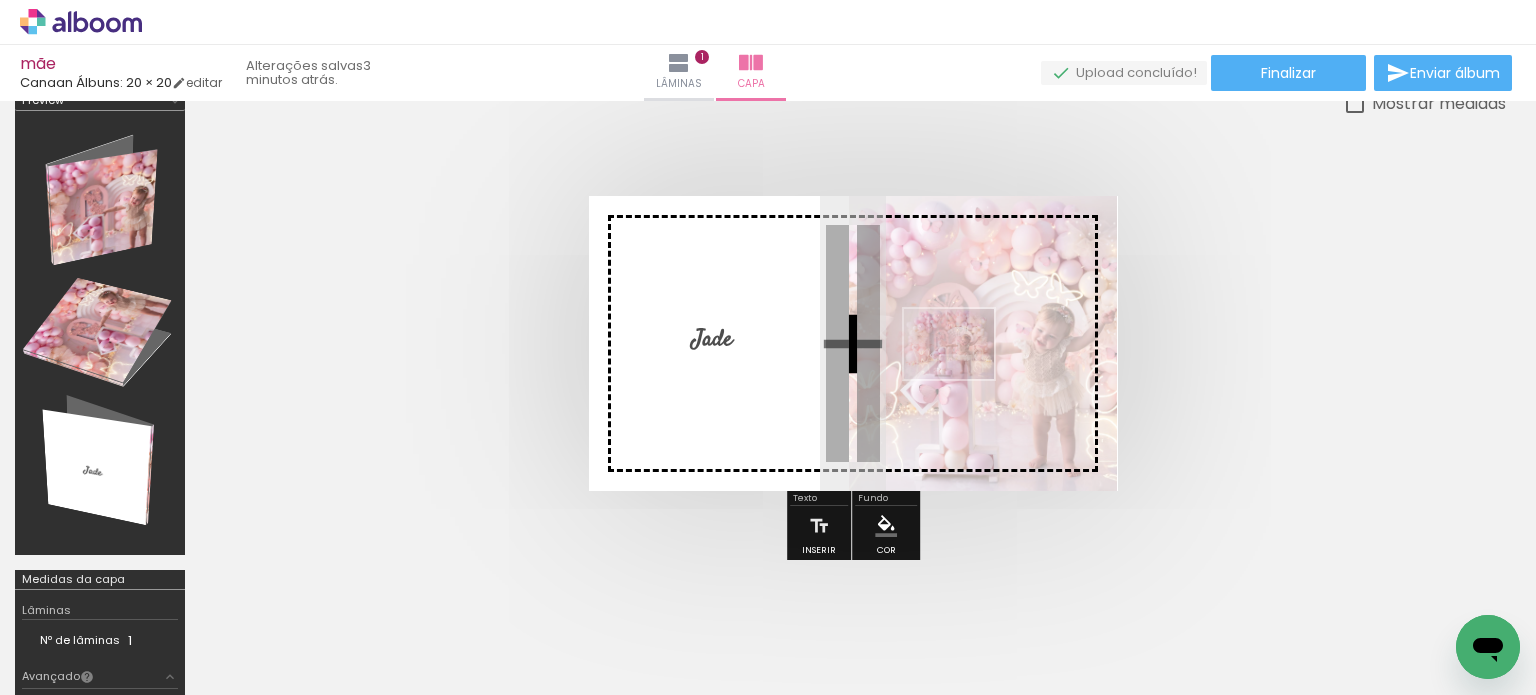 drag, startPoint x: 1122, startPoint y: 640, endPoint x: 962, endPoint y: 369, distance: 314.7078 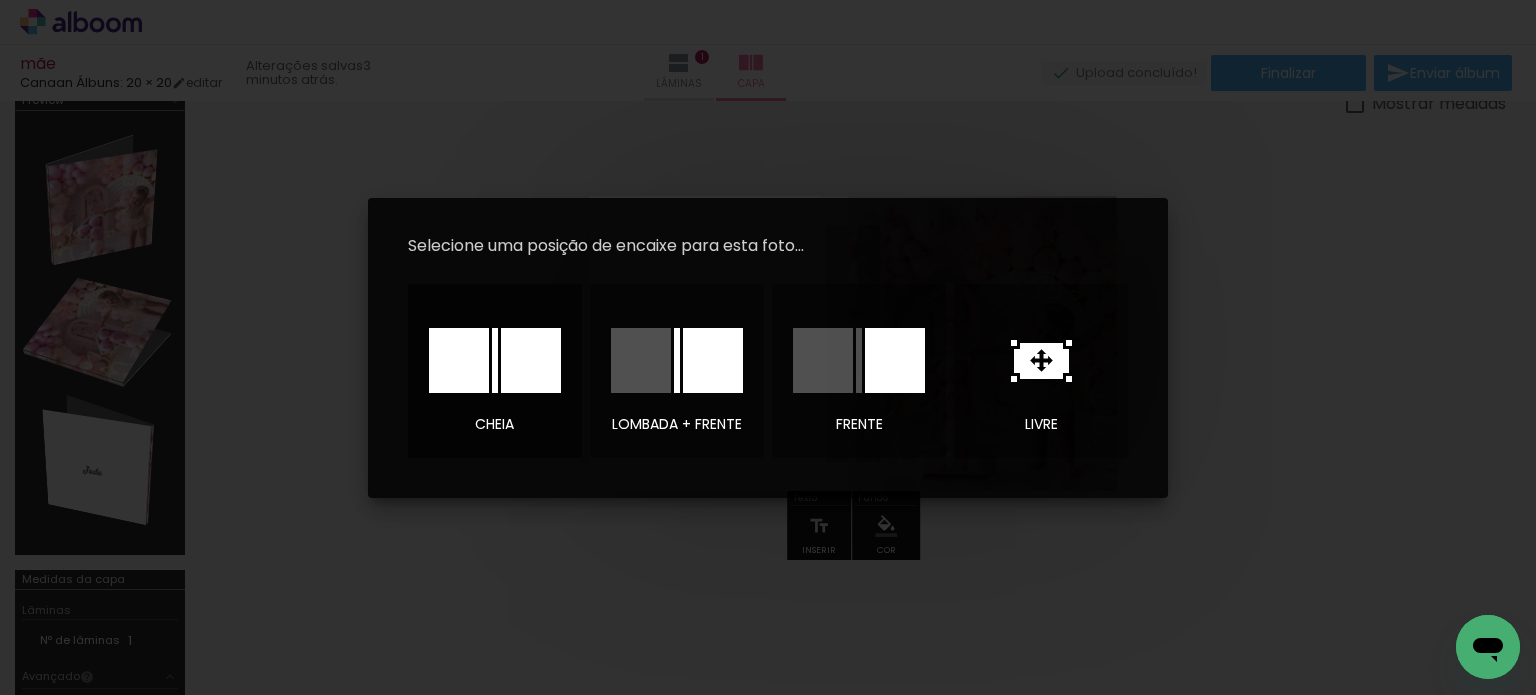 click at bounding box center (459, 360) 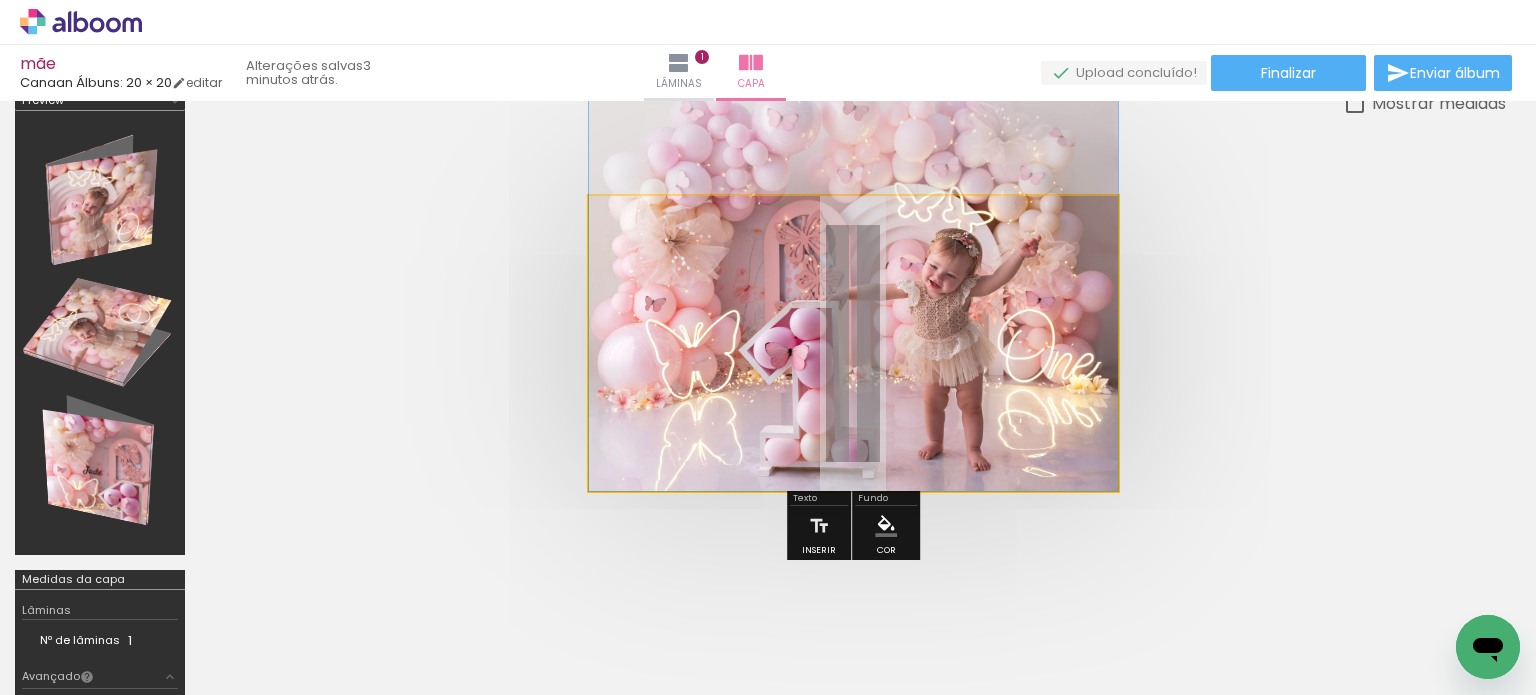 drag, startPoint x: 1020, startPoint y: 411, endPoint x: 1027, endPoint y: 330, distance: 81.3019 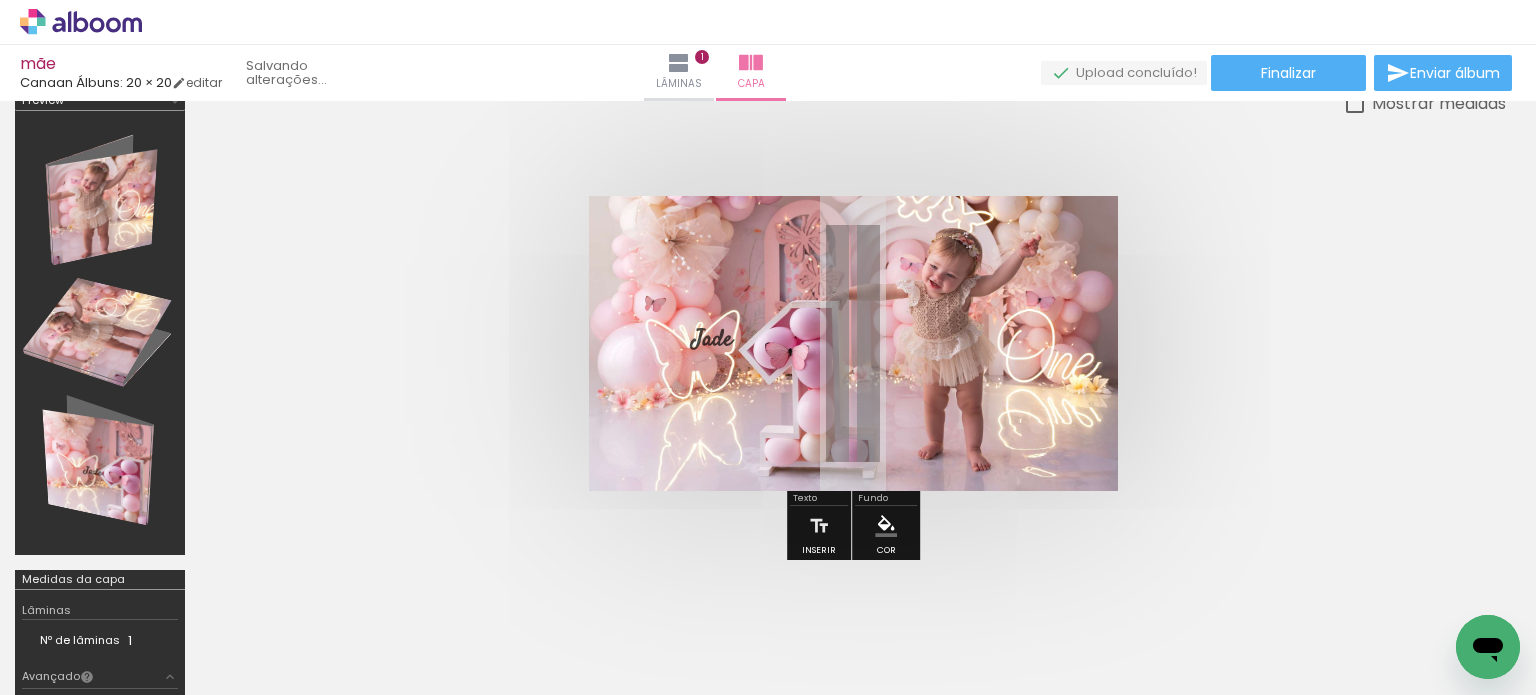 click at bounding box center (853, 343) 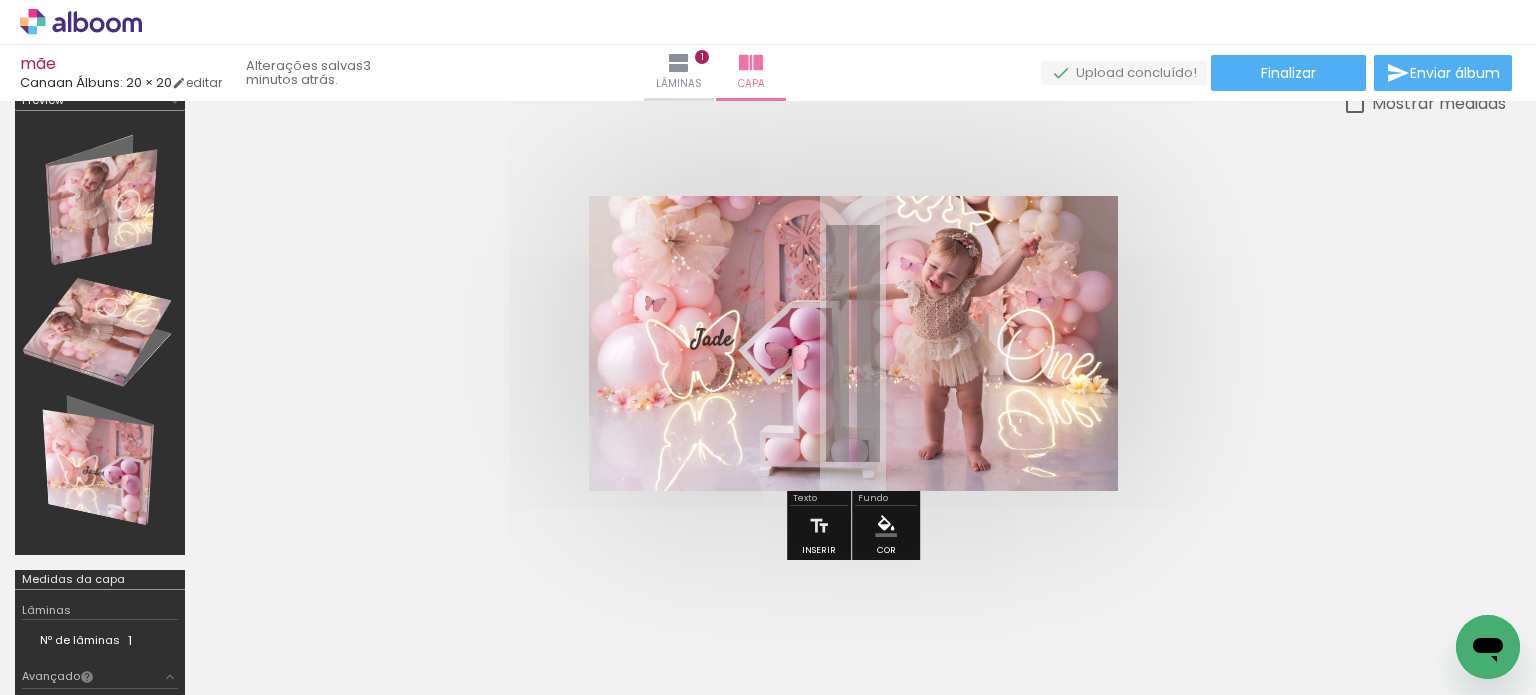 drag, startPoint x: 702, startPoint y: 343, endPoint x: 983, endPoint y: 307, distance: 283.29666 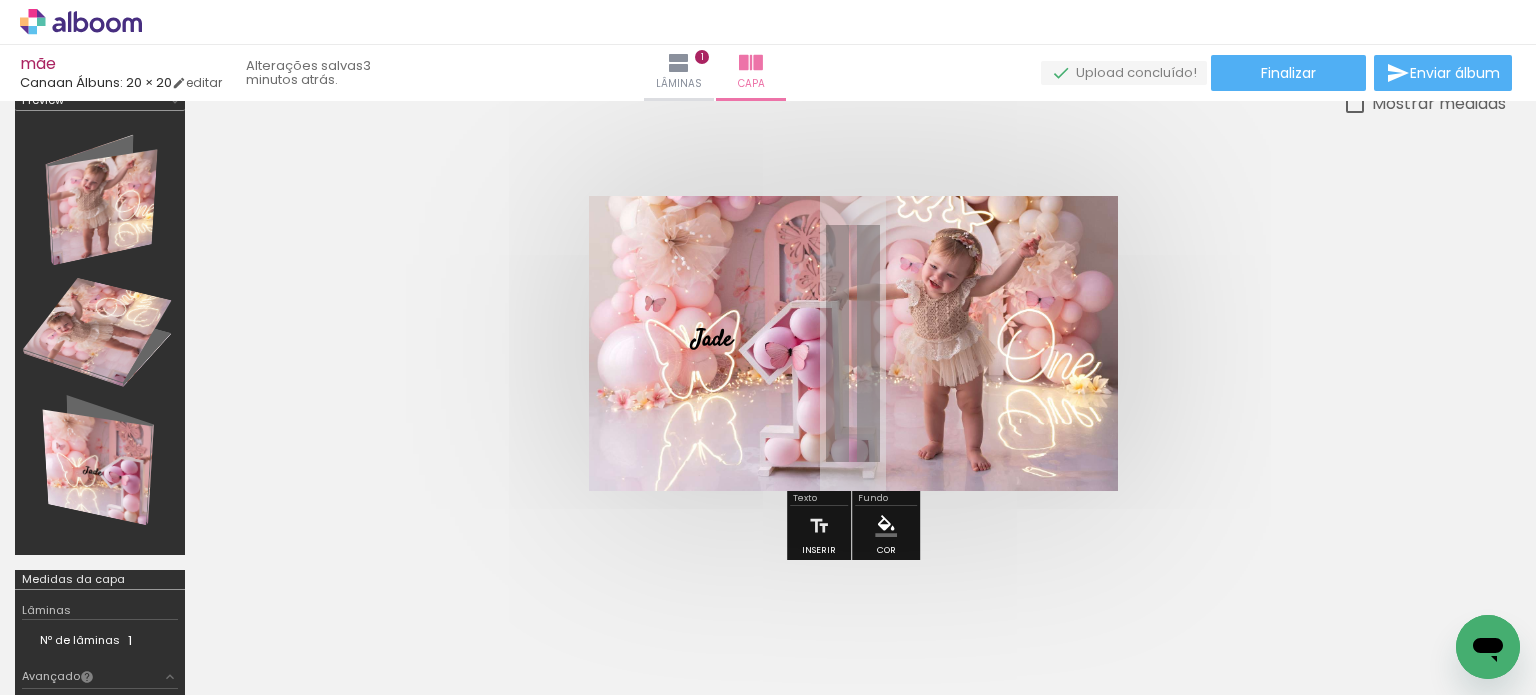 click at bounding box center (853, 343) 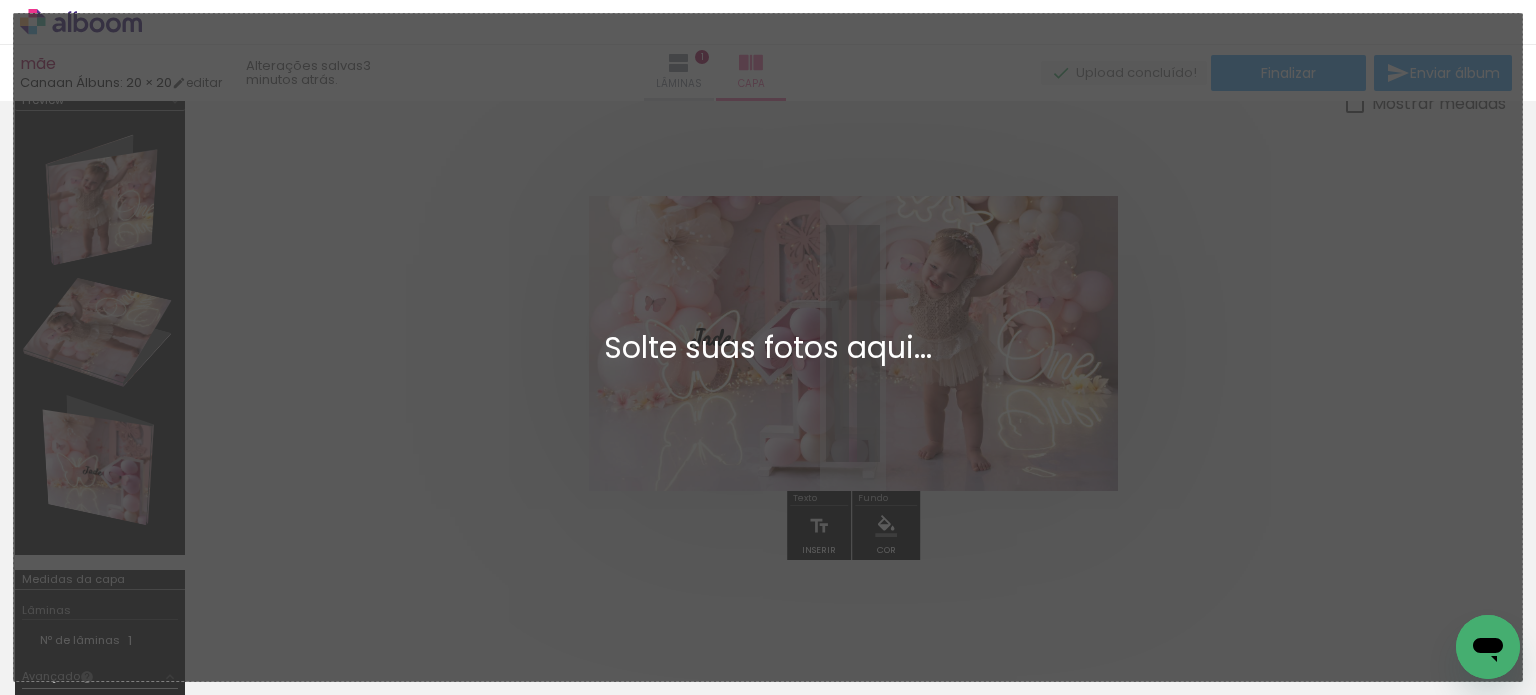 click at bounding box center (853, 343) 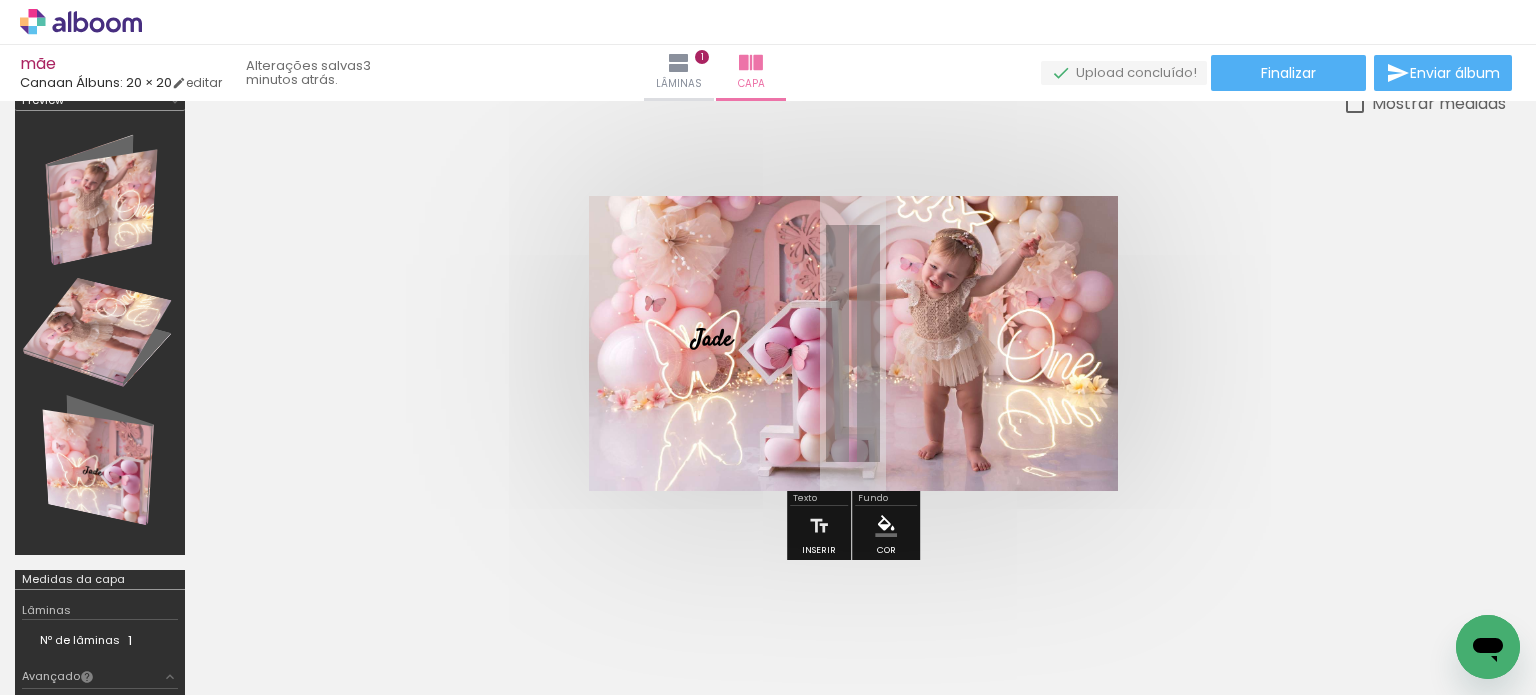 click at bounding box center (853, 343) 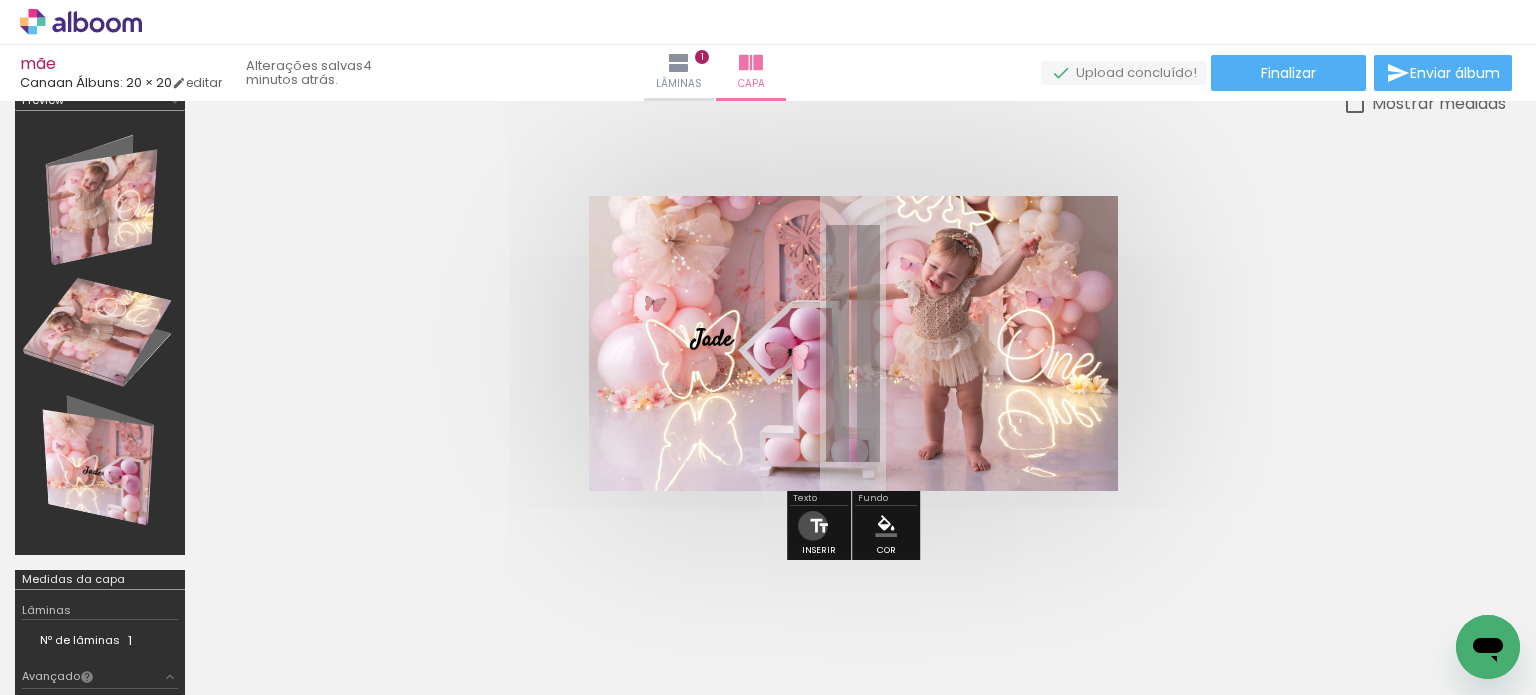 click at bounding box center (819, 526) 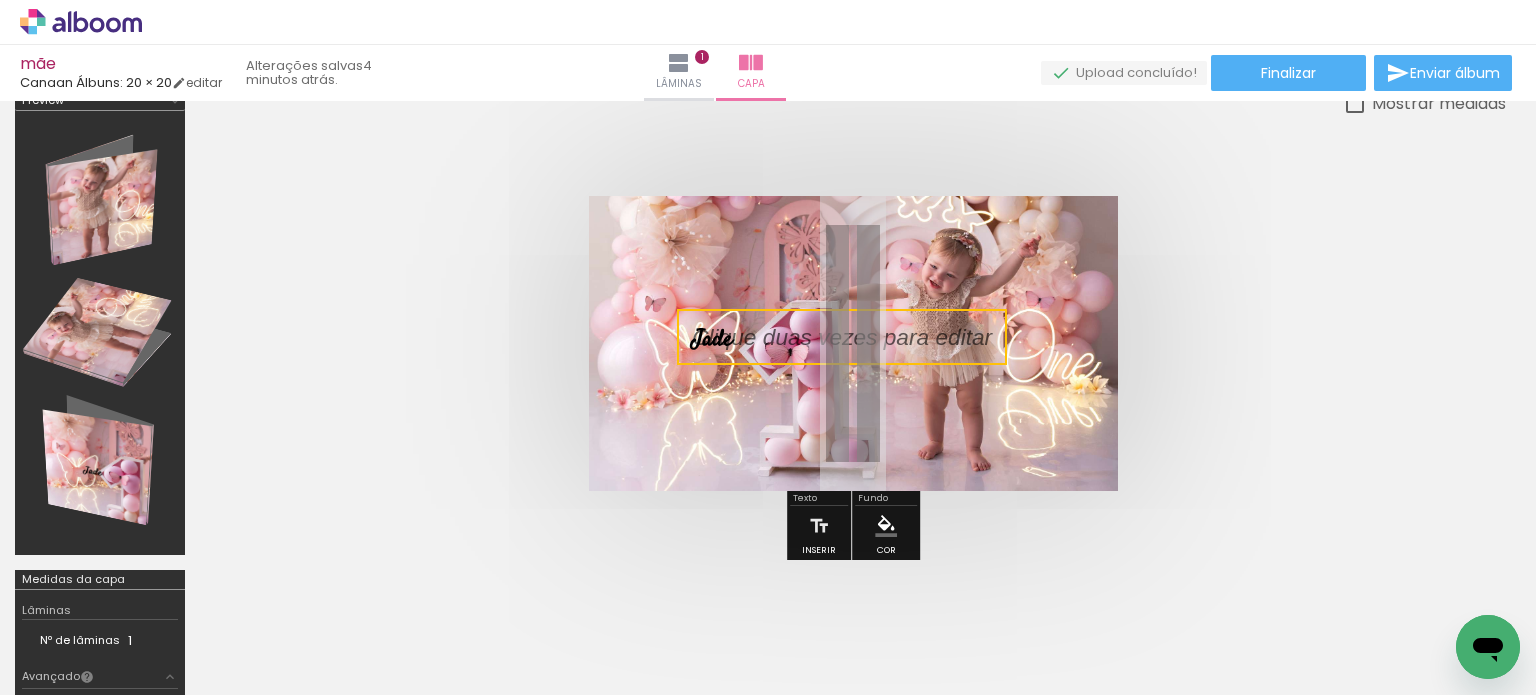 click at bounding box center [853, 343] 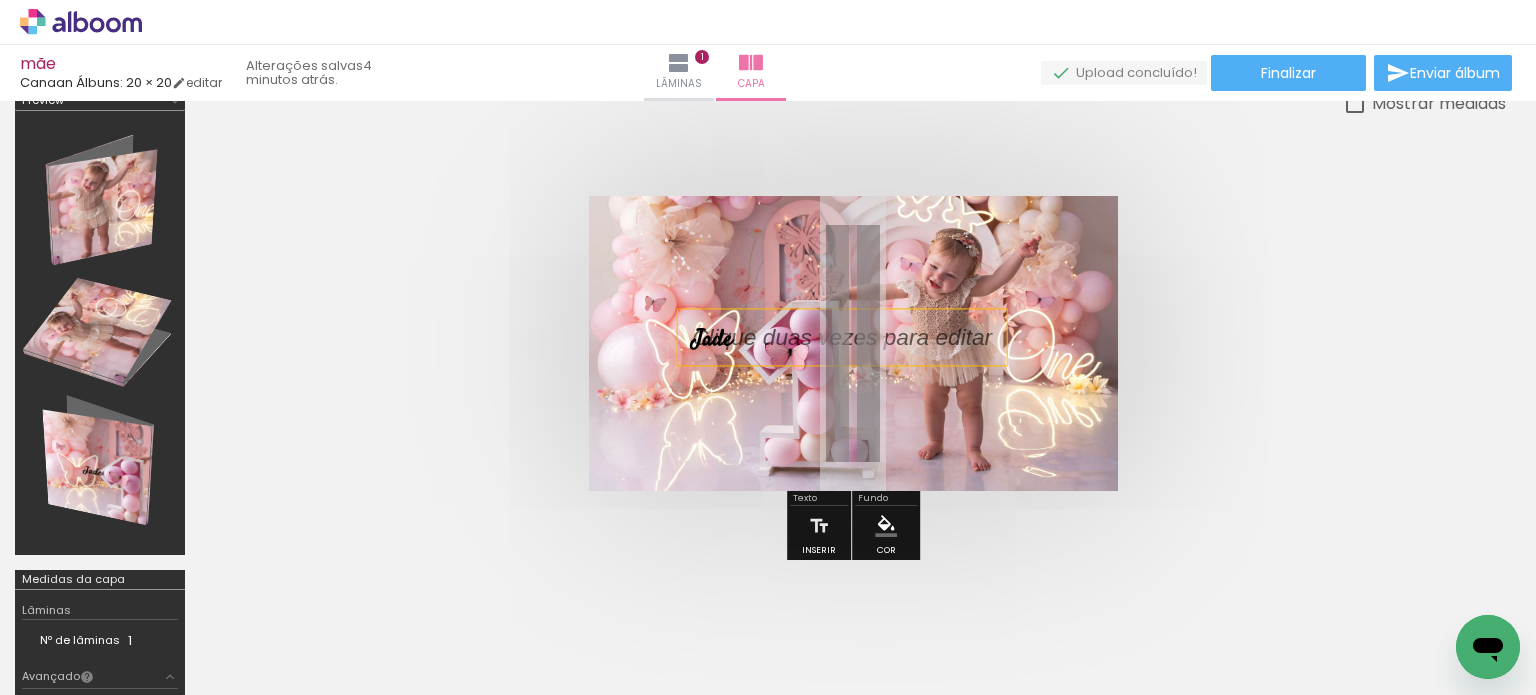 drag, startPoint x: 769, startPoint y: 344, endPoint x: 927, endPoint y: 309, distance: 161.83015 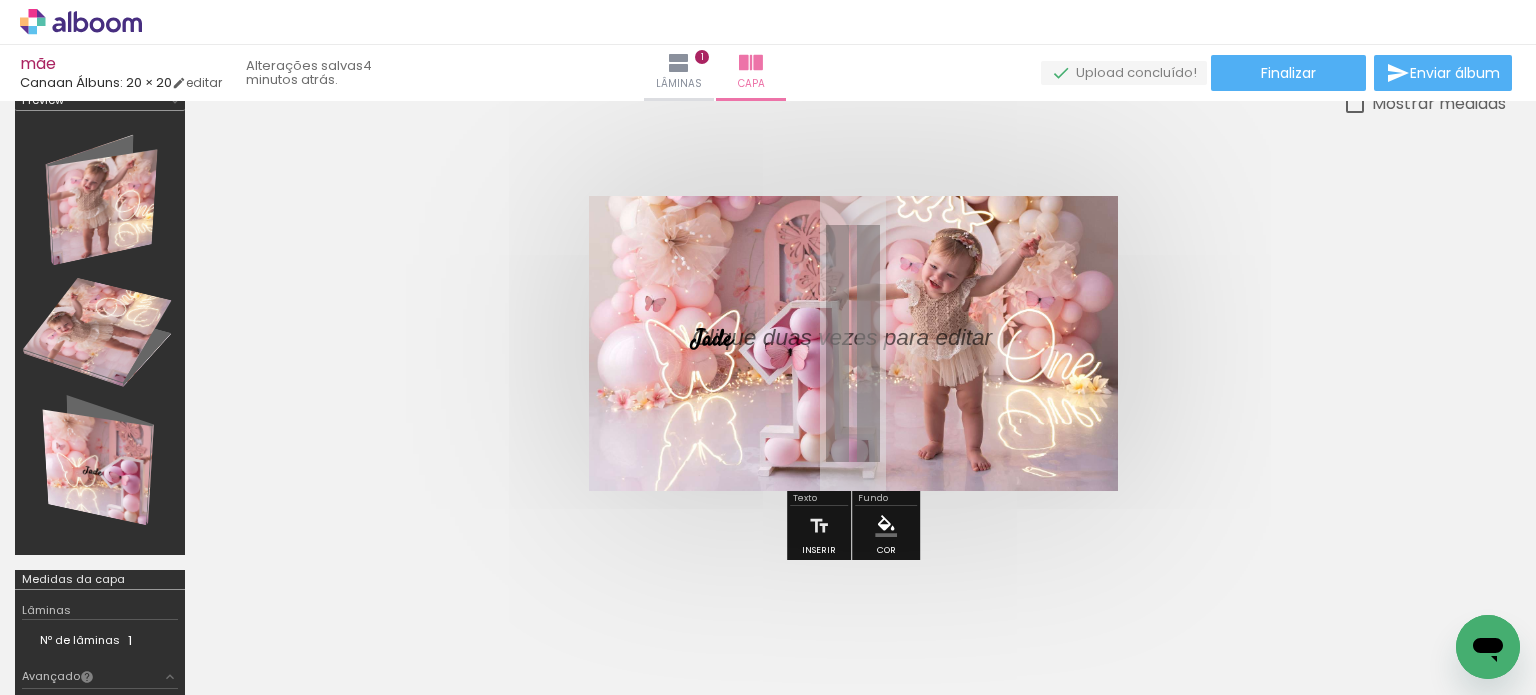 drag, startPoint x: 932, startPoint y: 325, endPoint x: 914, endPoint y: 295, distance: 34.98571 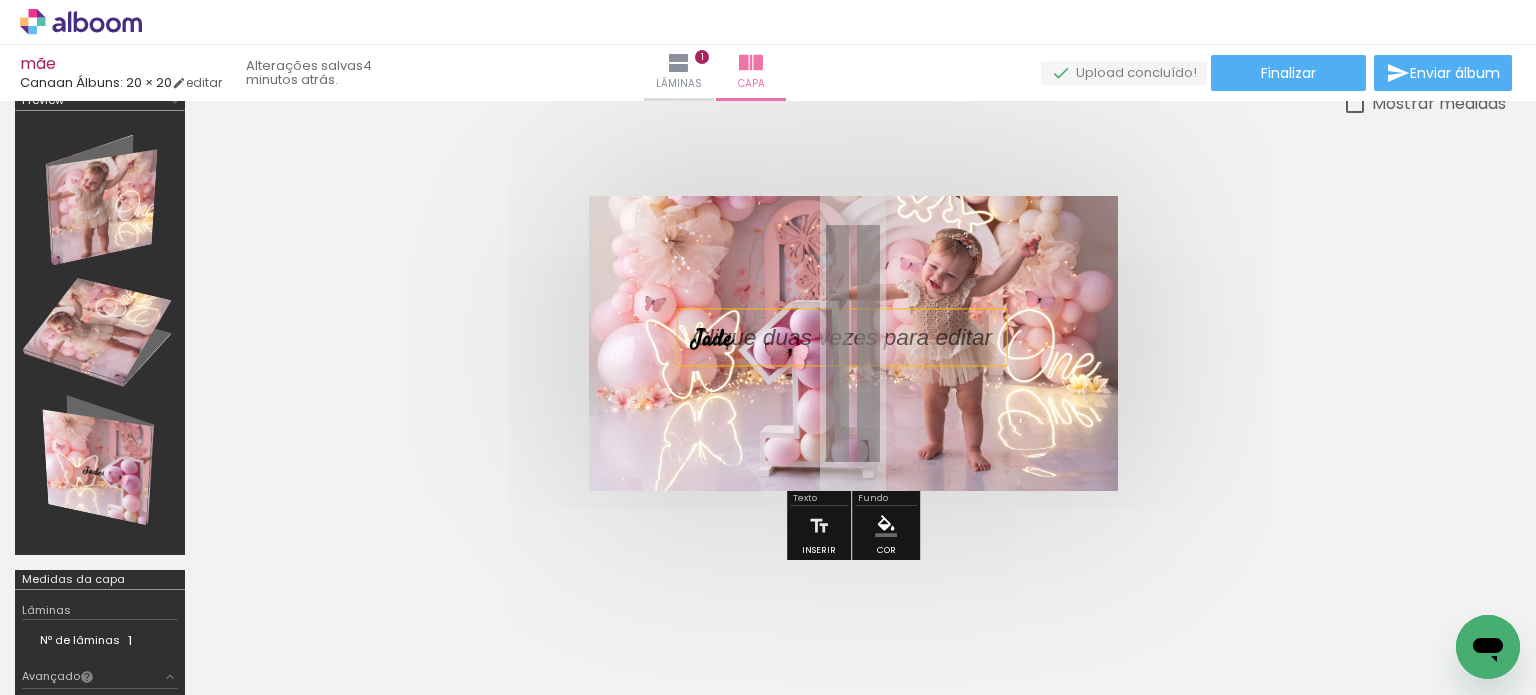 click at bounding box center [857, 337] 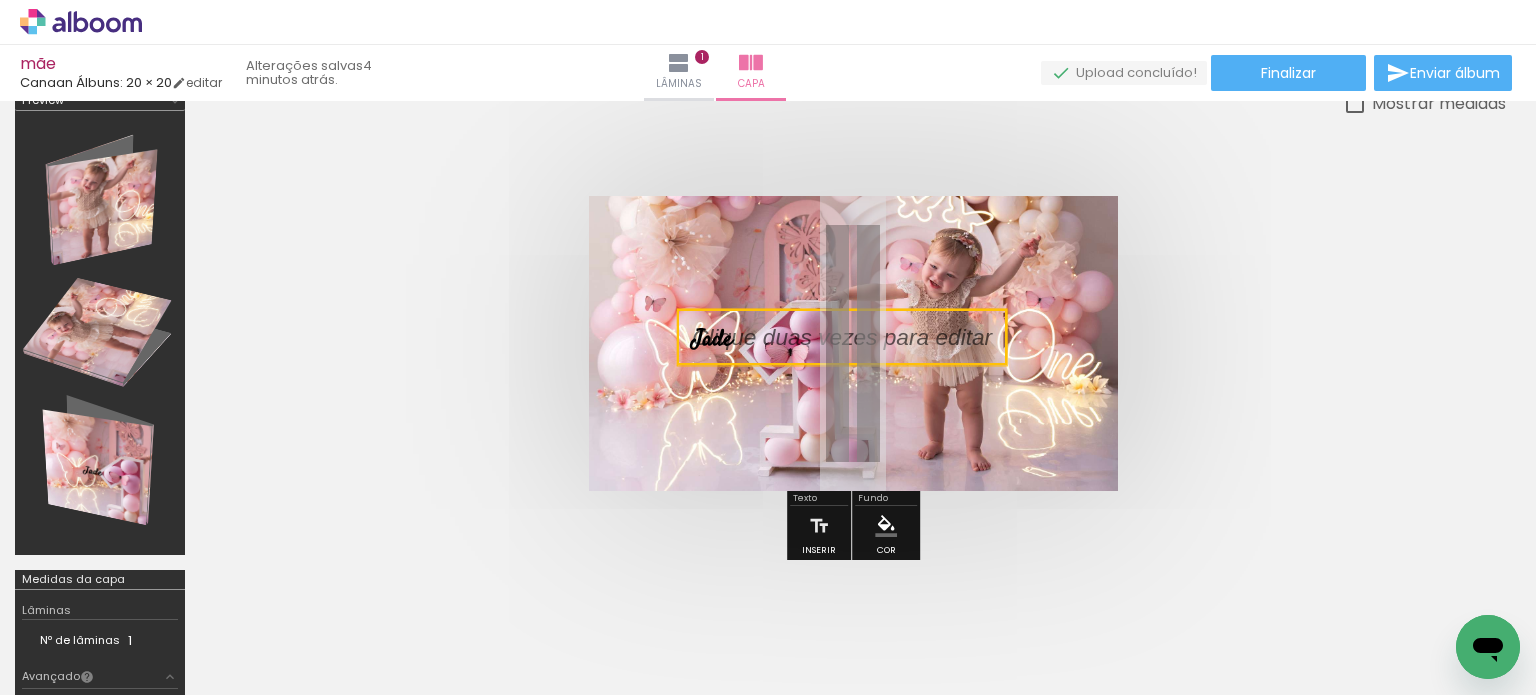 click at bounding box center [853, 343] 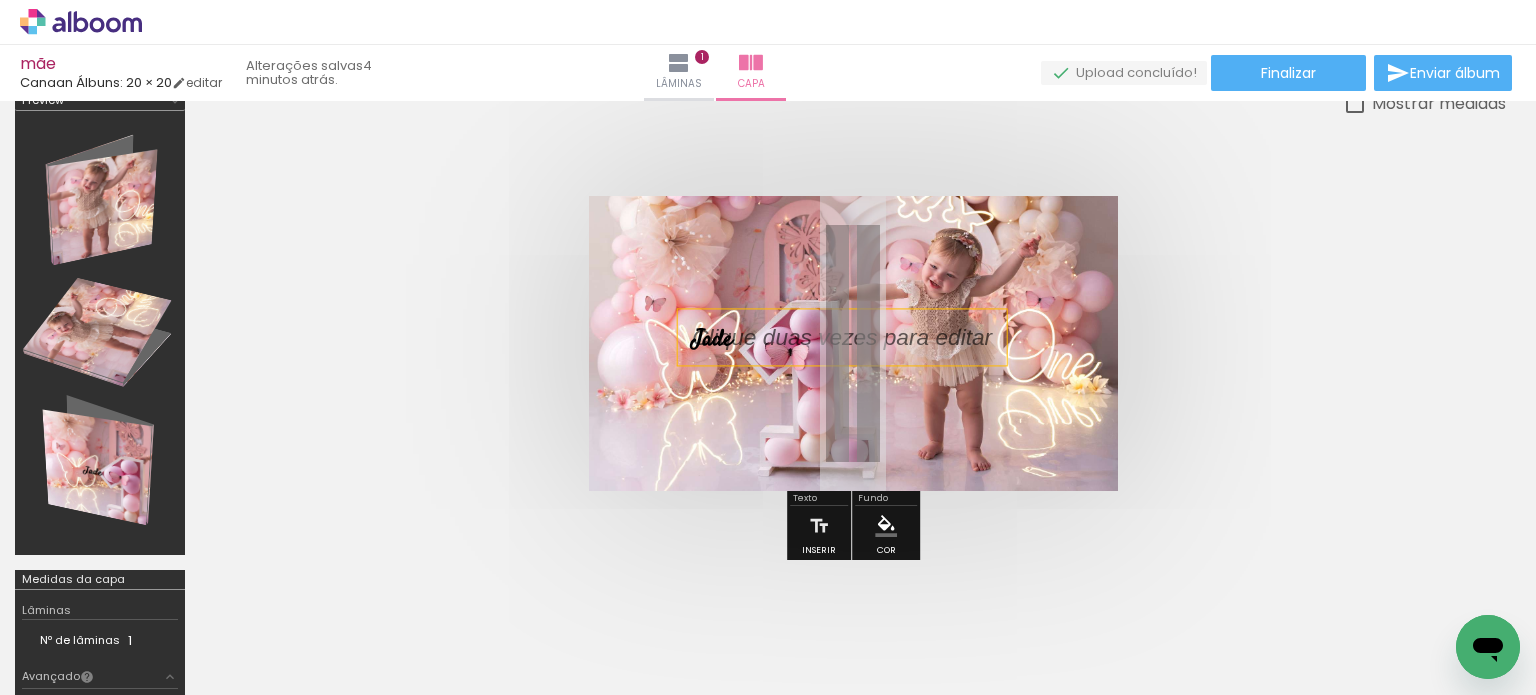 click at bounding box center [857, 337] 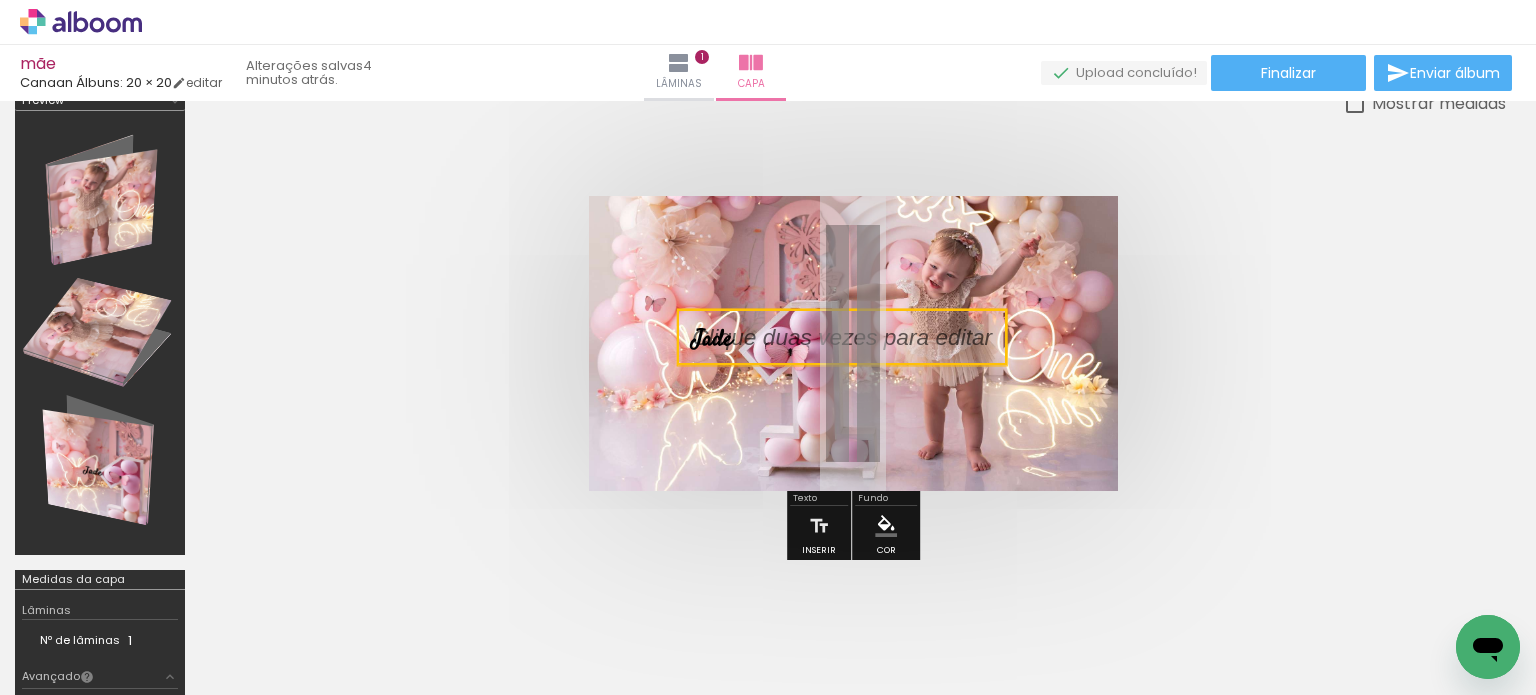 click at bounding box center (853, 343) 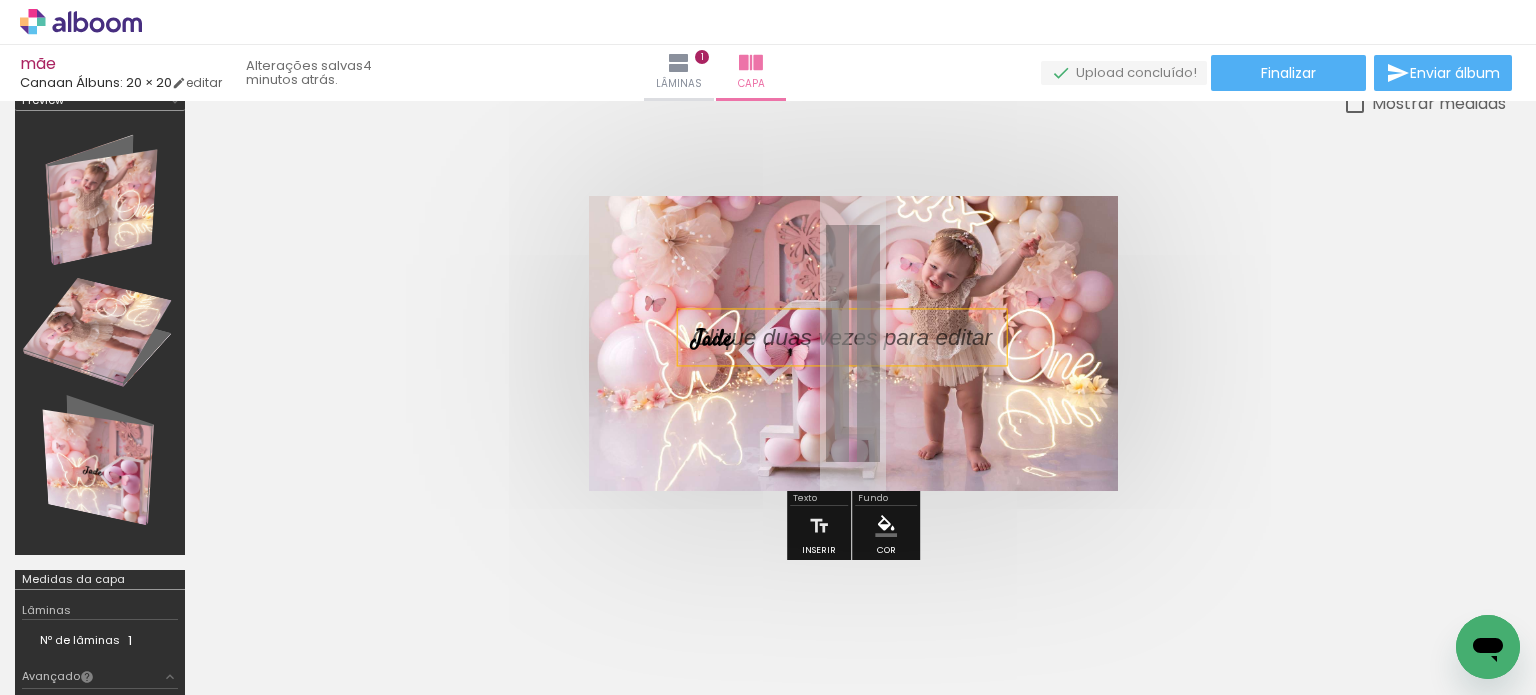click at bounding box center (842, 337) 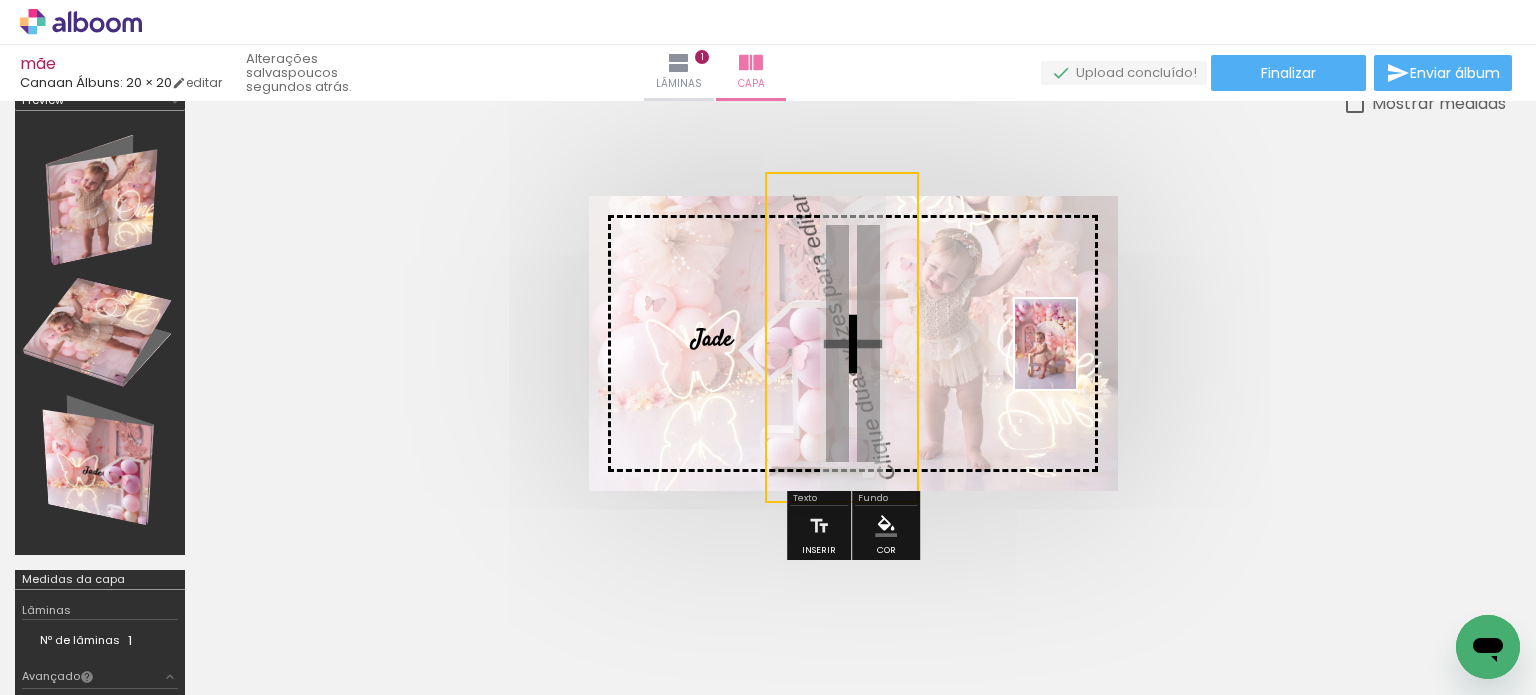 drag, startPoint x: 549, startPoint y: 631, endPoint x: 1075, endPoint y: 361, distance: 591.2495 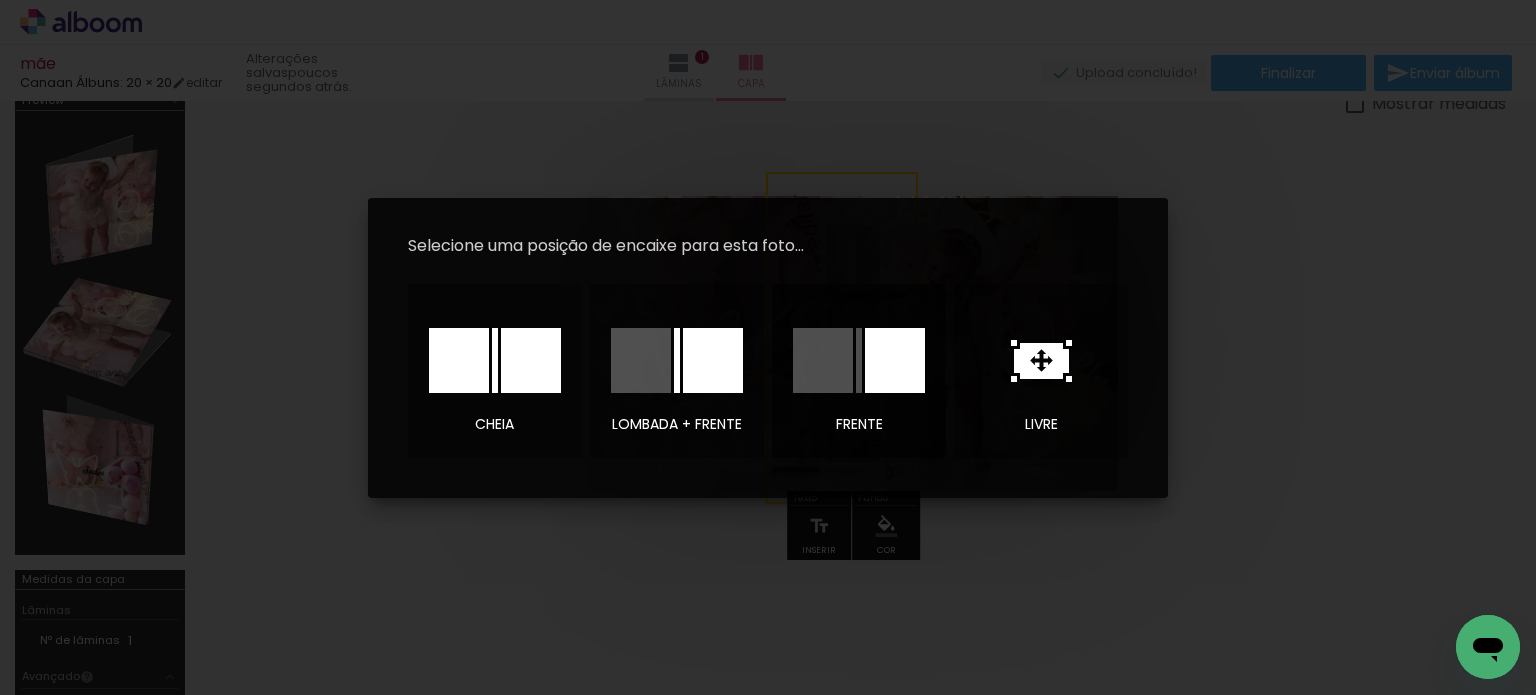 click at bounding box center (895, 360) 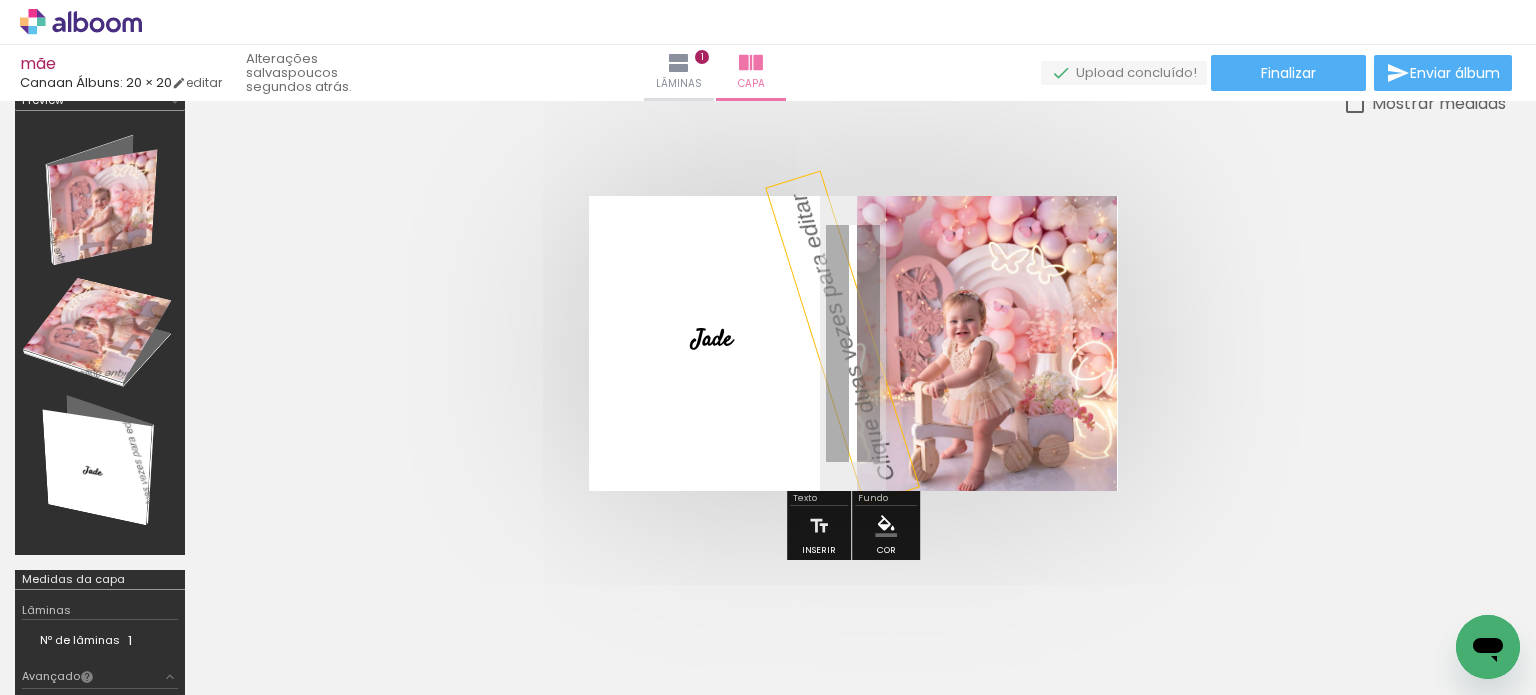 click at bounding box center (837, 323) 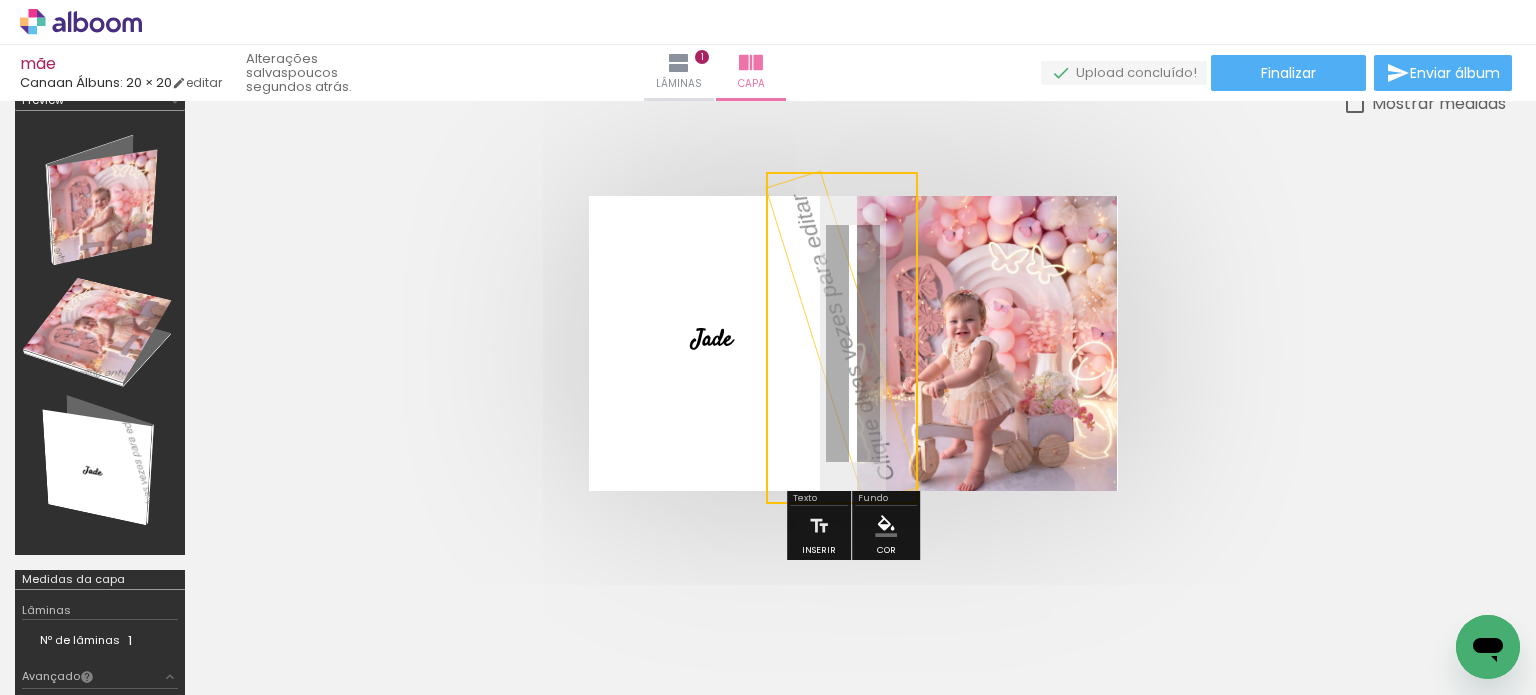 drag, startPoint x: 853, startPoint y: 379, endPoint x: 865, endPoint y: 437, distance: 59.22837 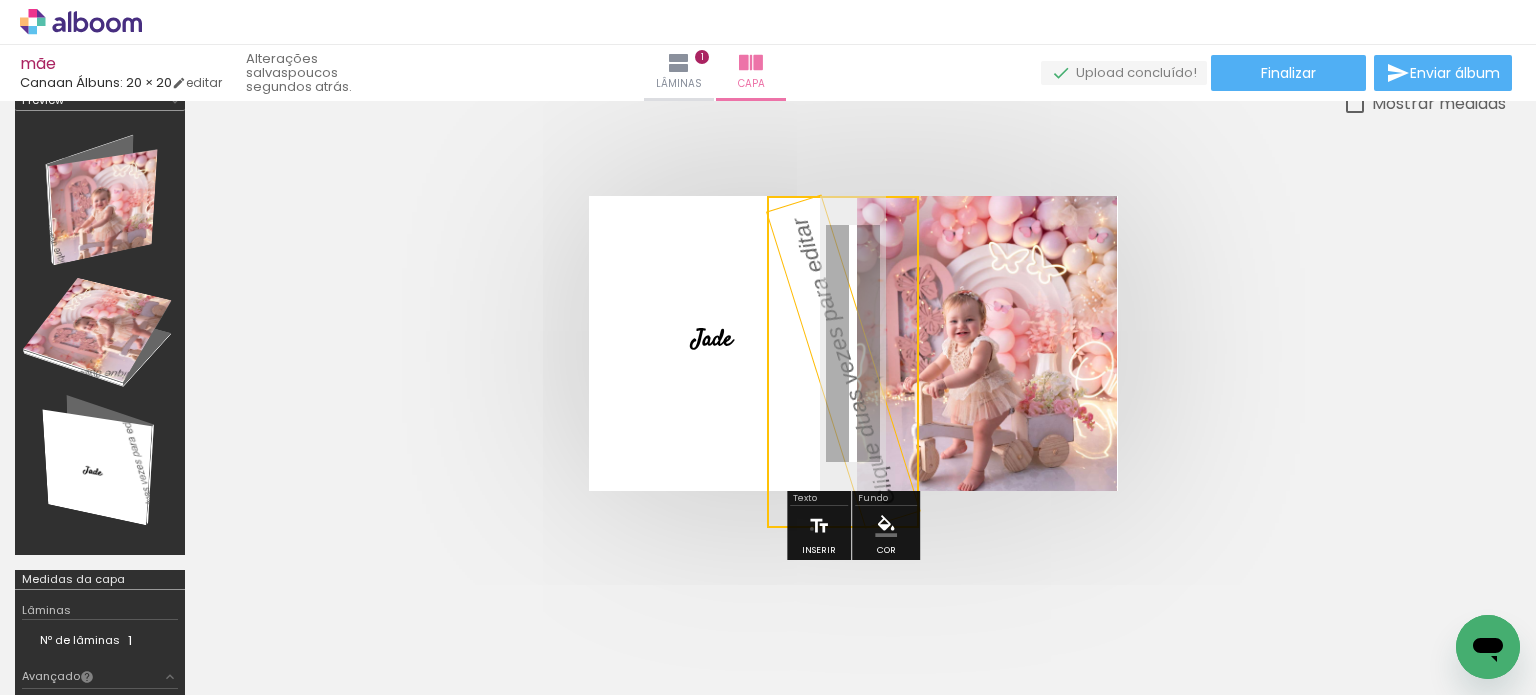 click at bounding box center (819, 526) 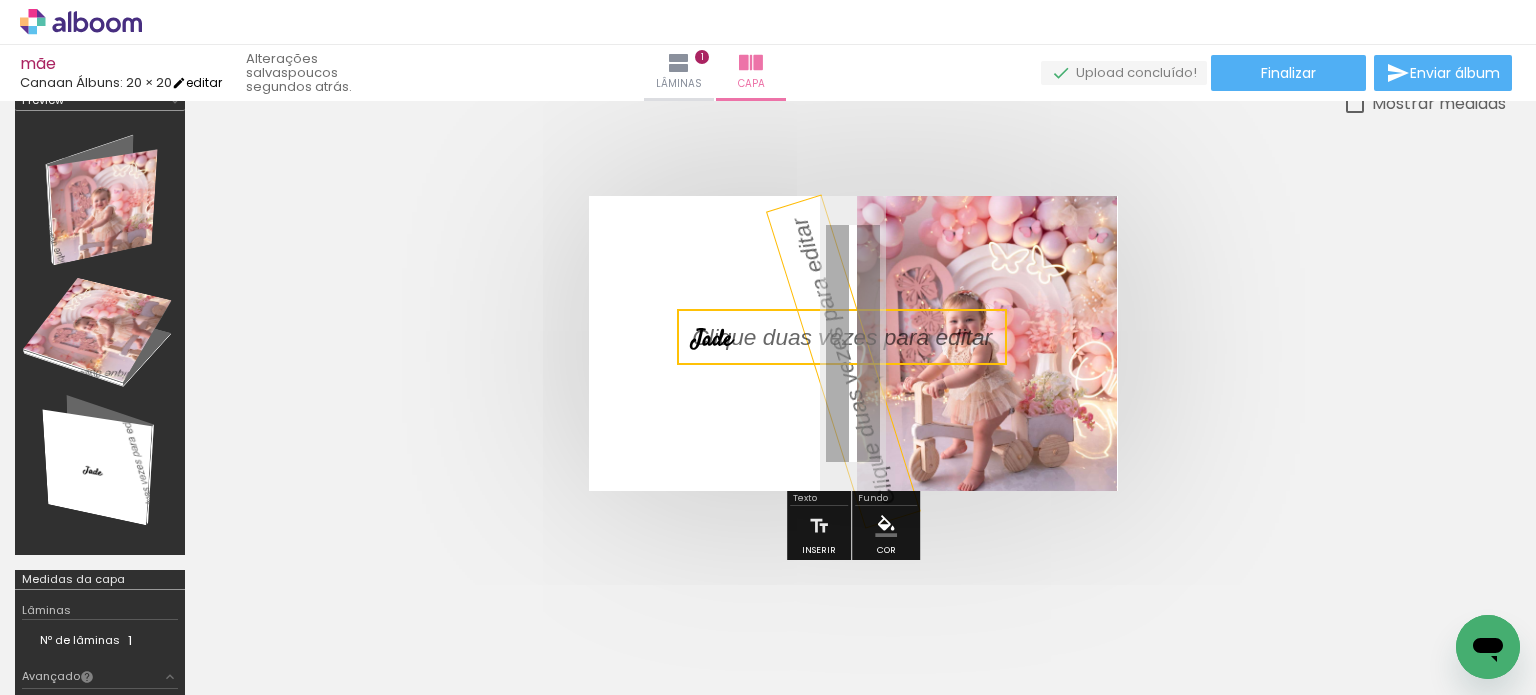 click at bounding box center (179, 83) 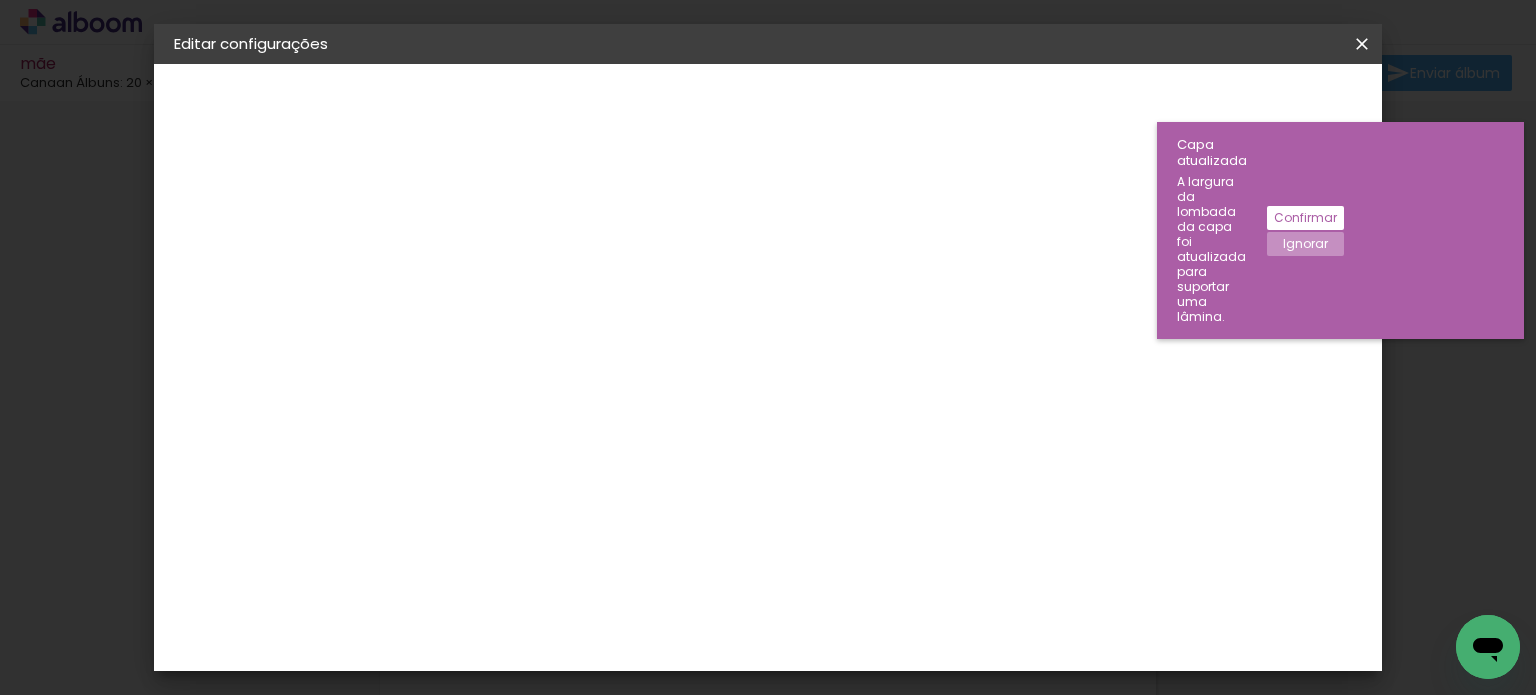 click on "Mostrar sangria" at bounding box center (925, 216) 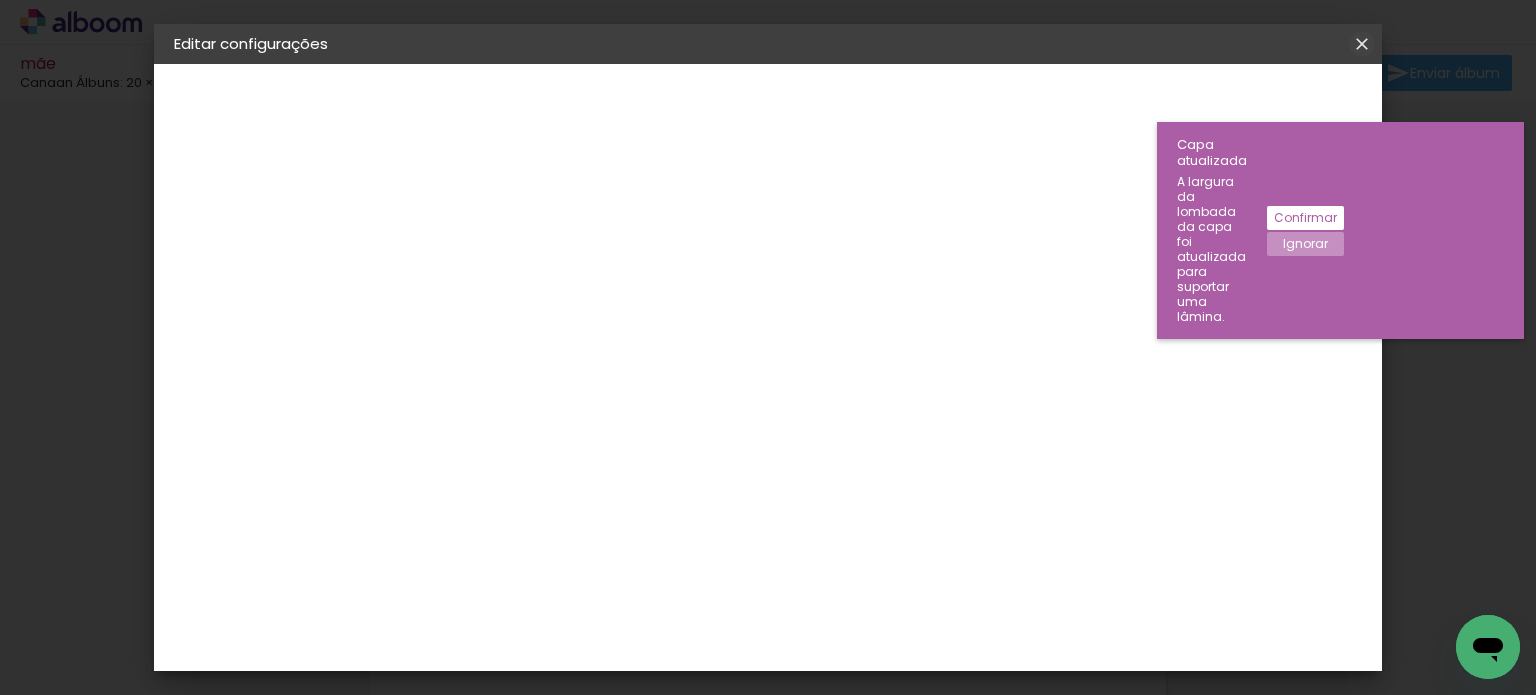 click at bounding box center [1362, 44] 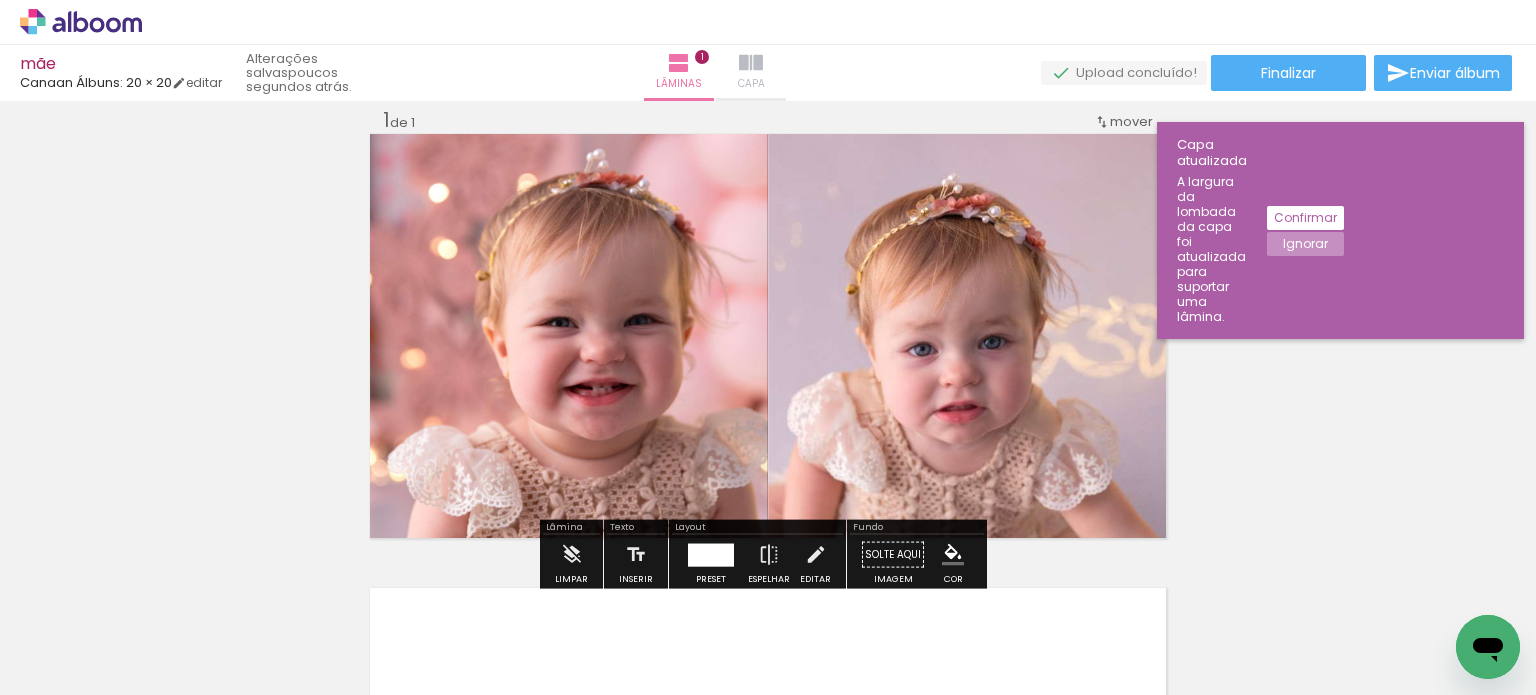 click on "Capa" at bounding box center (751, 73) 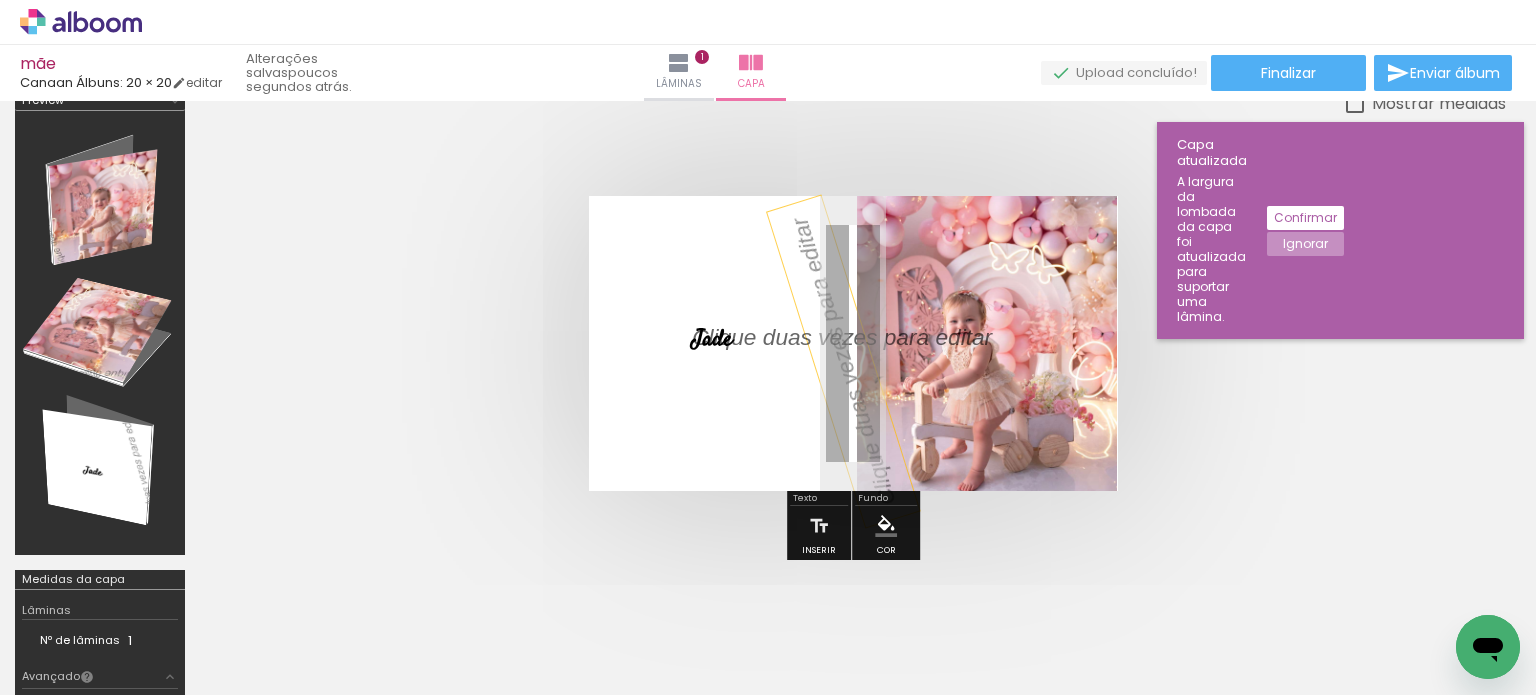 click at bounding box center (987, 343) 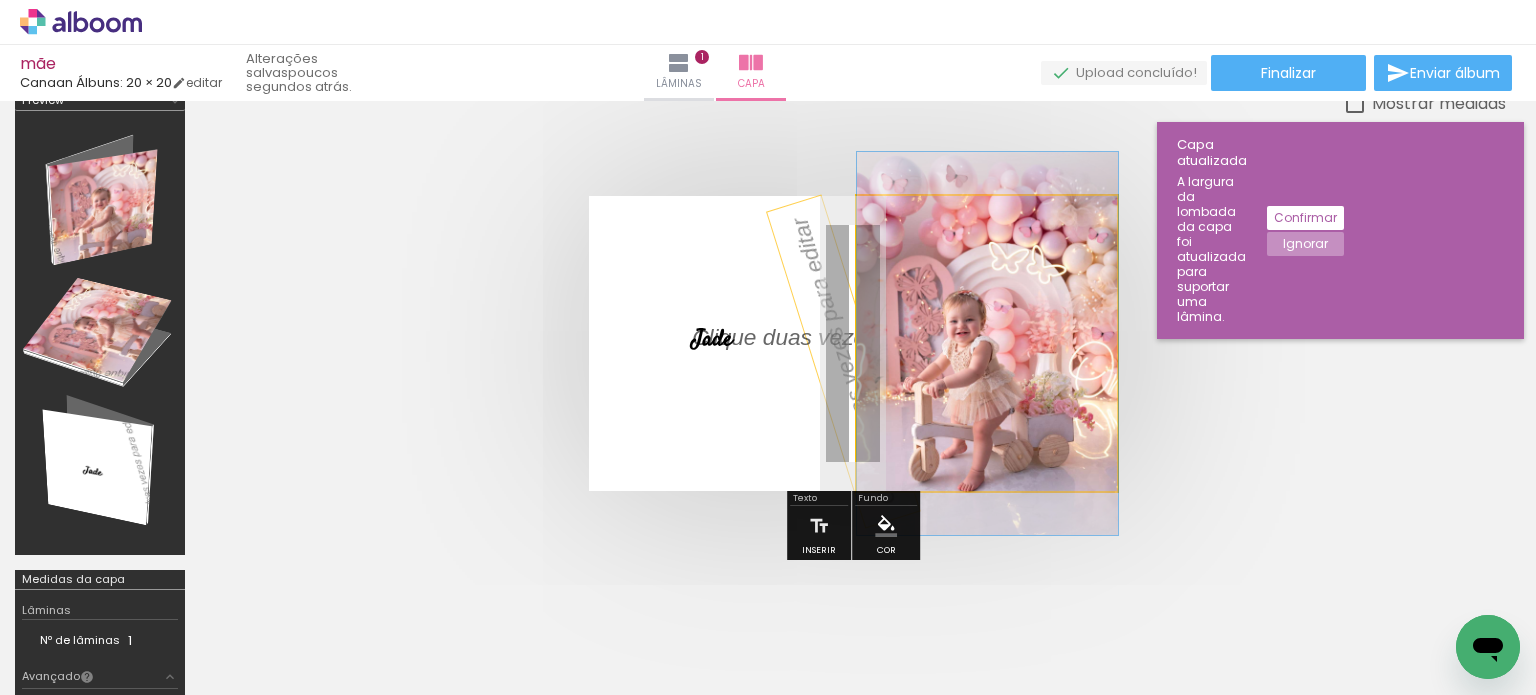 click at bounding box center [987, 343] 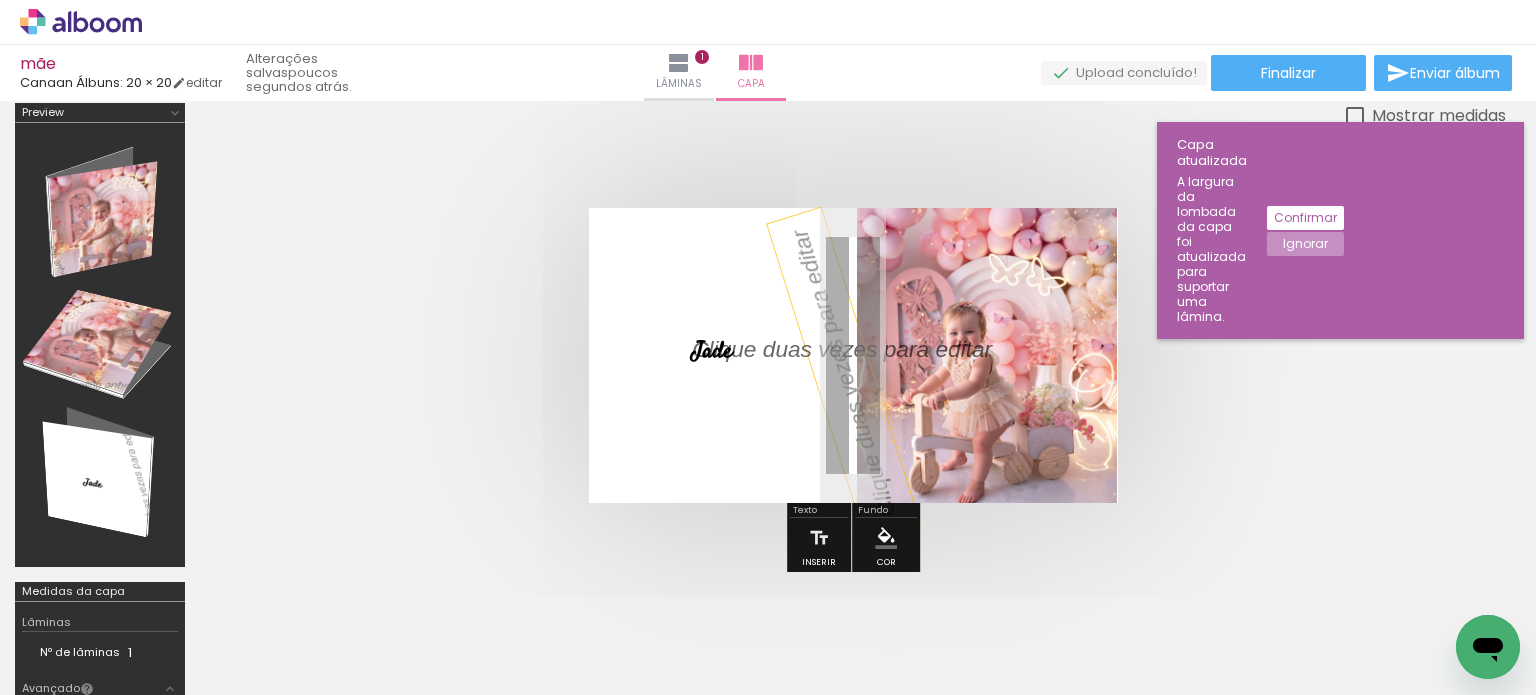 scroll, scrollTop: 0, scrollLeft: 0, axis: both 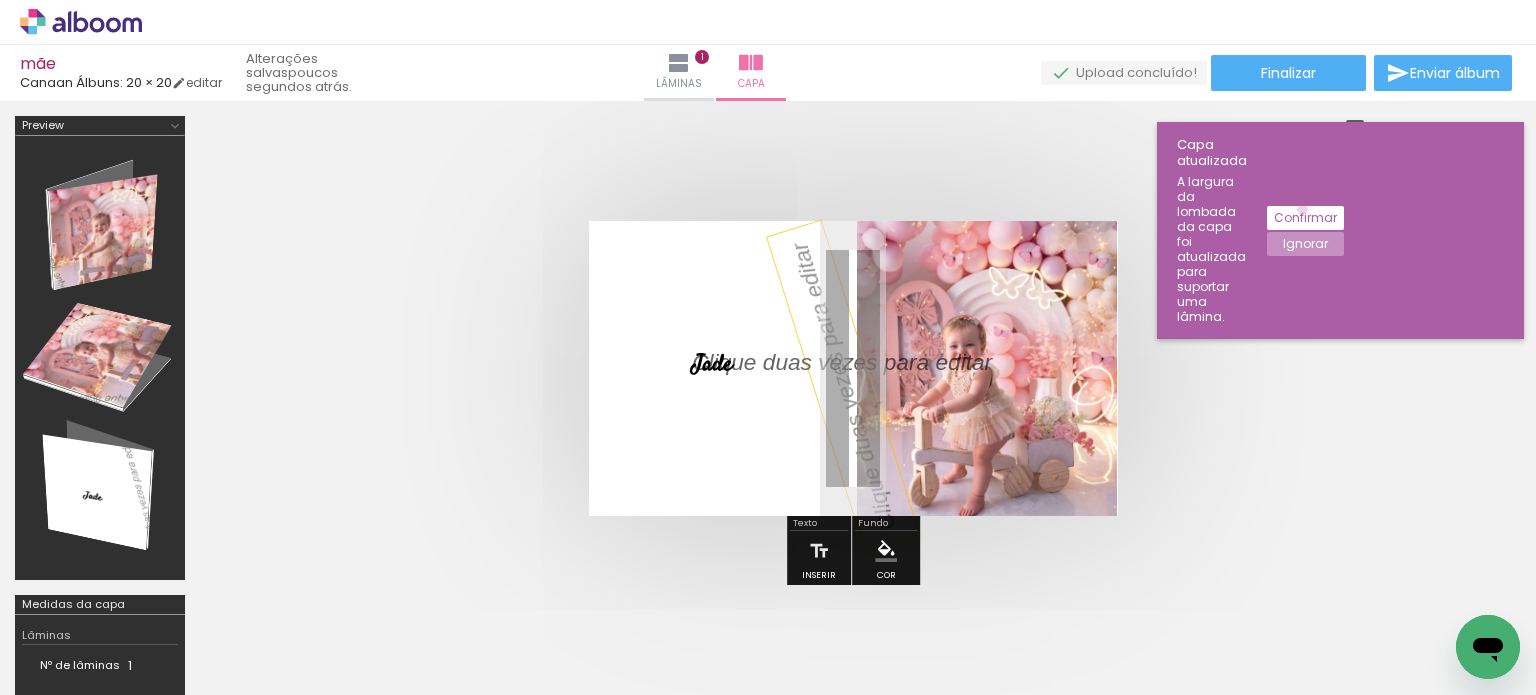 click on "Confirmar" 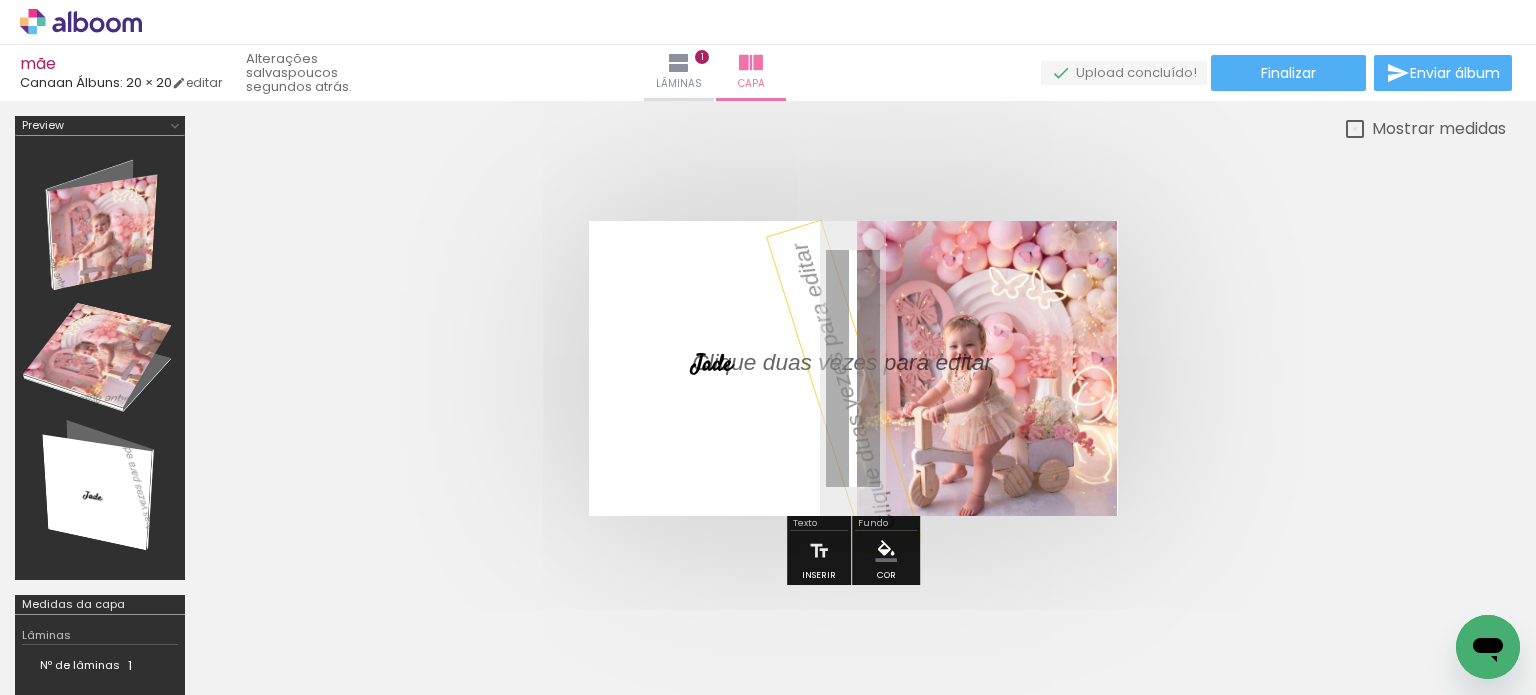 click at bounding box center (1355, 129) 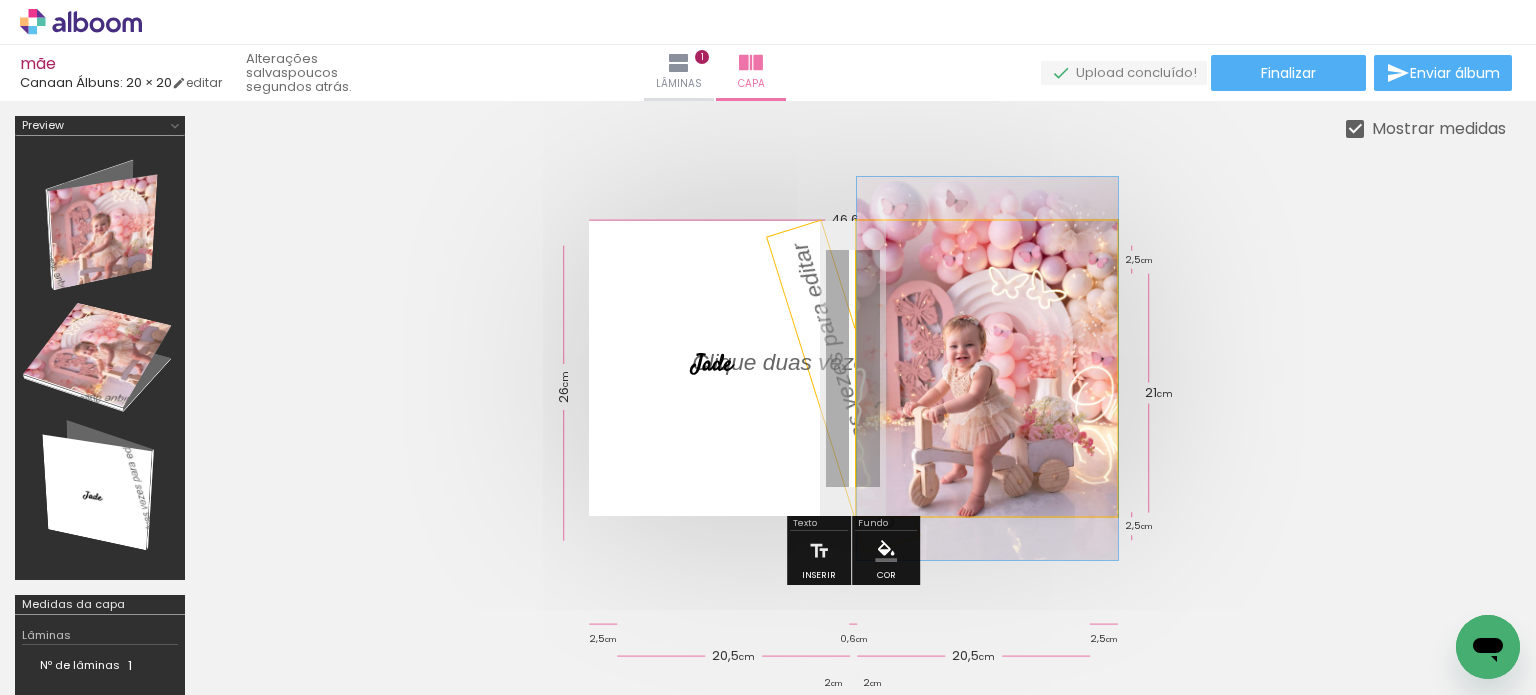 click at bounding box center (987, 368) 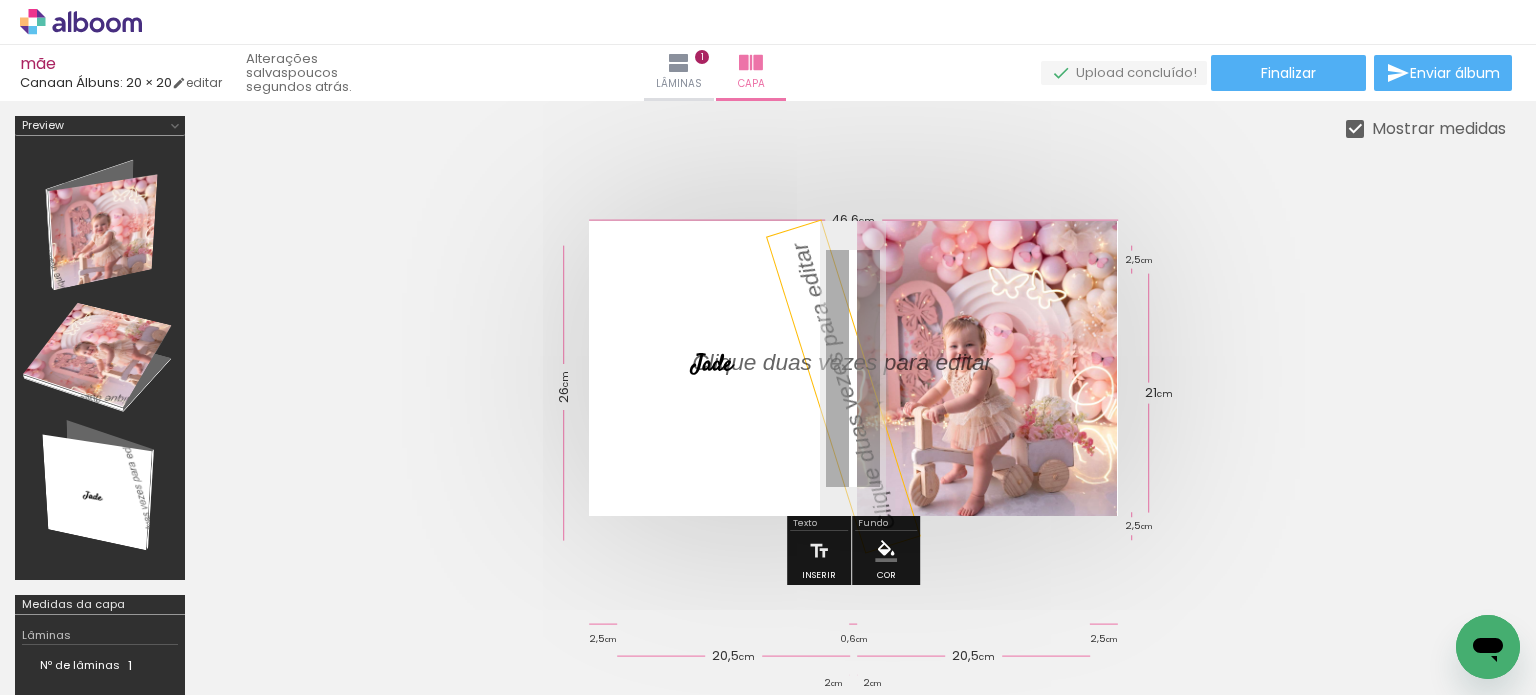 click at bounding box center [857, 362] 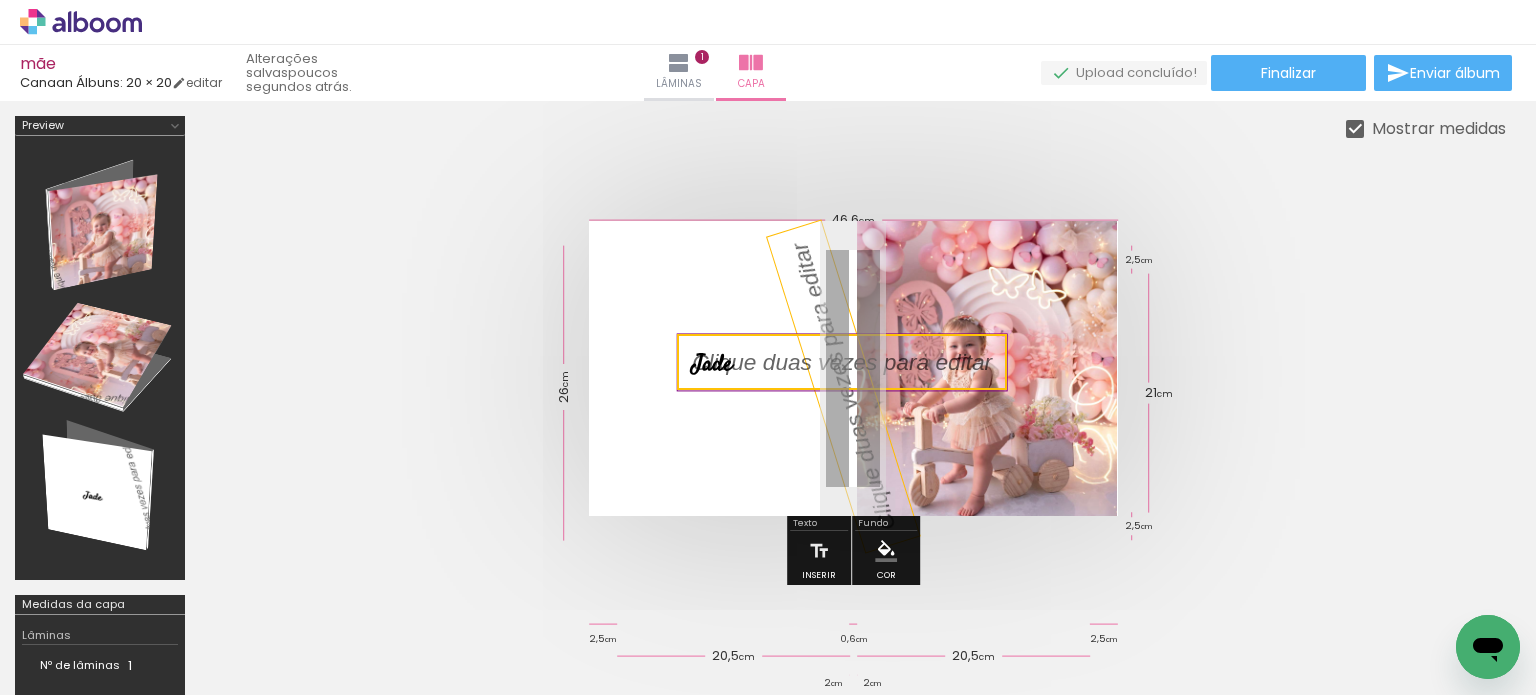 drag, startPoint x: 759, startPoint y: 369, endPoint x: 1184, endPoint y: 423, distance: 428.41684 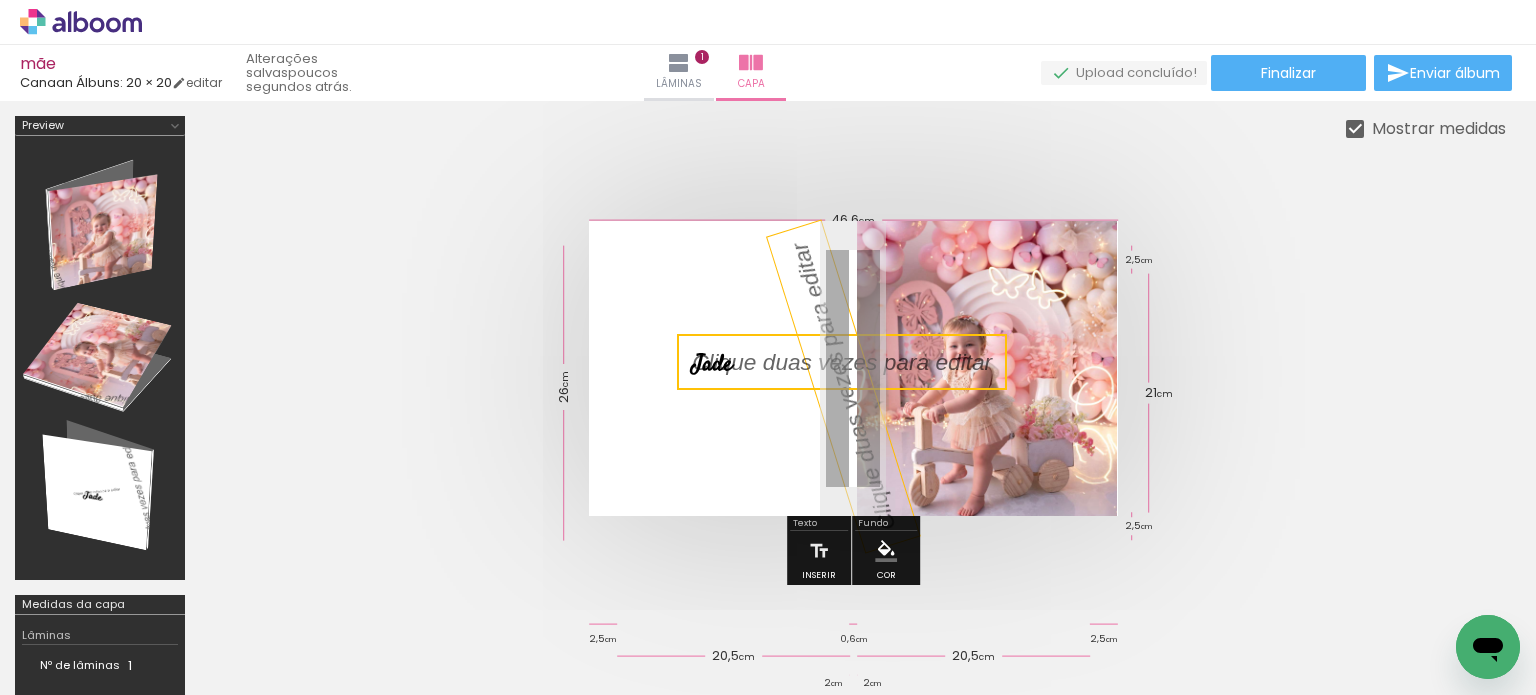 click at bounding box center (842, 362) 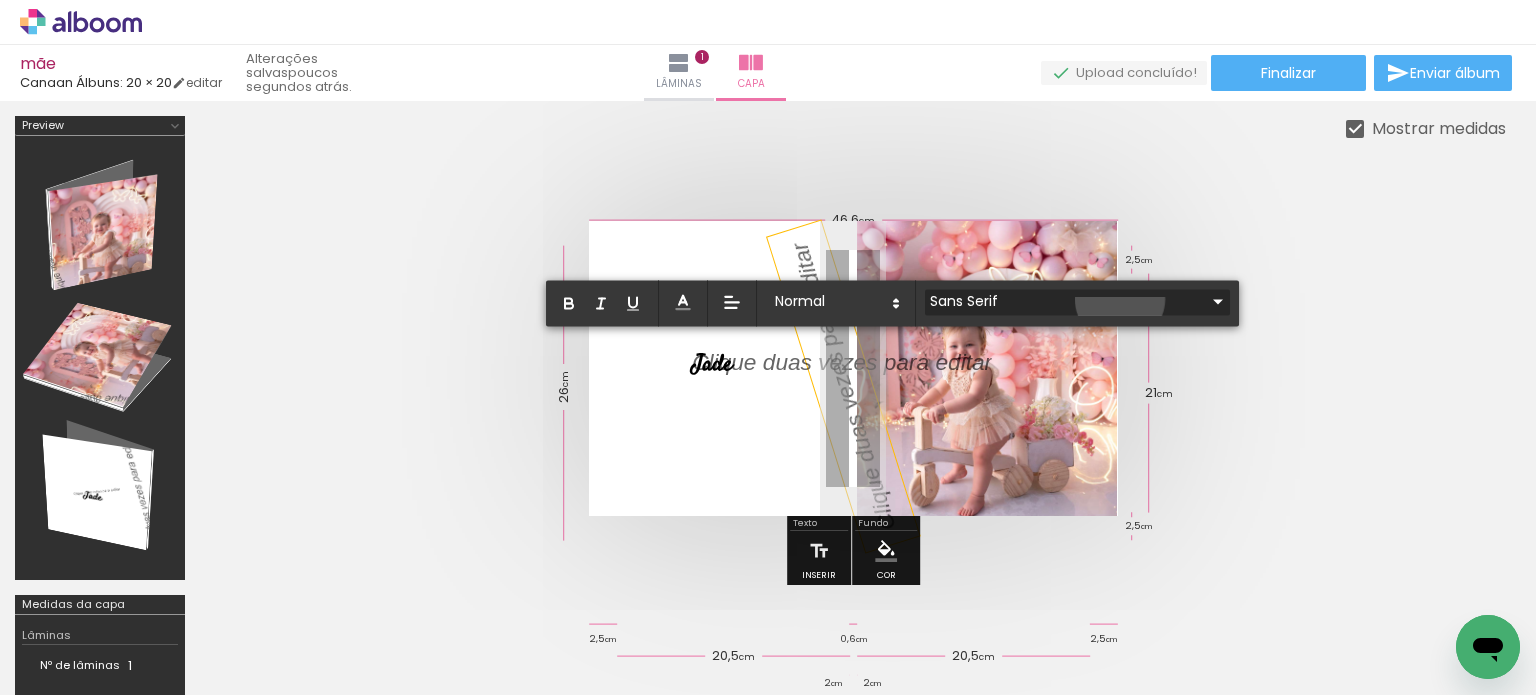 click 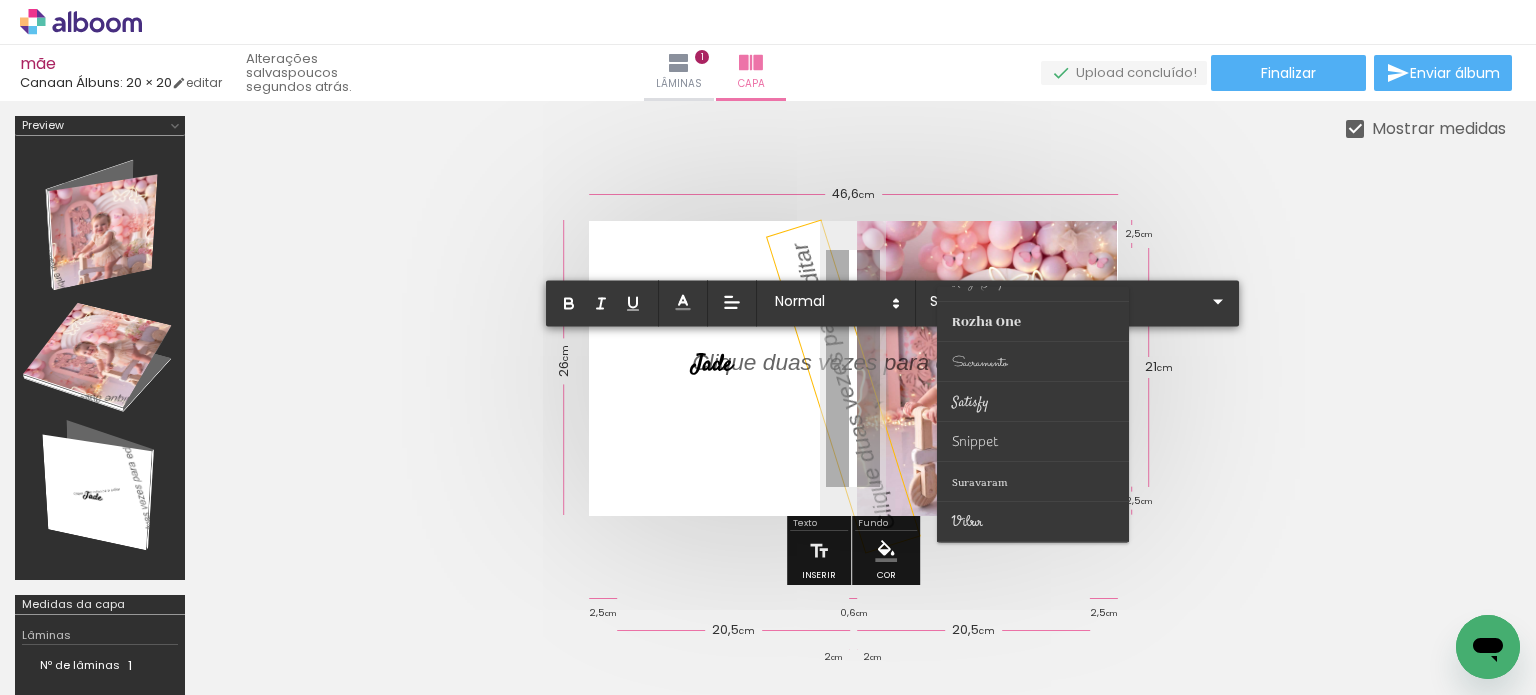 click at bounding box center (853, 368) 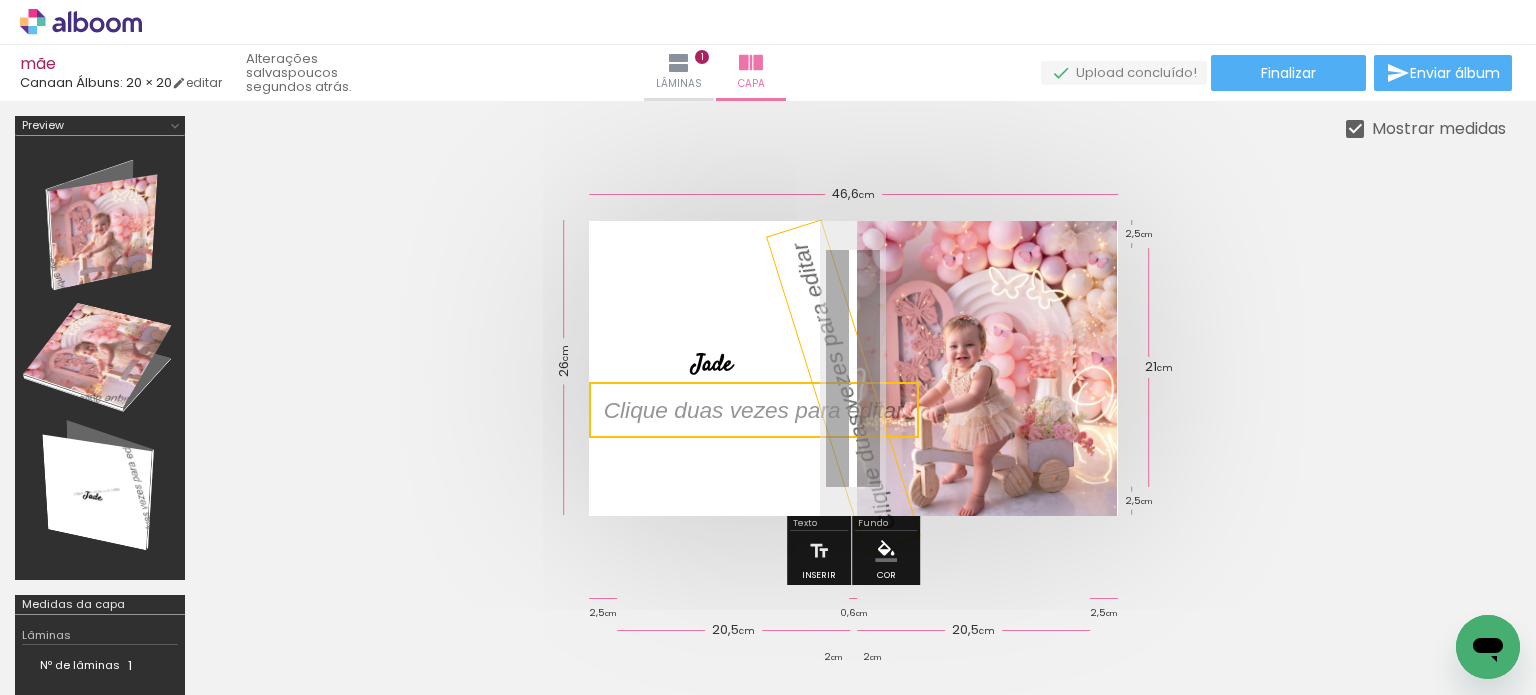 drag, startPoint x: 767, startPoint y: 367, endPoint x: 669, endPoint y: 414, distance: 108.68762 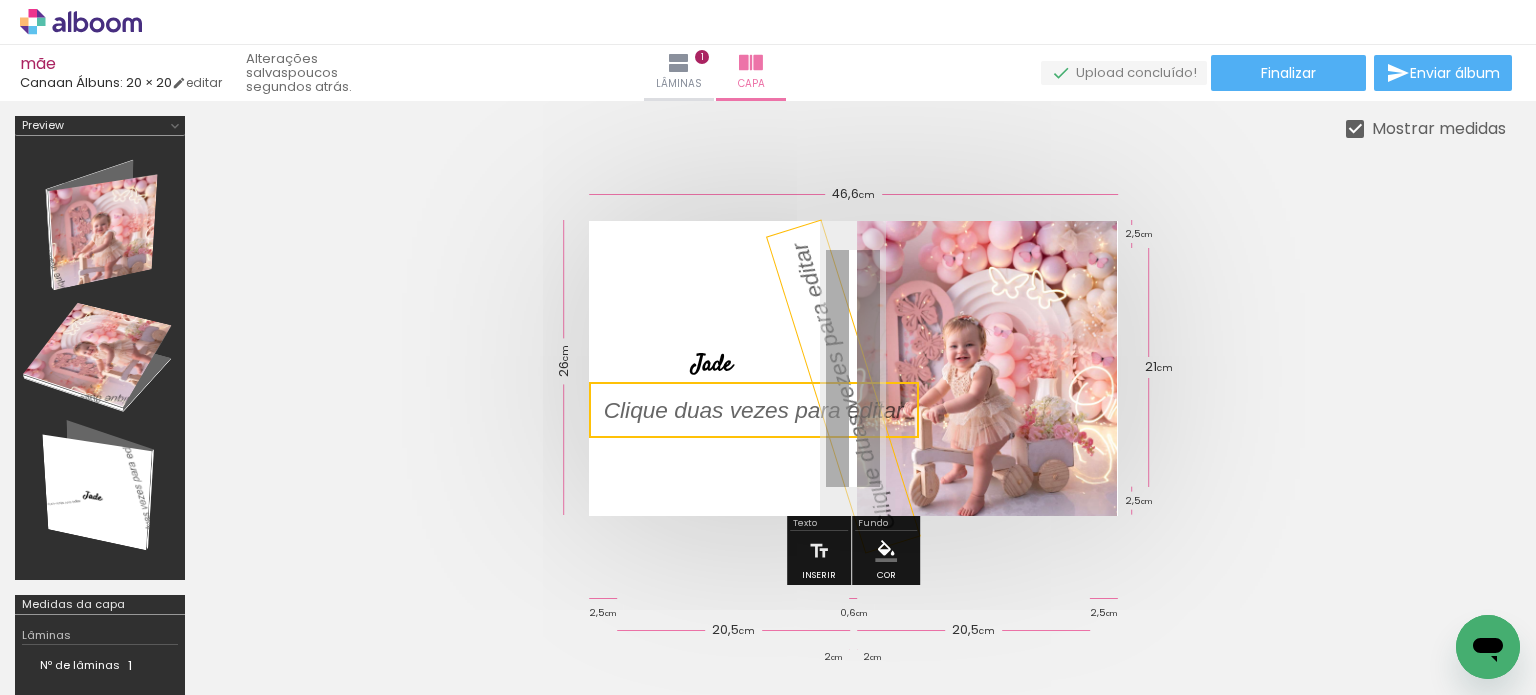 drag, startPoint x: 669, startPoint y: 414, endPoint x: 652, endPoint y: 409, distance: 17.720045 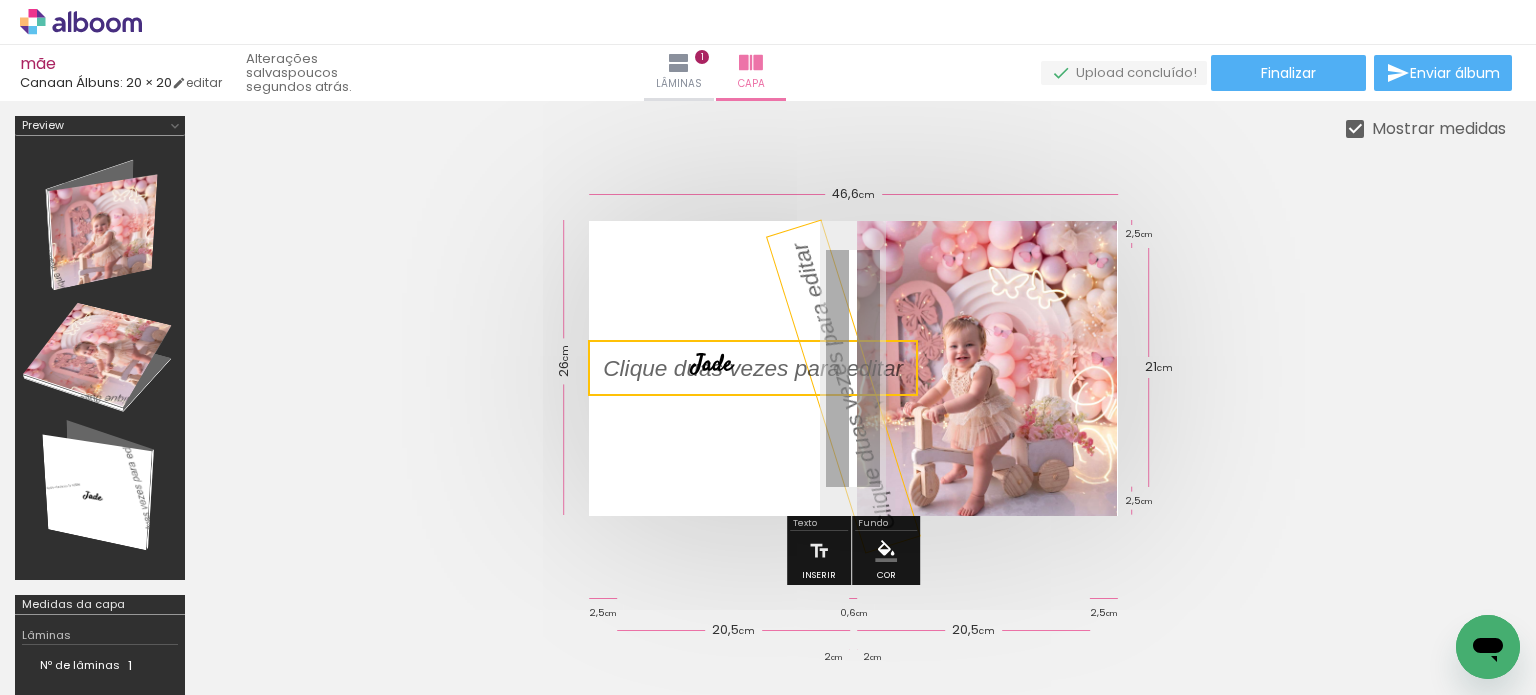 click on "Mostrar medidas" at bounding box center (0, 0) 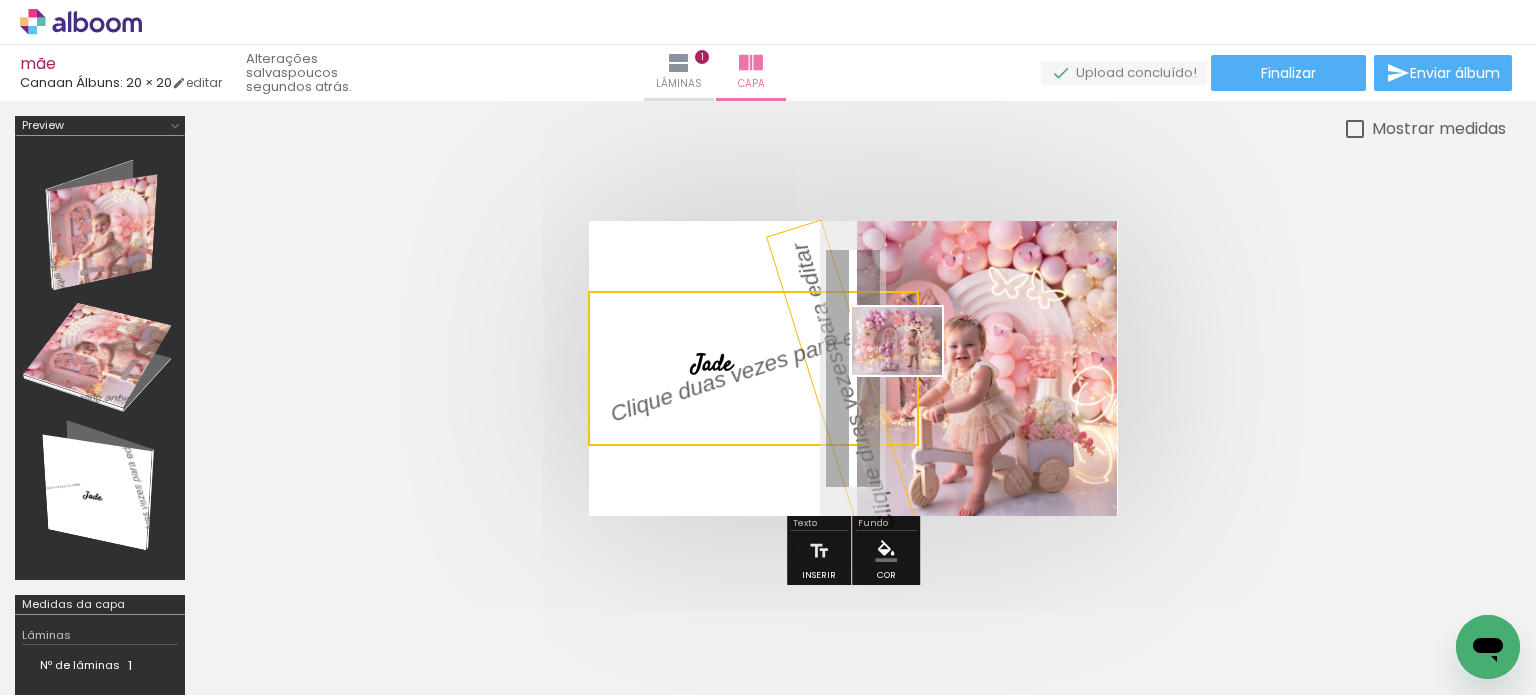 drag, startPoint x: 1332, startPoint y: 635, endPoint x: 912, endPoint y: 367, distance: 498.22083 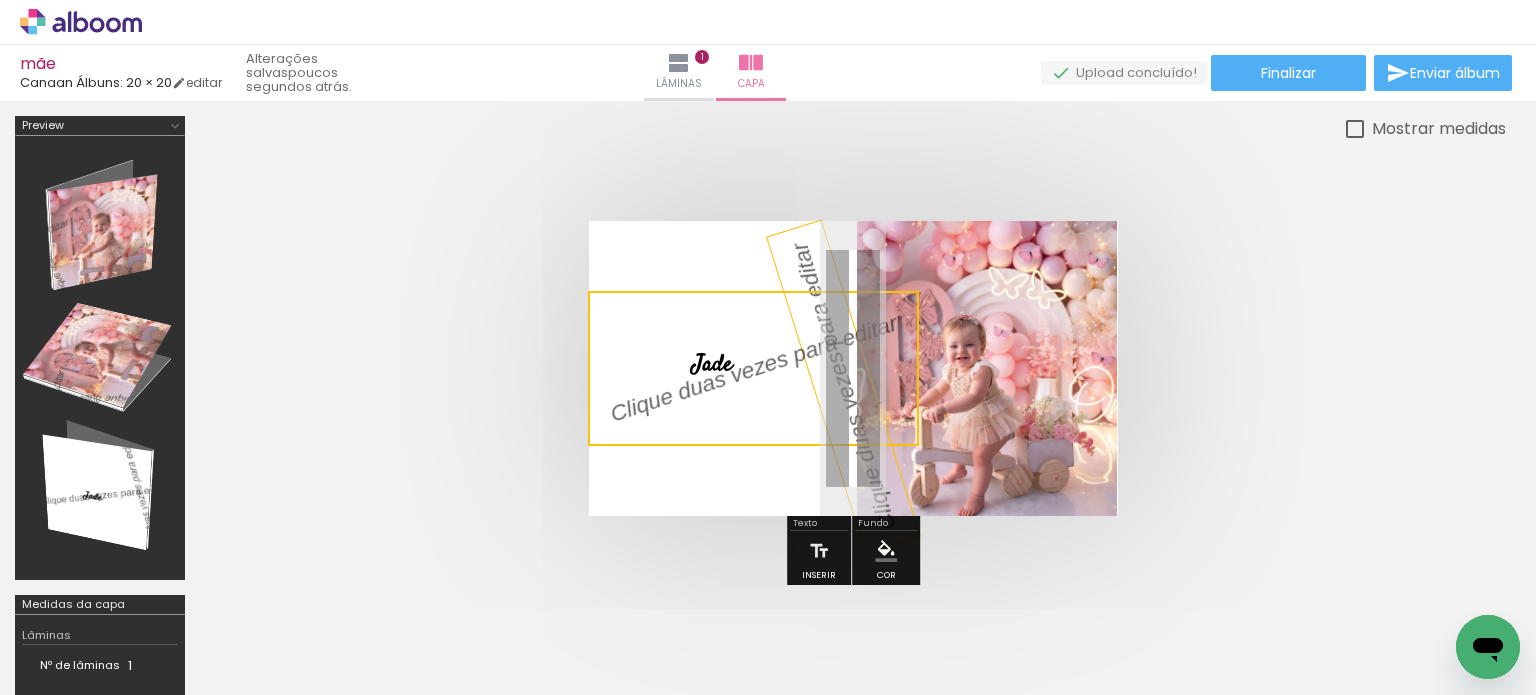 click at bounding box center [853, 368] 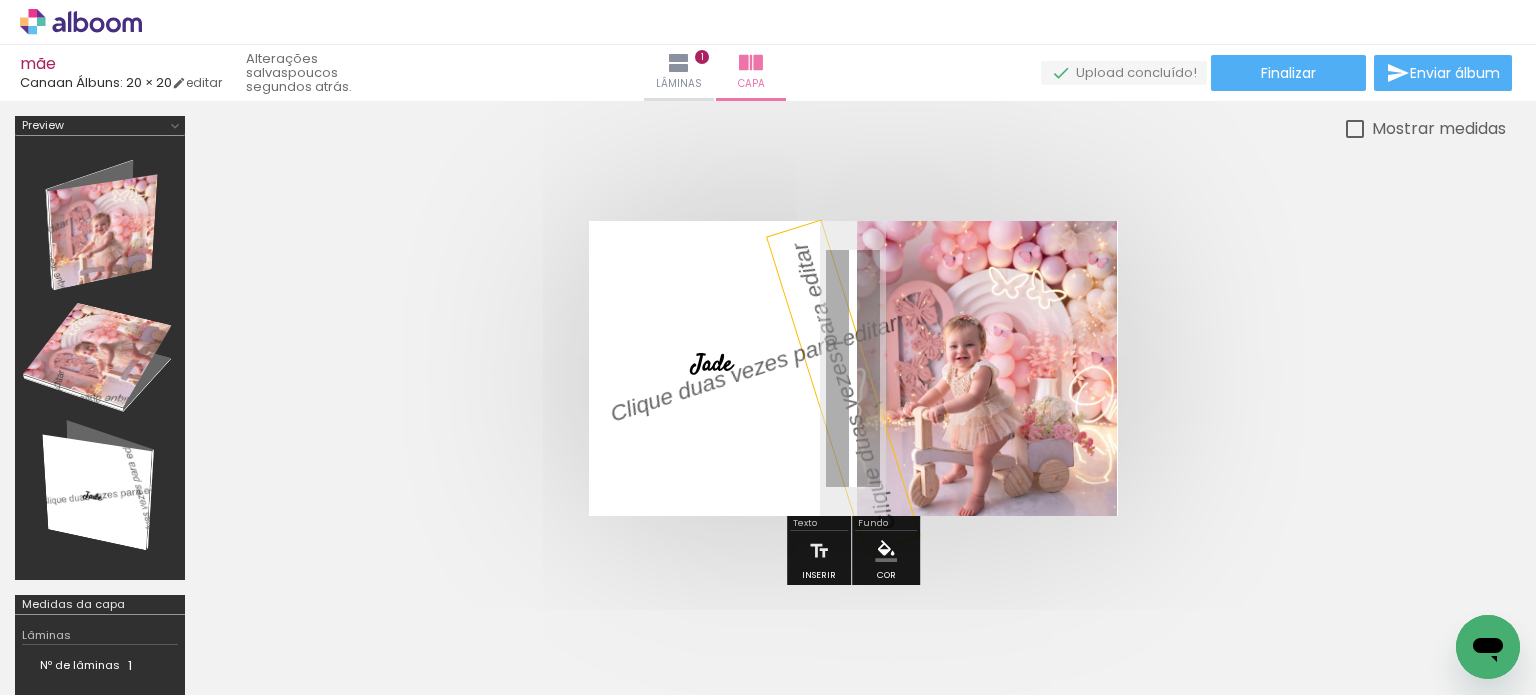 click at bounding box center [987, 368] 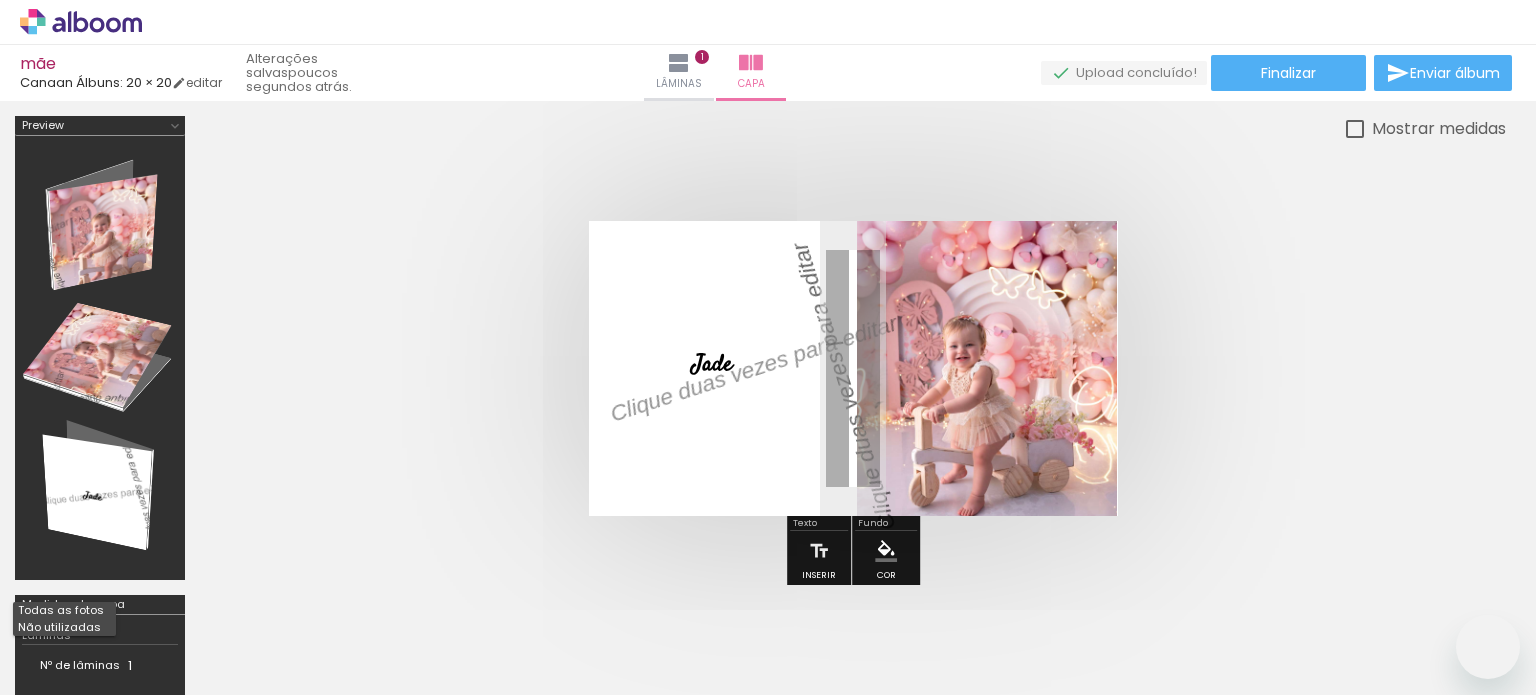 scroll, scrollTop: 0, scrollLeft: 0, axis: both 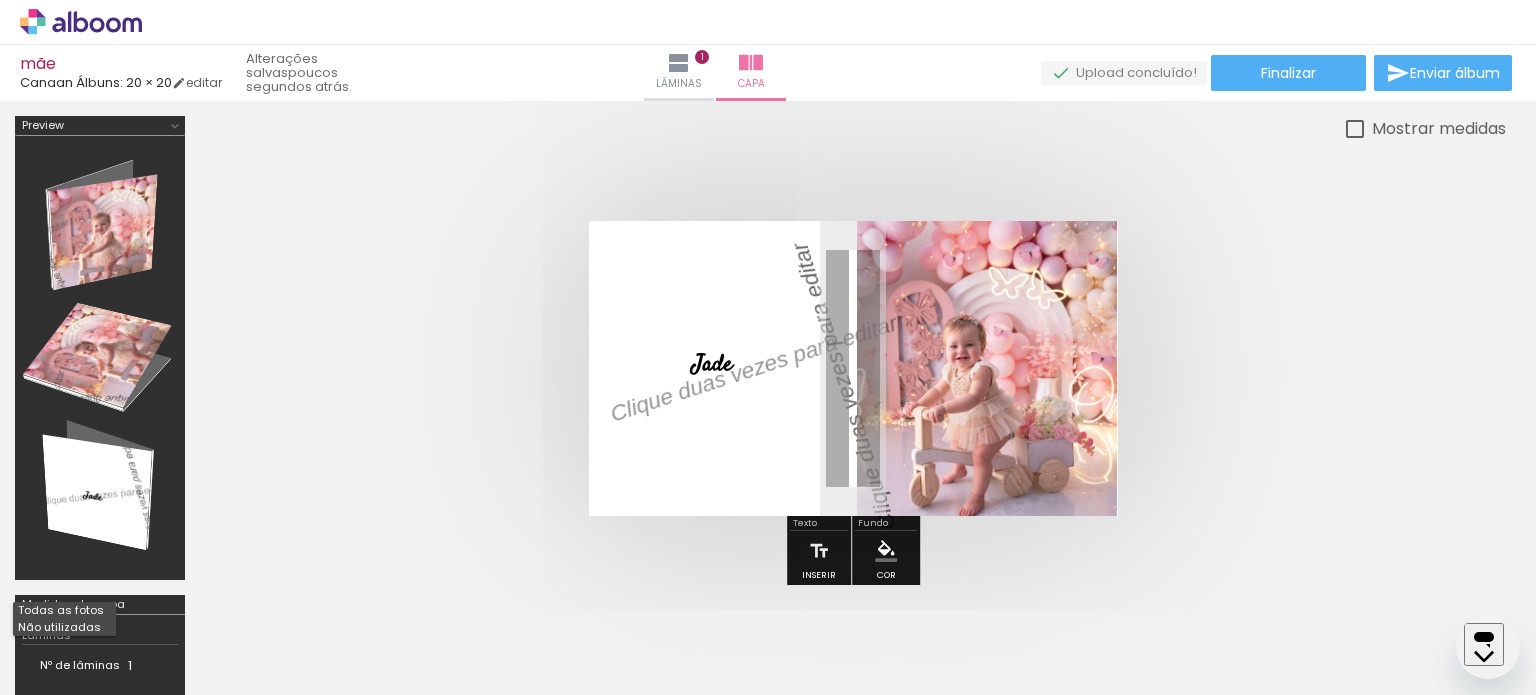 click at bounding box center (64, 629) 